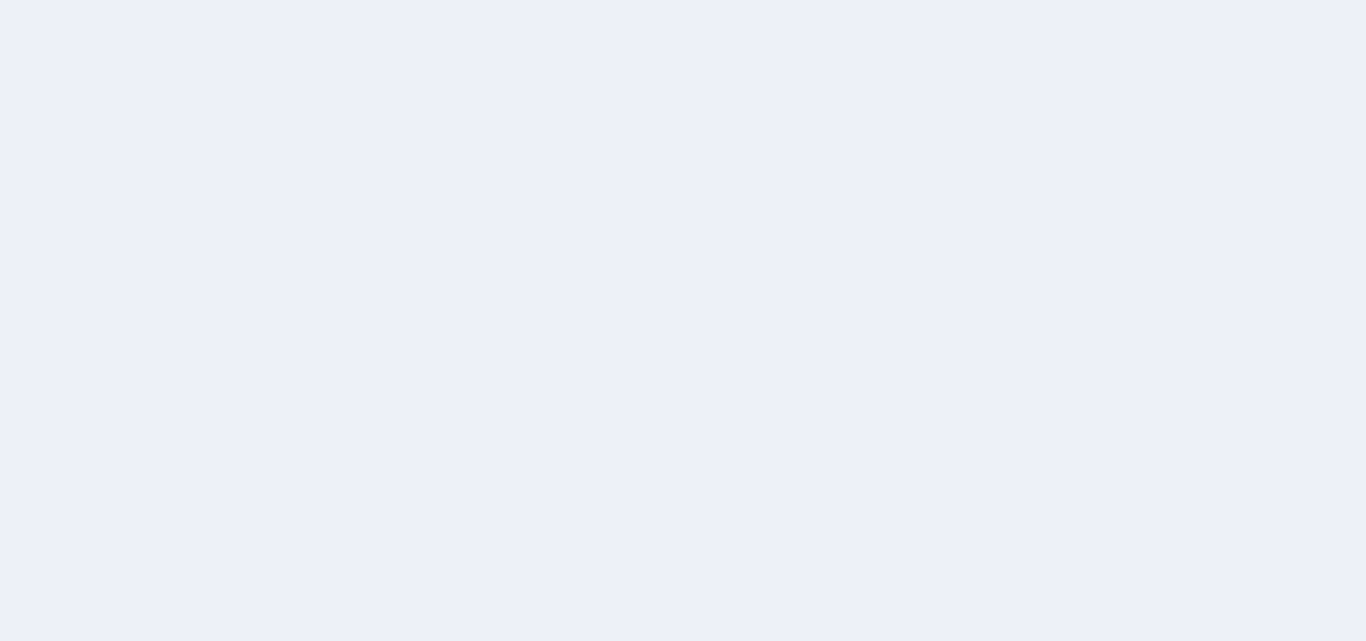 scroll, scrollTop: 0, scrollLeft: 0, axis: both 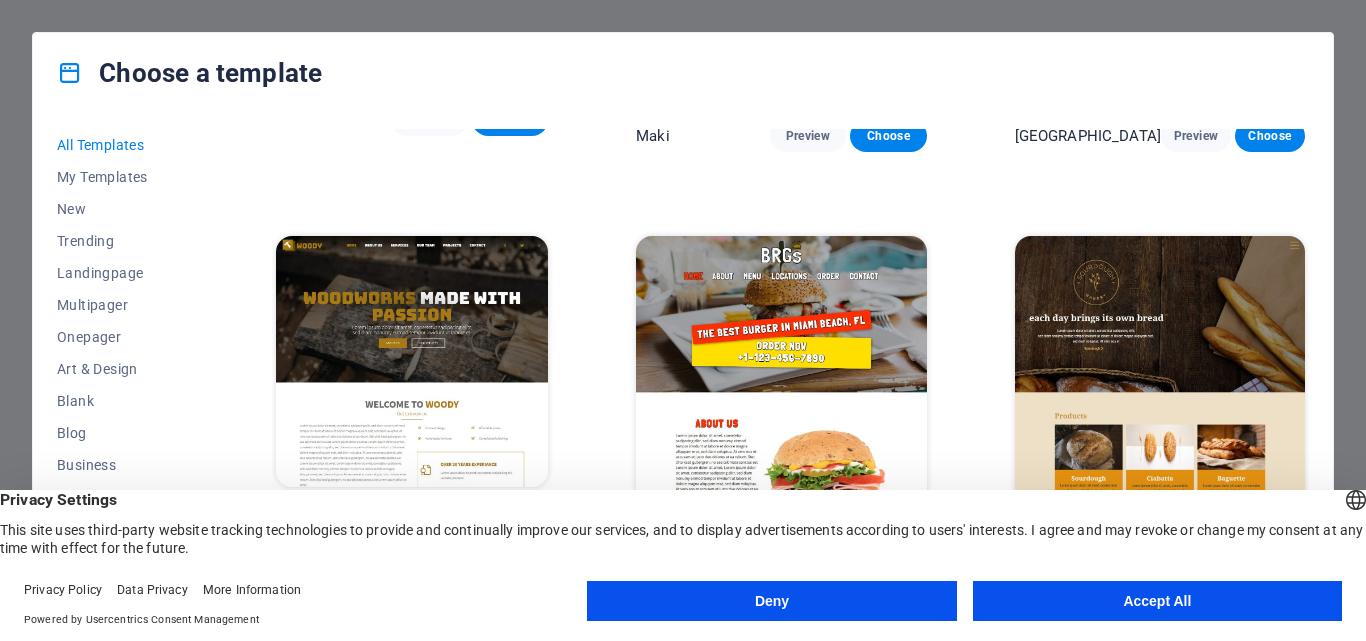 click on "Preview" at bounding box center [1186, 541] 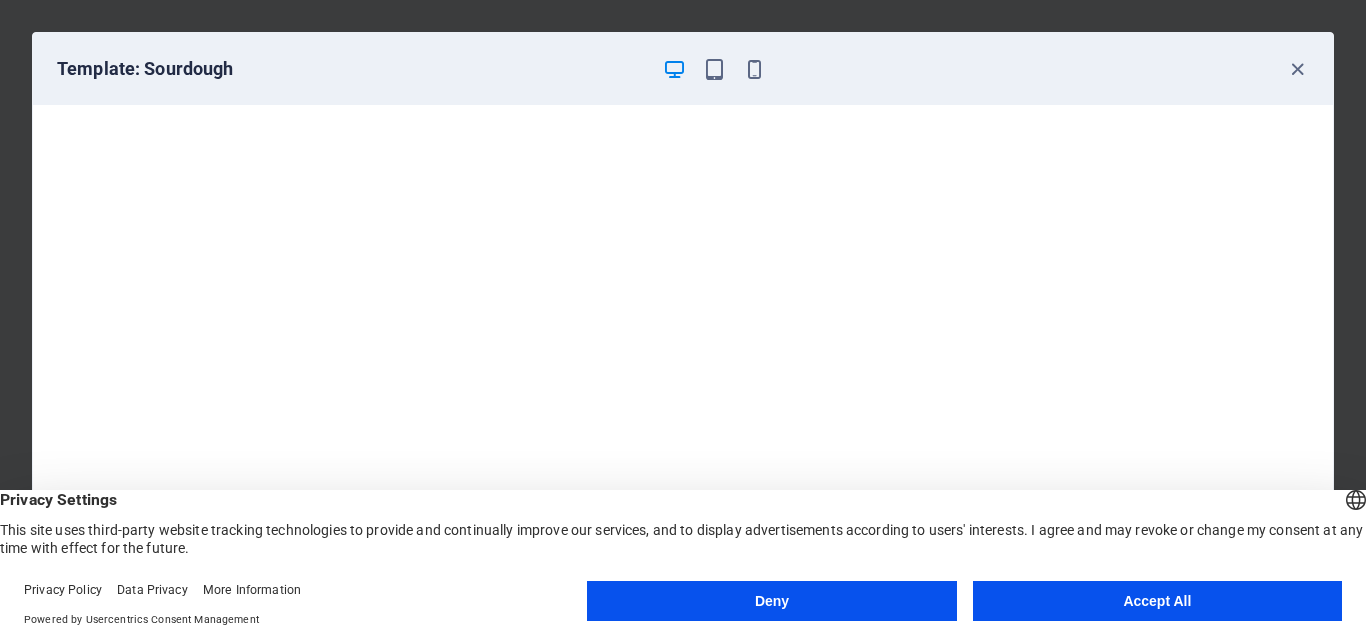 click on "Accept All" at bounding box center (1157, 601) 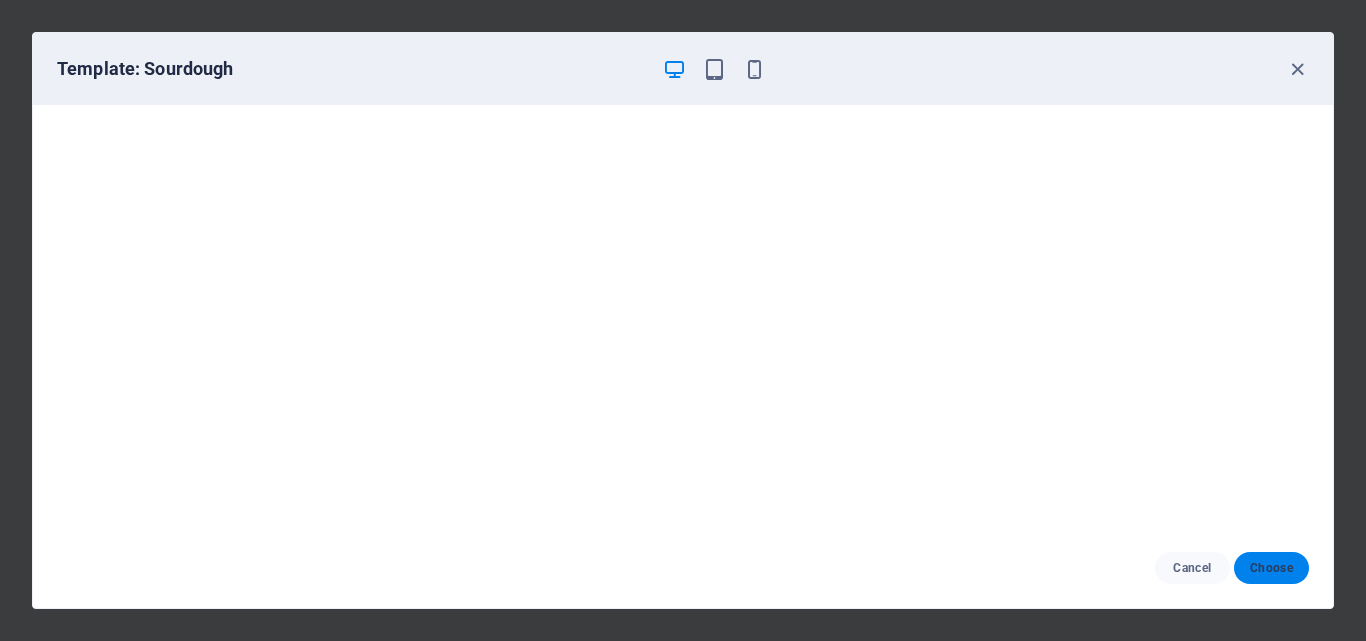 click on "Choose" at bounding box center [1271, 568] 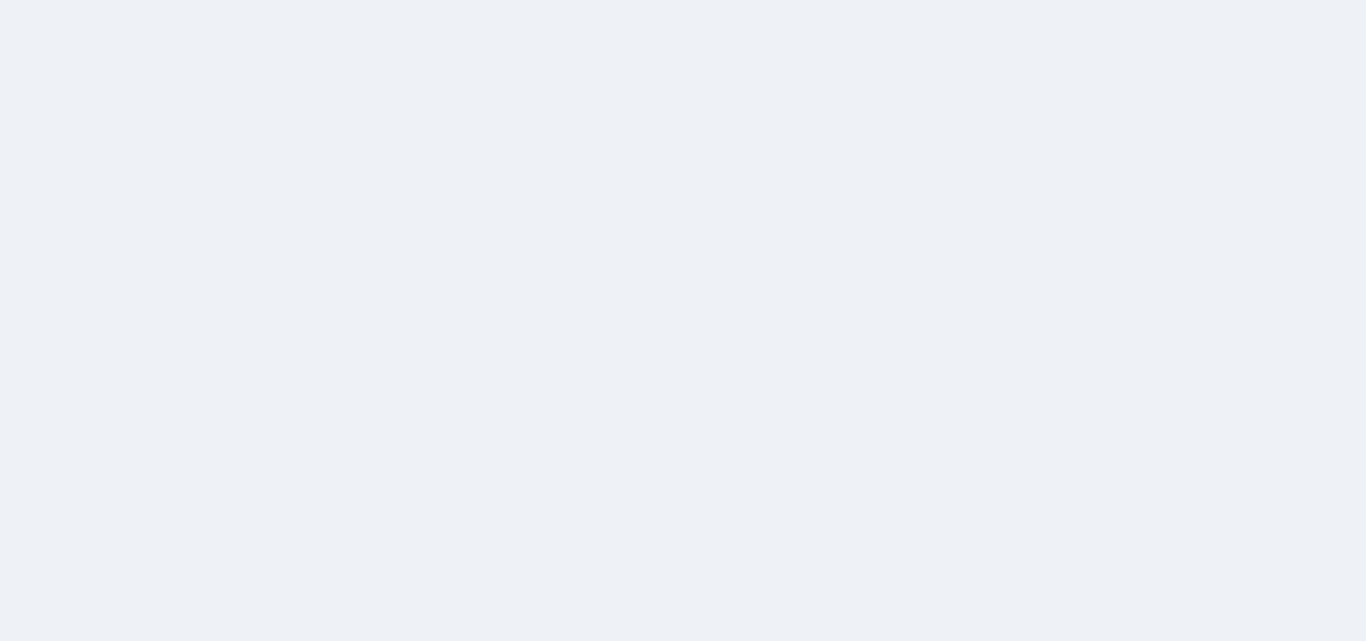 scroll, scrollTop: 0, scrollLeft: 0, axis: both 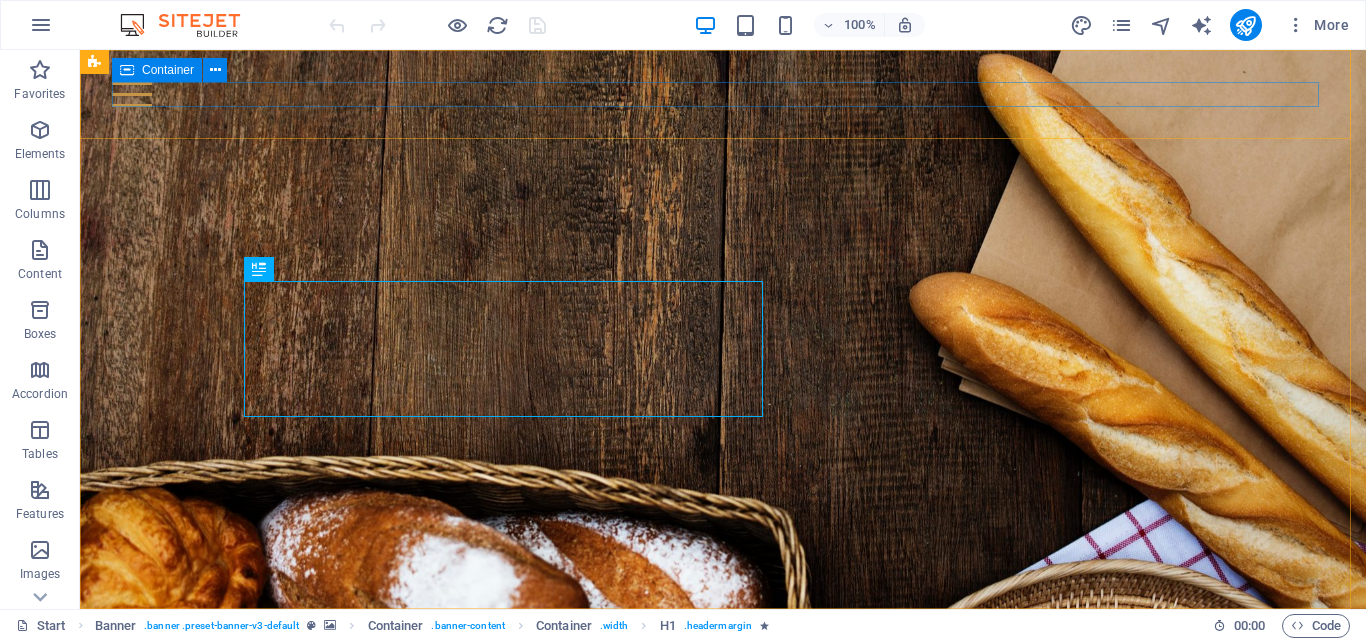 click on "Container" at bounding box center (168, 70) 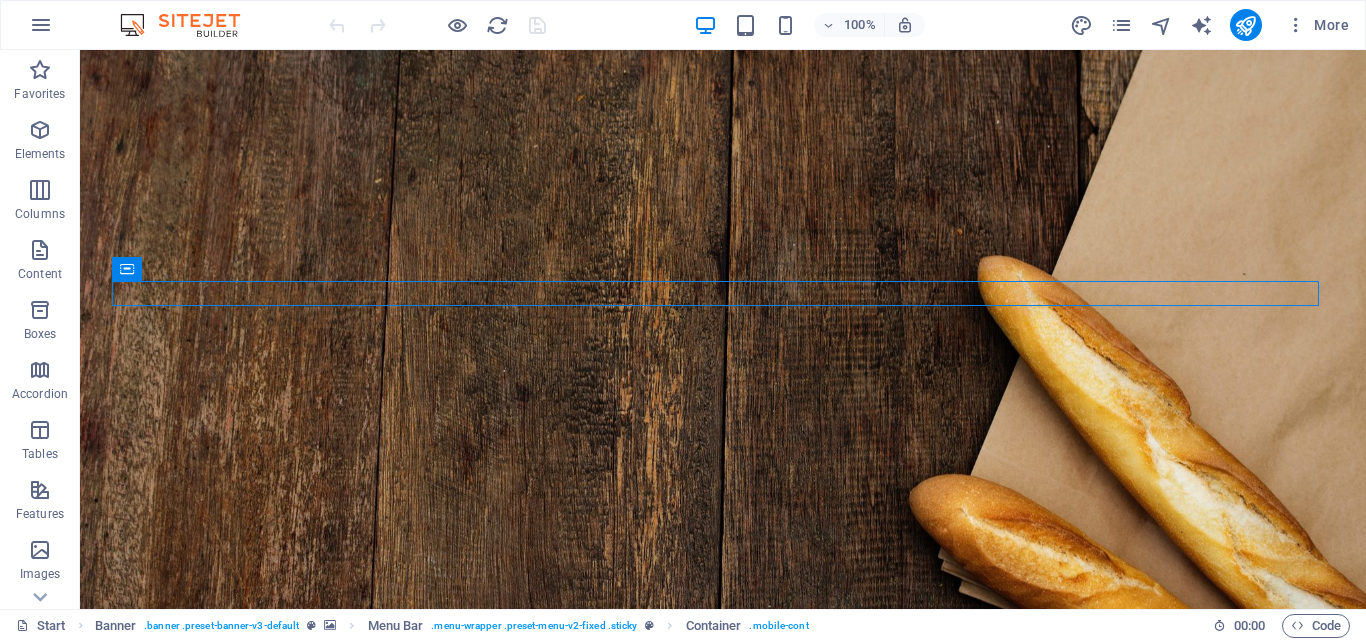 scroll, scrollTop: 0, scrollLeft: 0, axis: both 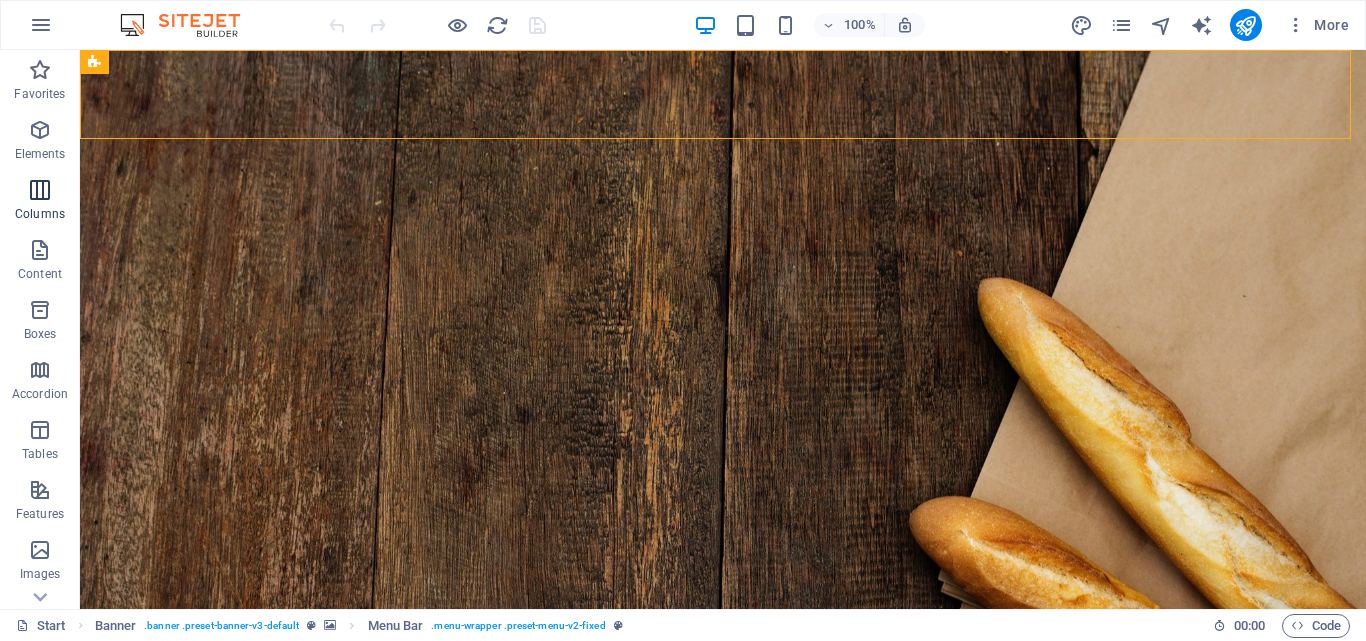 click at bounding box center (40, 190) 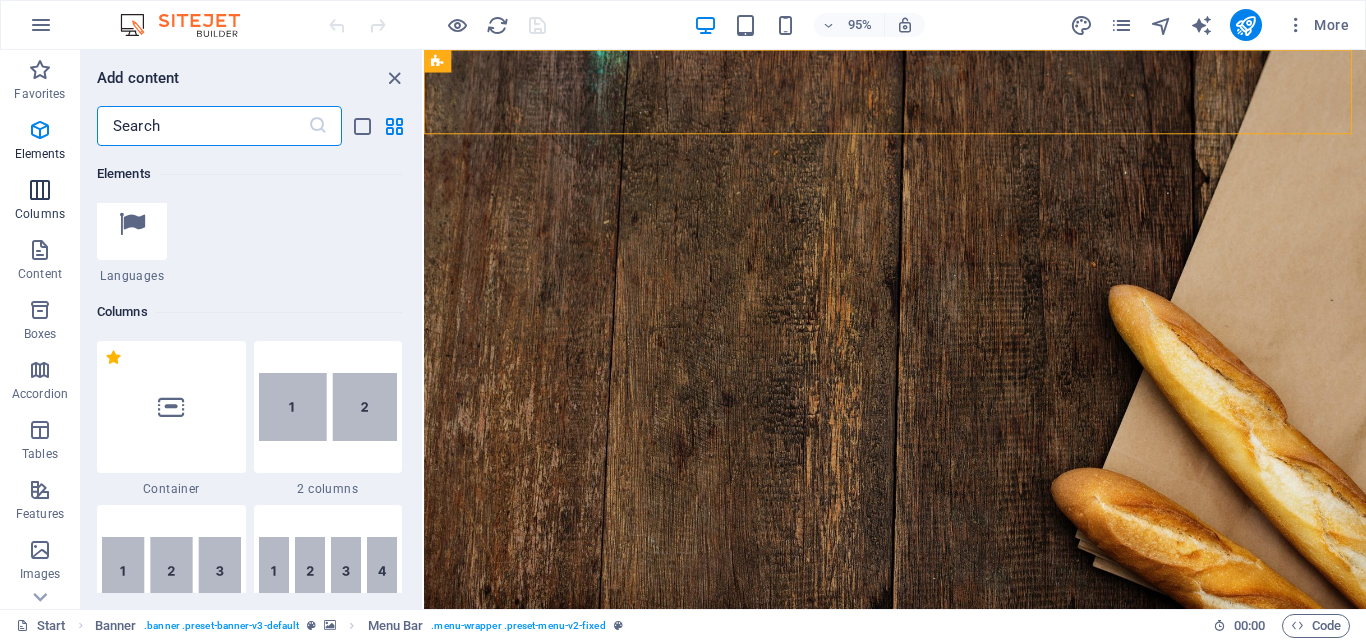 scroll, scrollTop: 990, scrollLeft: 0, axis: vertical 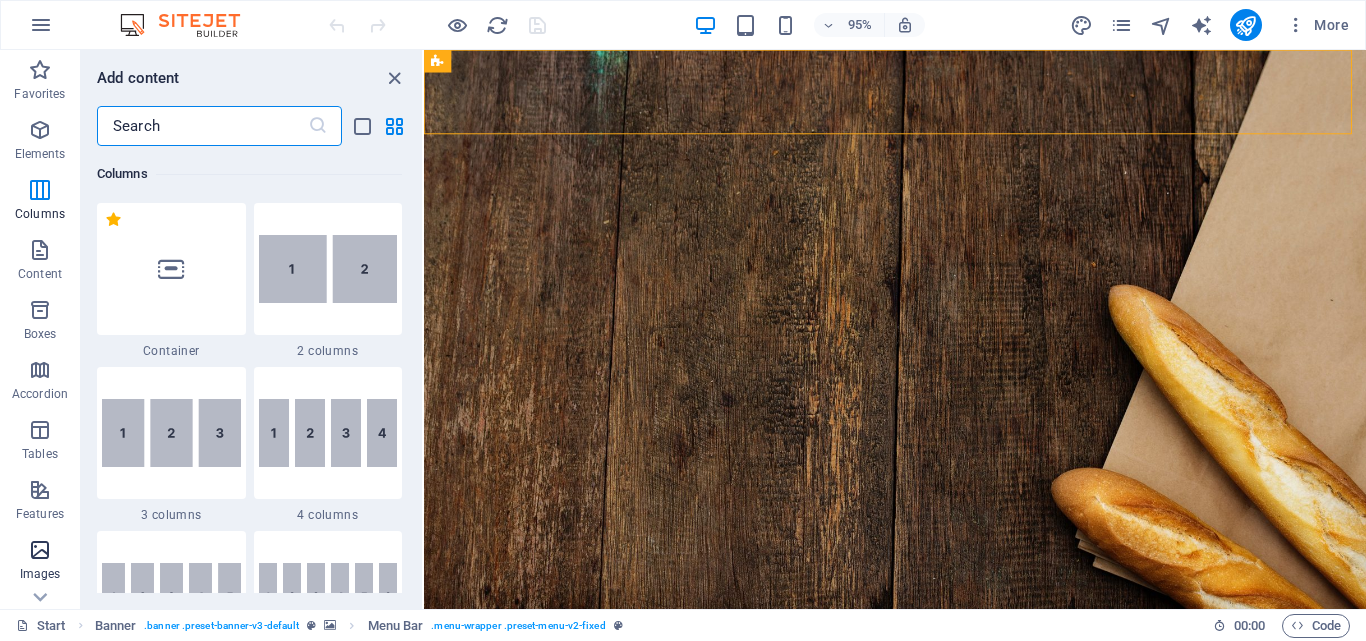 click at bounding box center [40, 550] 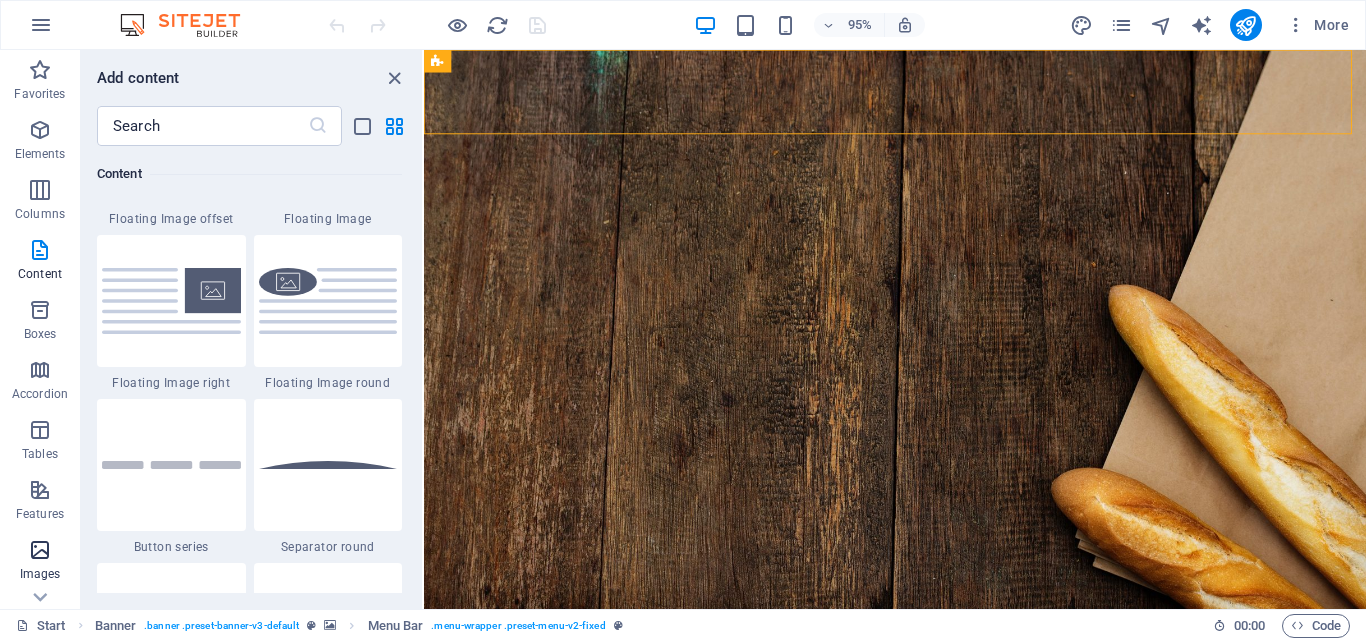 scroll, scrollTop: 9976, scrollLeft: 0, axis: vertical 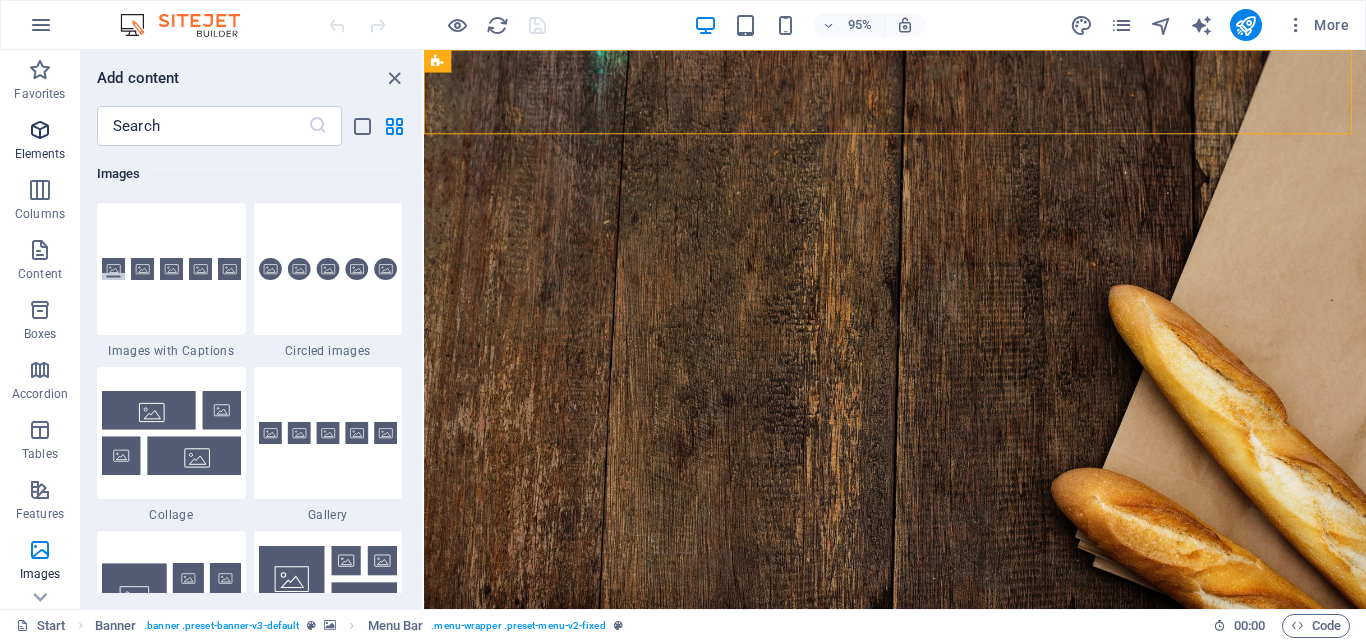 click at bounding box center [40, 130] 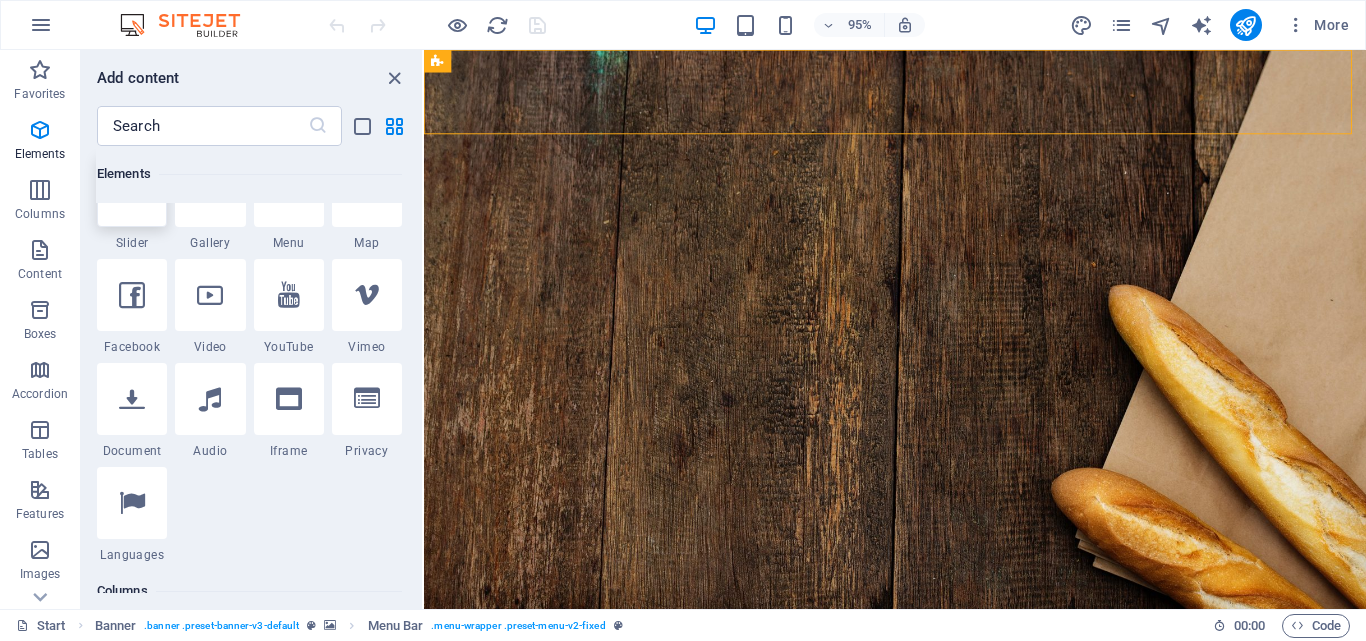 scroll, scrollTop: 613, scrollLeft: 0, axis: vertical 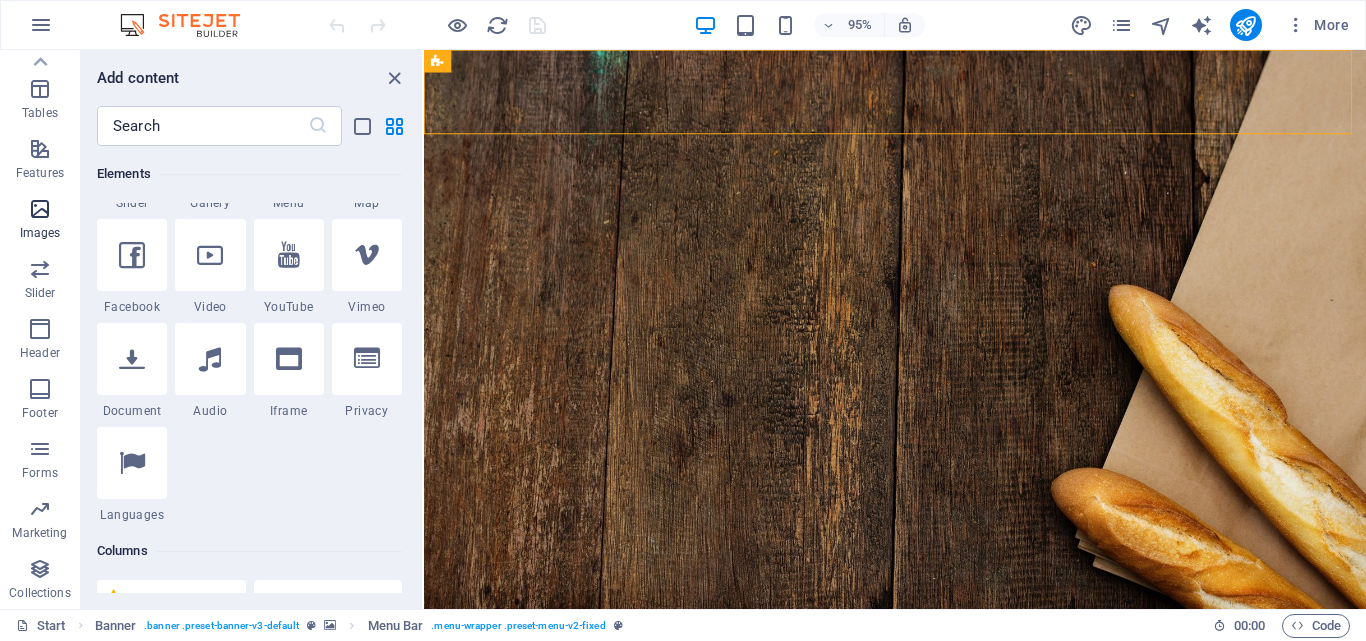 click on "Images" at bounding box center (40, 233) 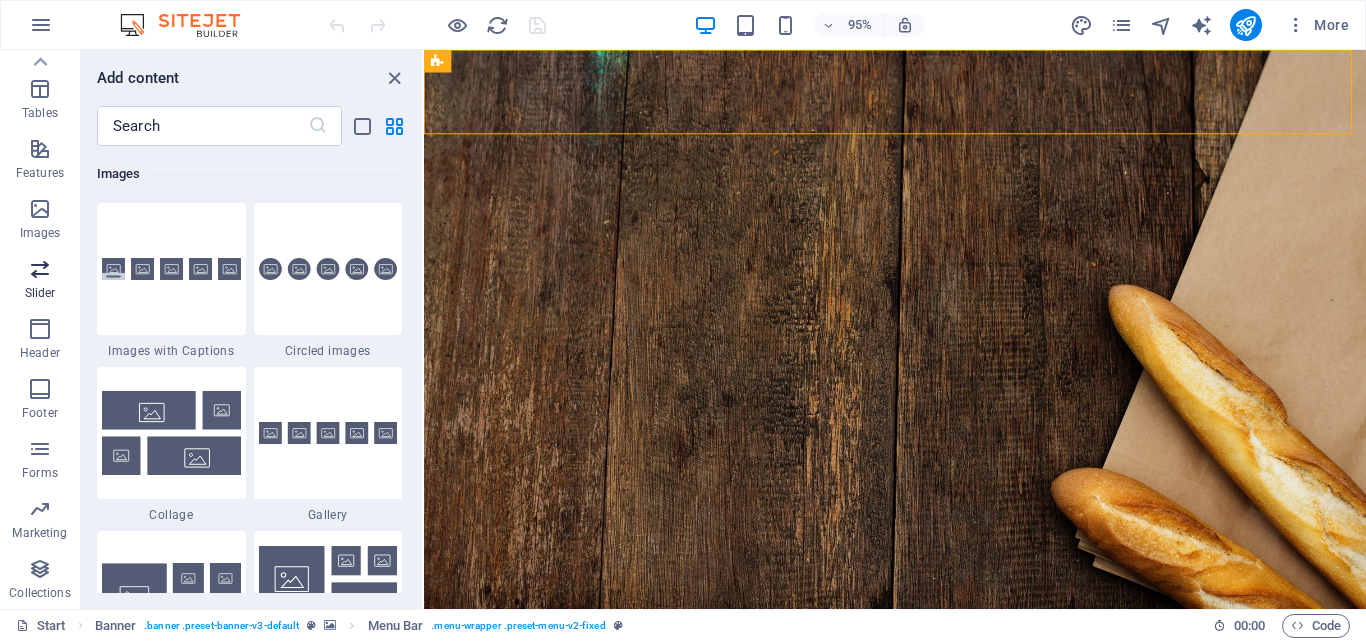 click at bounding box center [40, 269] 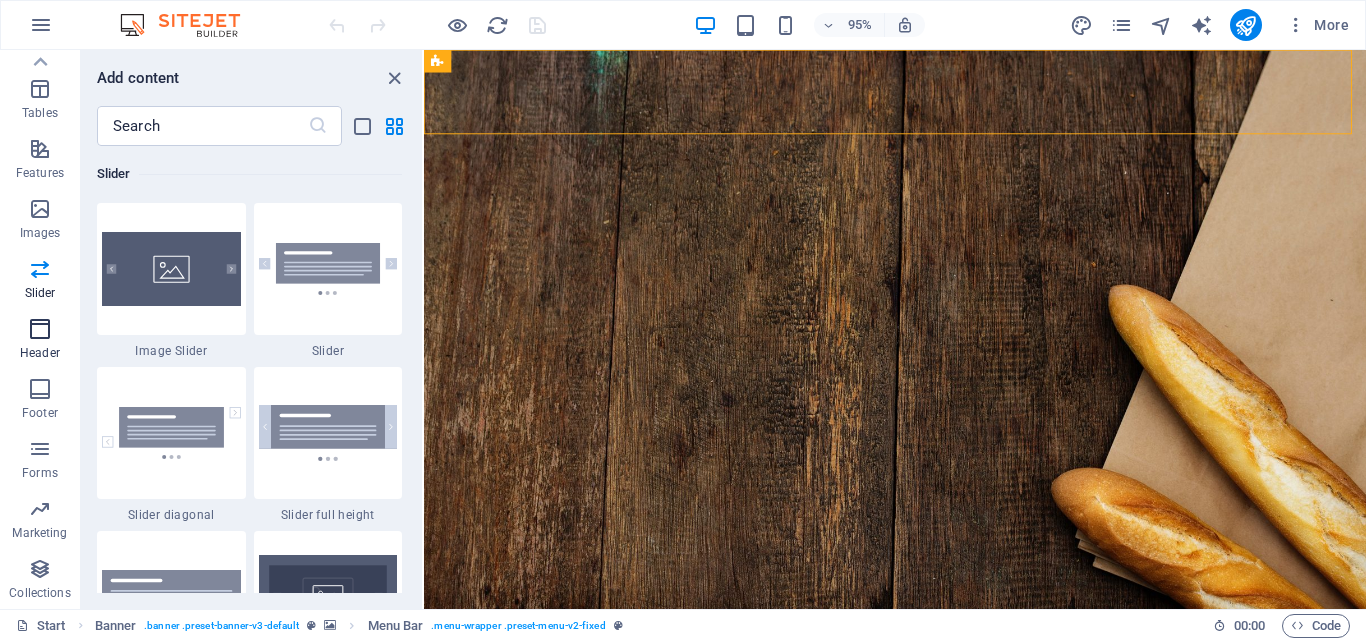 click on "Header" at bounding box center [40, 341] 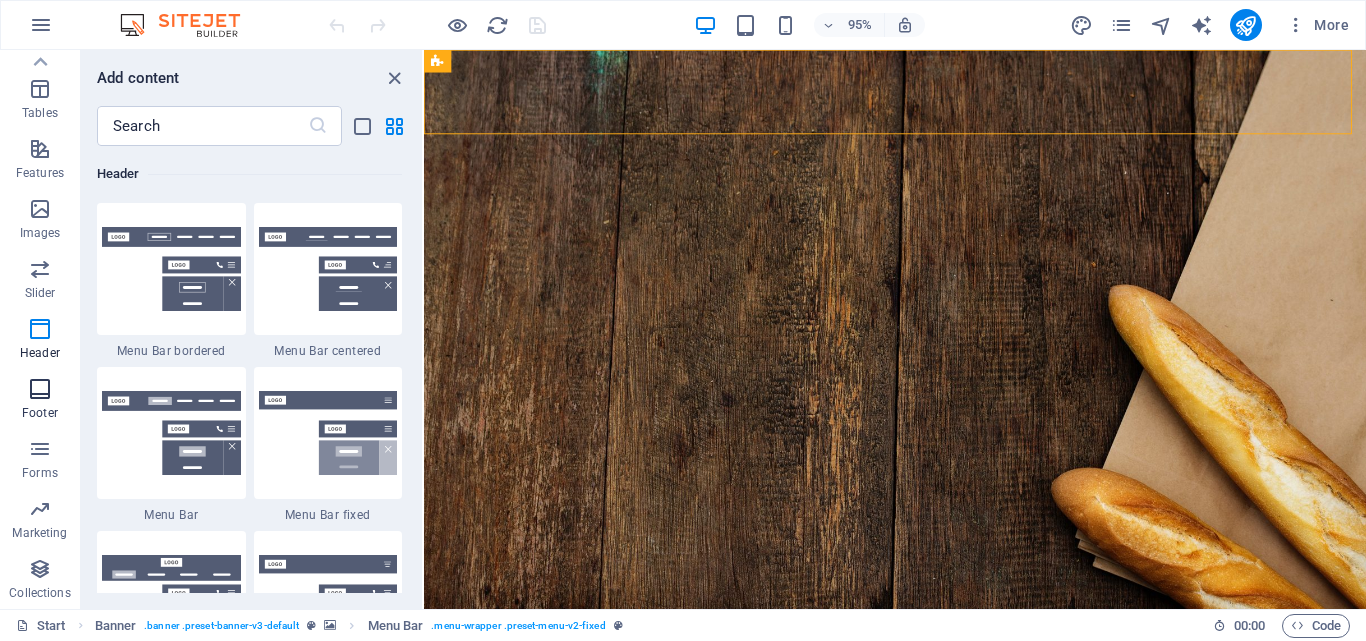 click on "Footer" at bounding box center [40, 399] 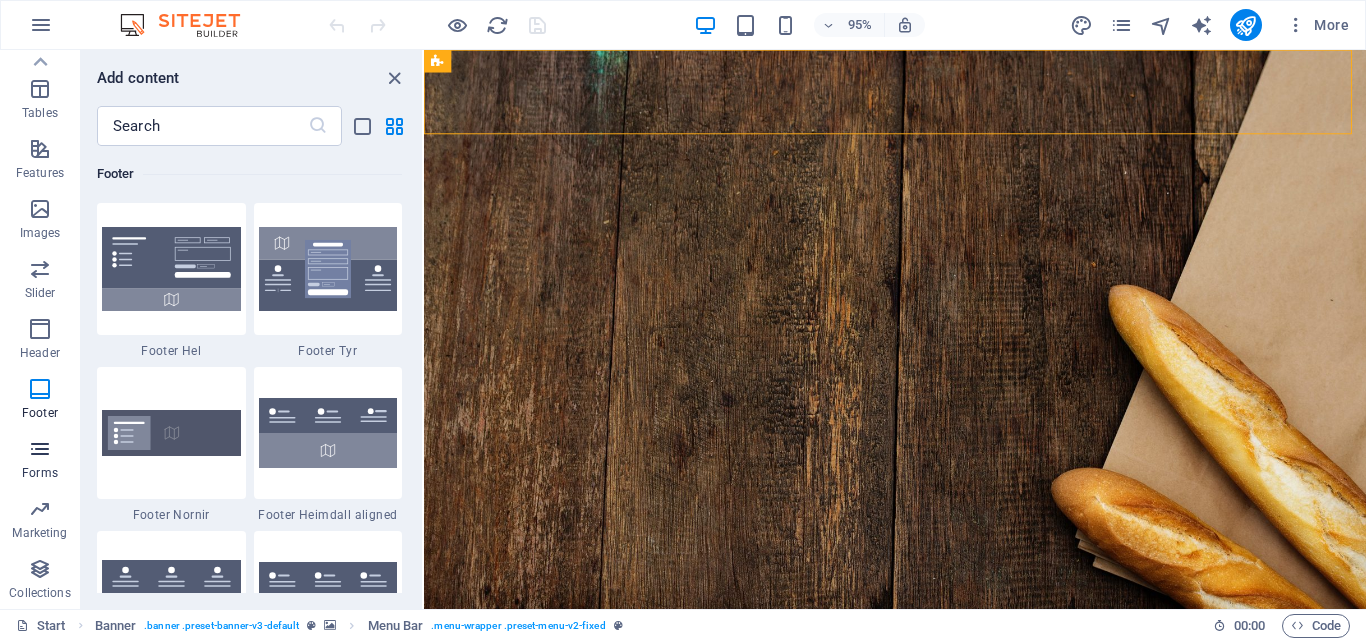 click on "Forms" at bounding box center (40, 473) 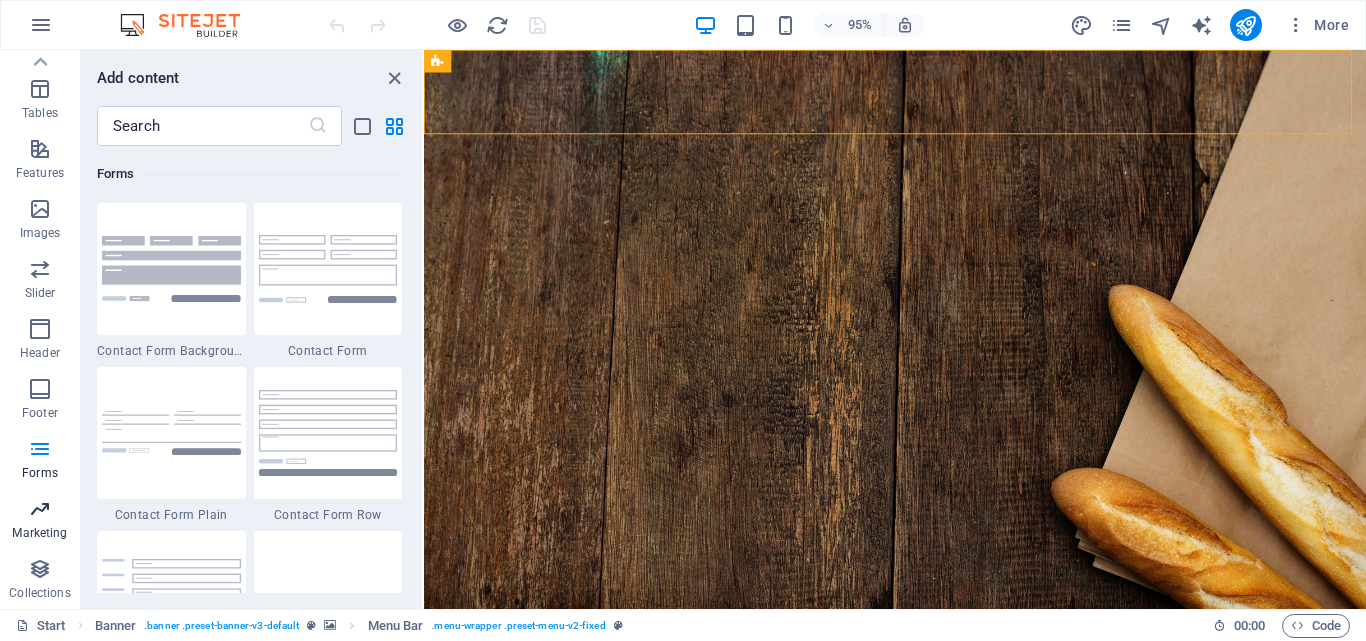 click on "Marketing" at bounding box center [39, 533] 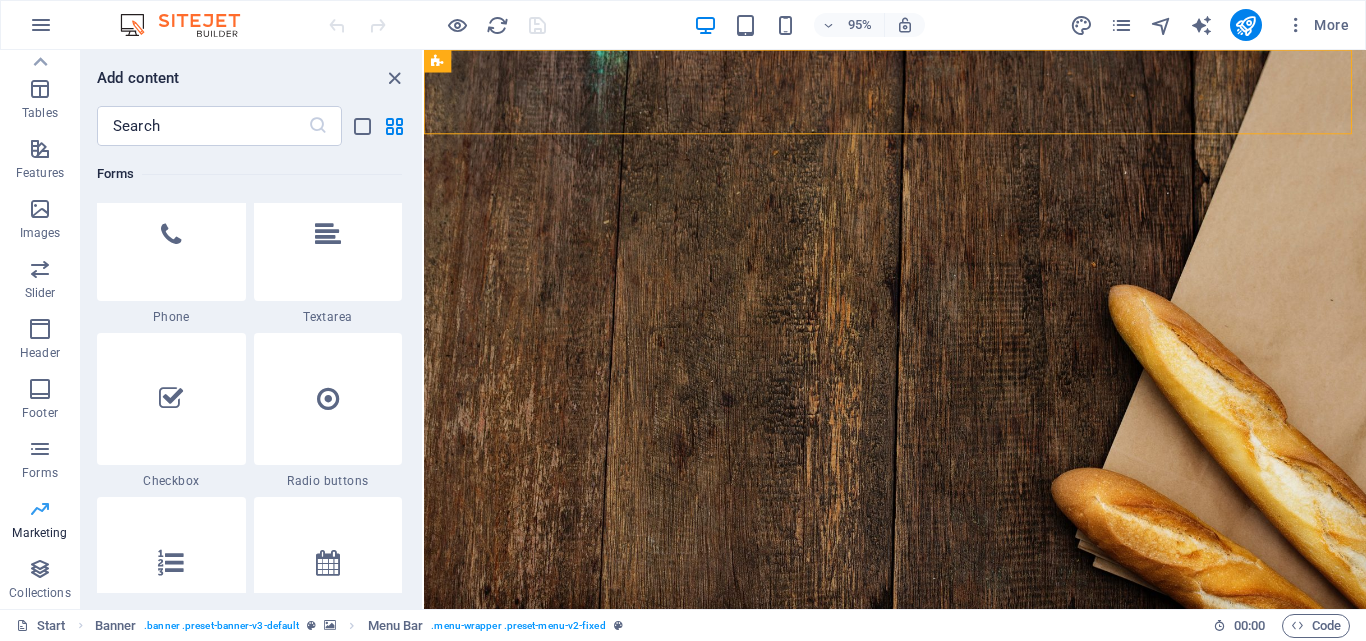 scroll, scrollTop: 16125, scrollLeft: 0, axis: vertical 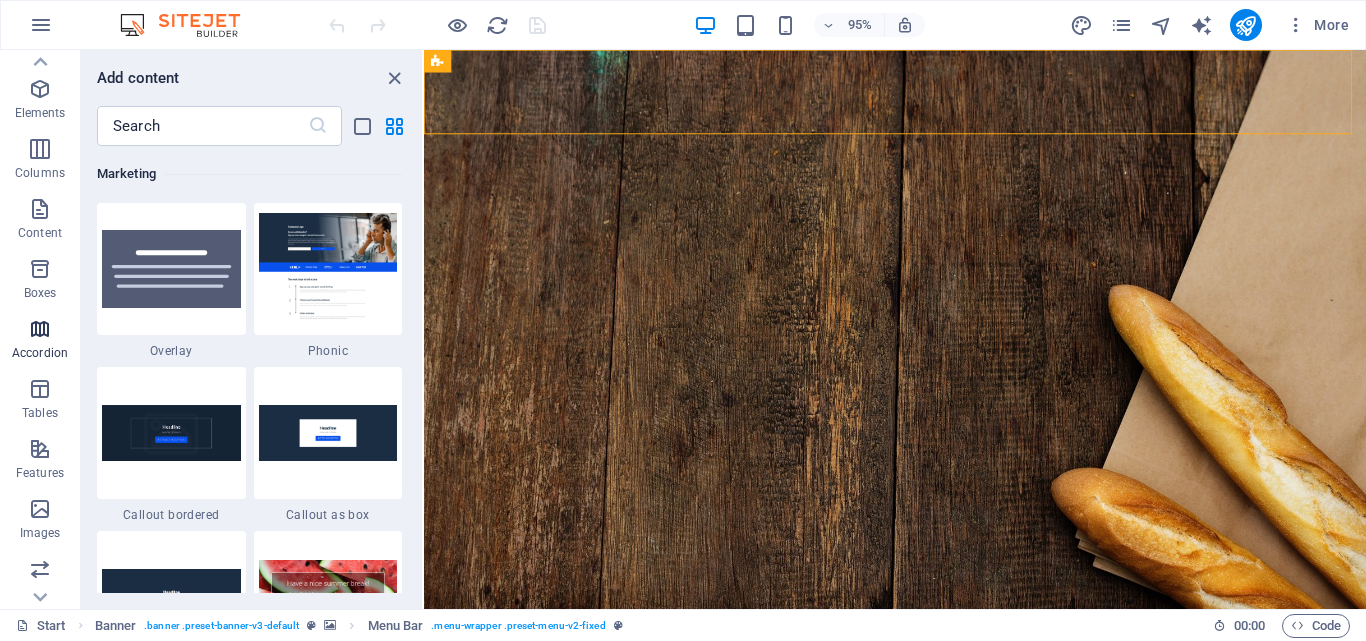 click on "Accordion" at bounding box center [40, 341] 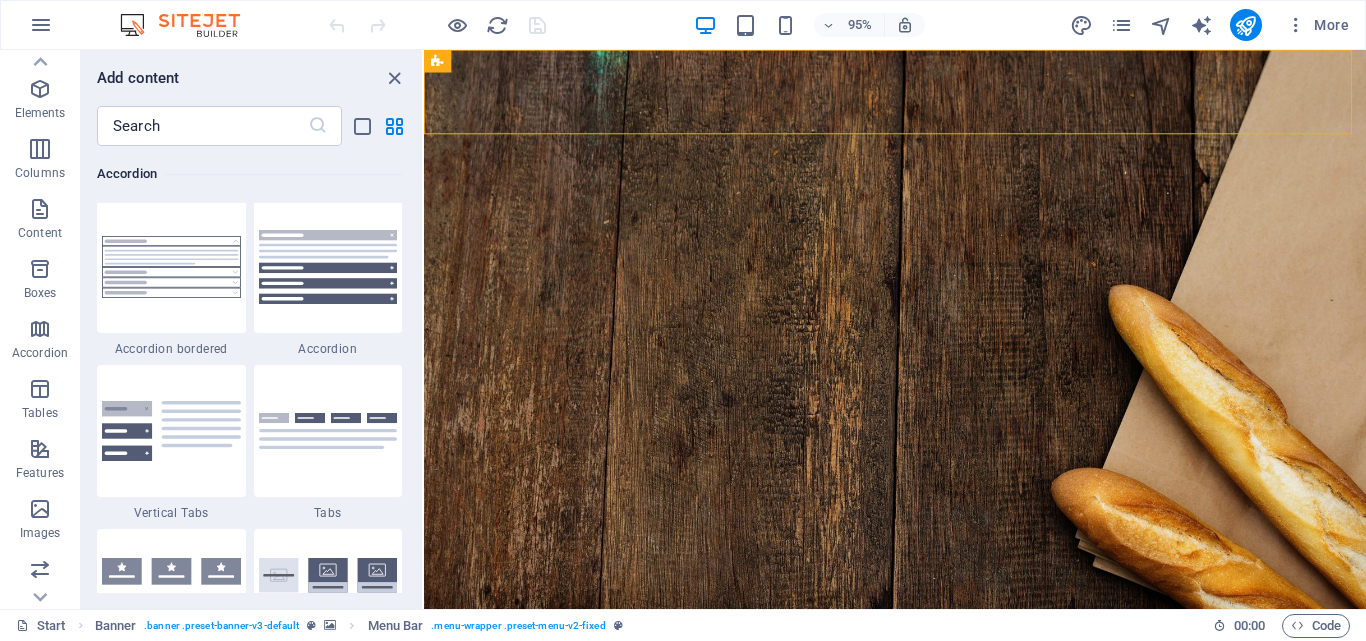 scroll, scrollTop: 6221, scrollLeft: 0, axis: vertical 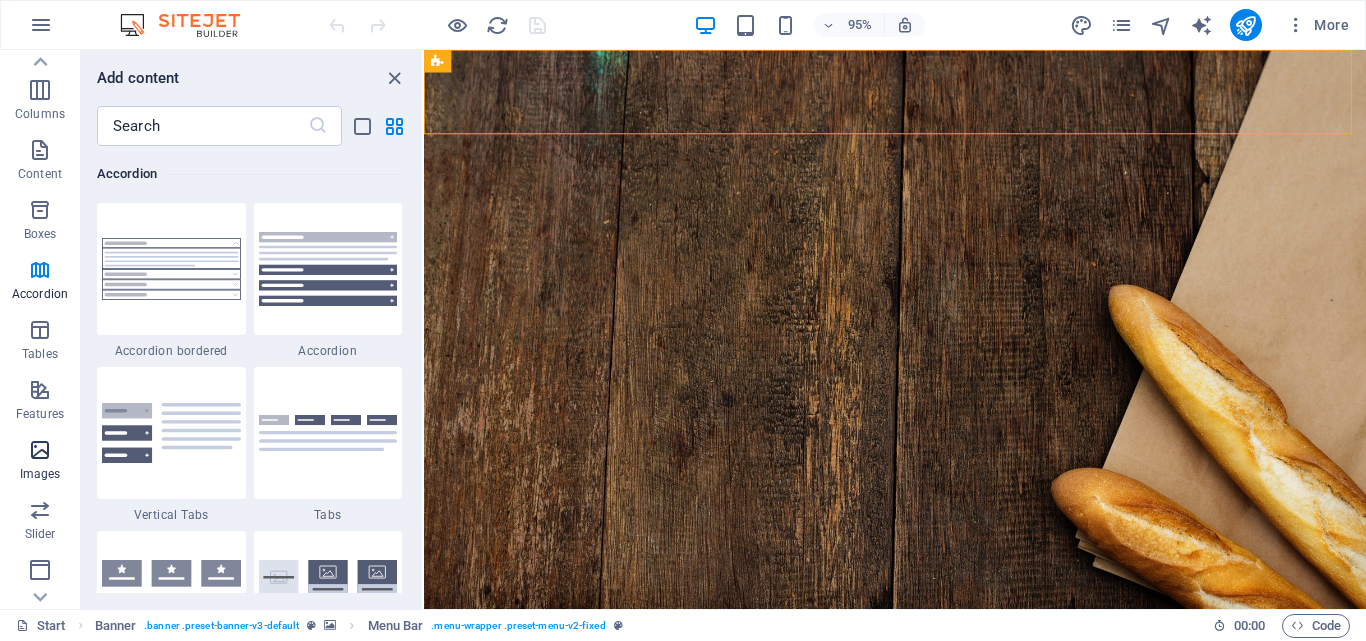 click at bounding box center [40, 450] 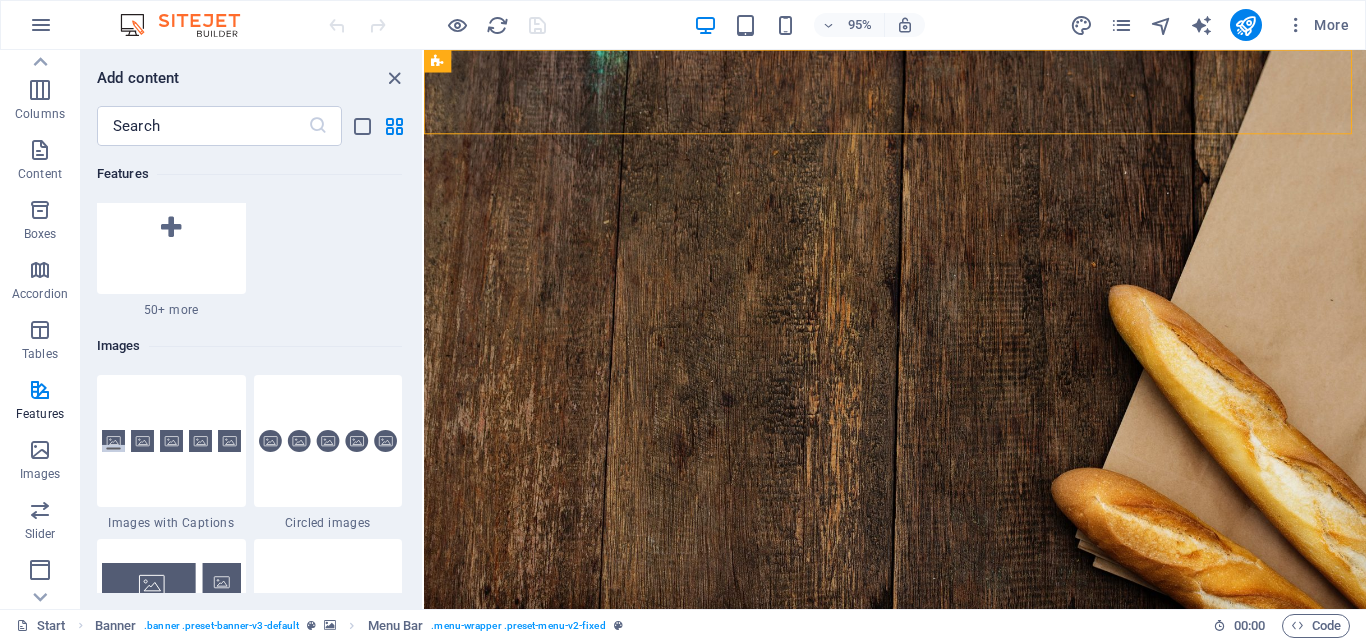 scroll, scrollTop: 9776, scrollLeft: 0, axis: vertical 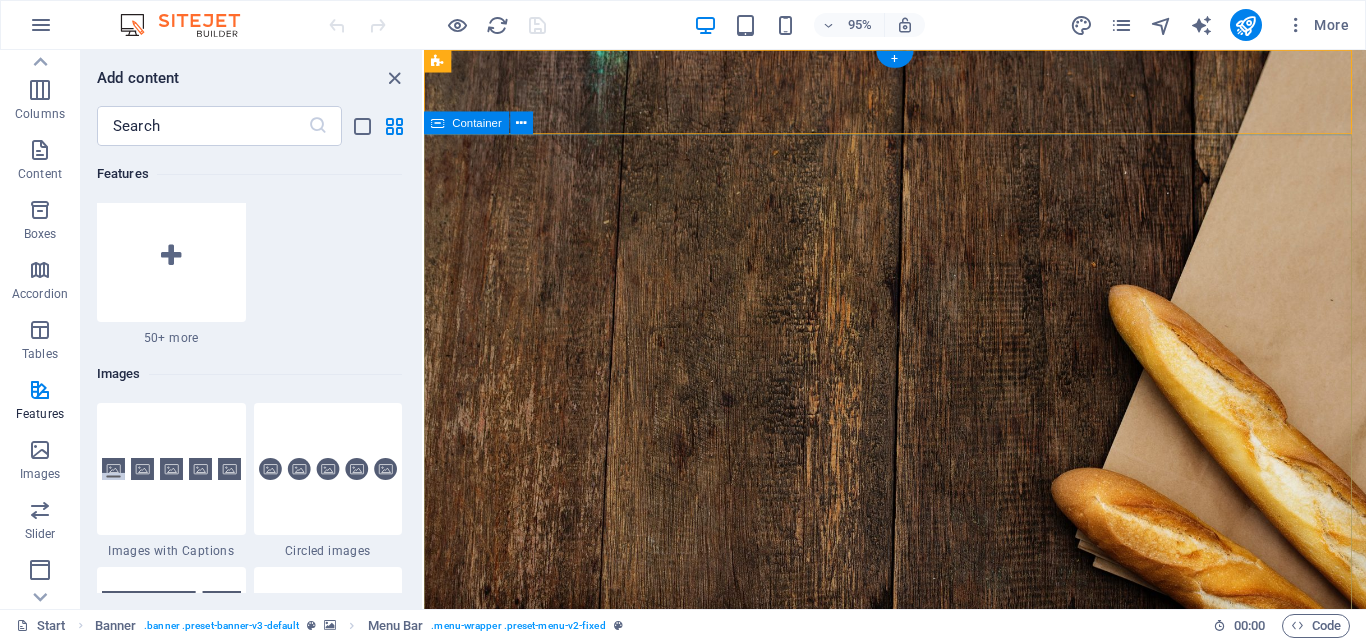 click on "each day brings its own bread Lorem ipsum dolor sit amet, consetetur sadipscing elitr,  sed diam nonumy eirmod tempor invidunt ut labore et dolore magna aliquyam erat,  sed diam voluptua. At vero eos et  tosaputra.com" at bounding box center [920, 1269] 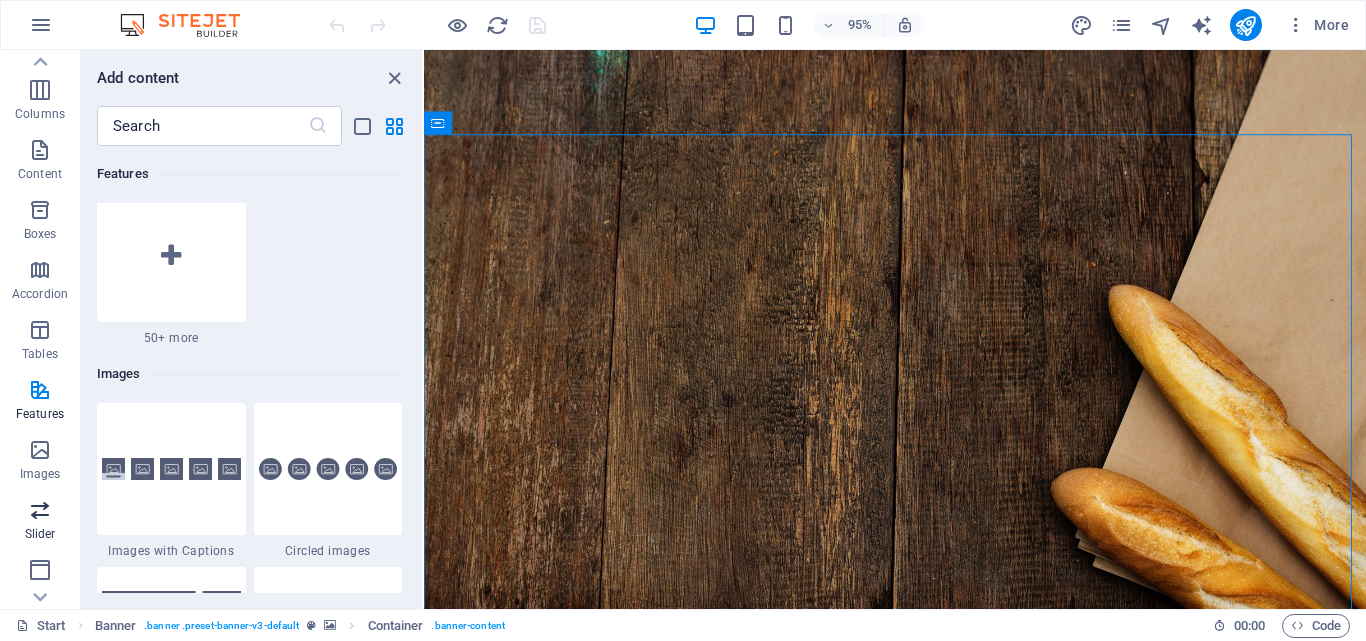 click at bounding box center [40, 510] 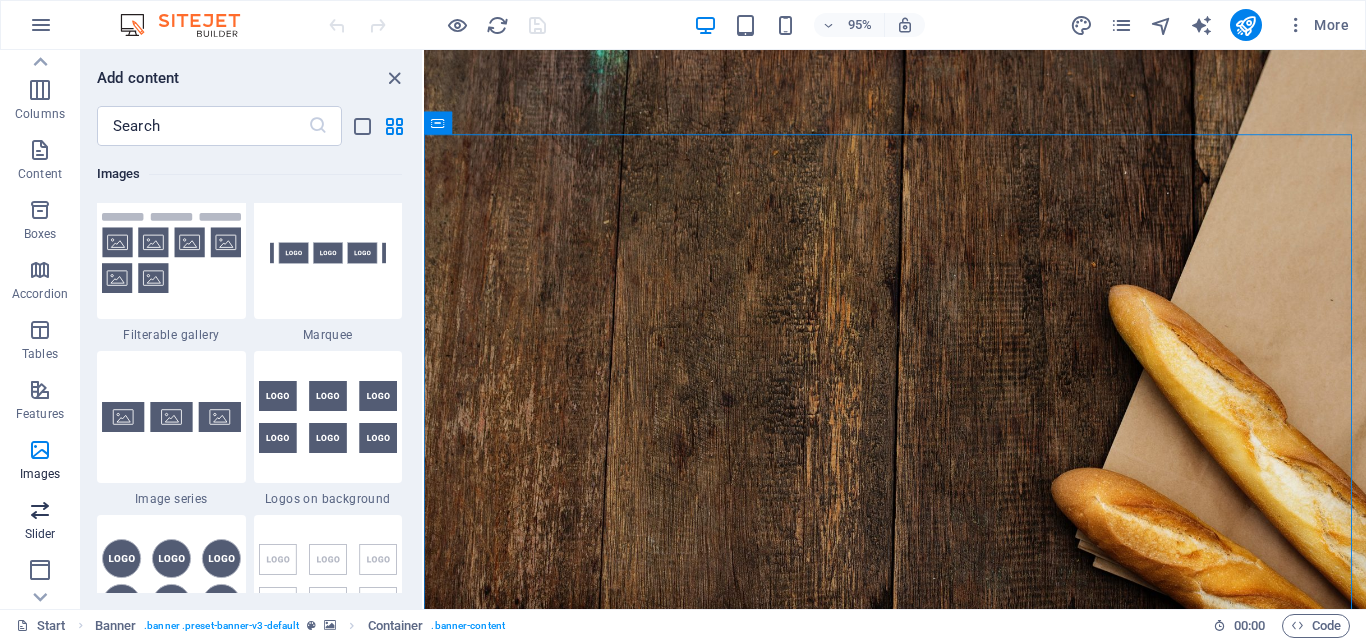scroll, scrollTop: 11173, scrollLeft: 0, axis: vertical 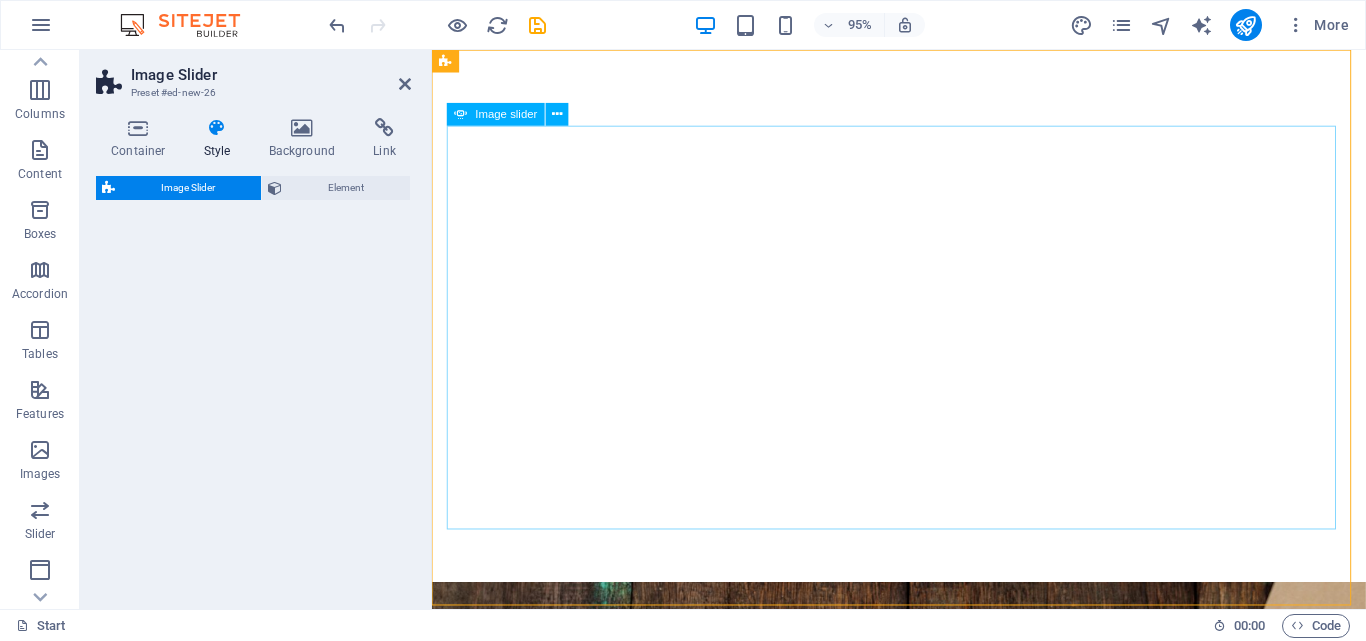 select on "rem" 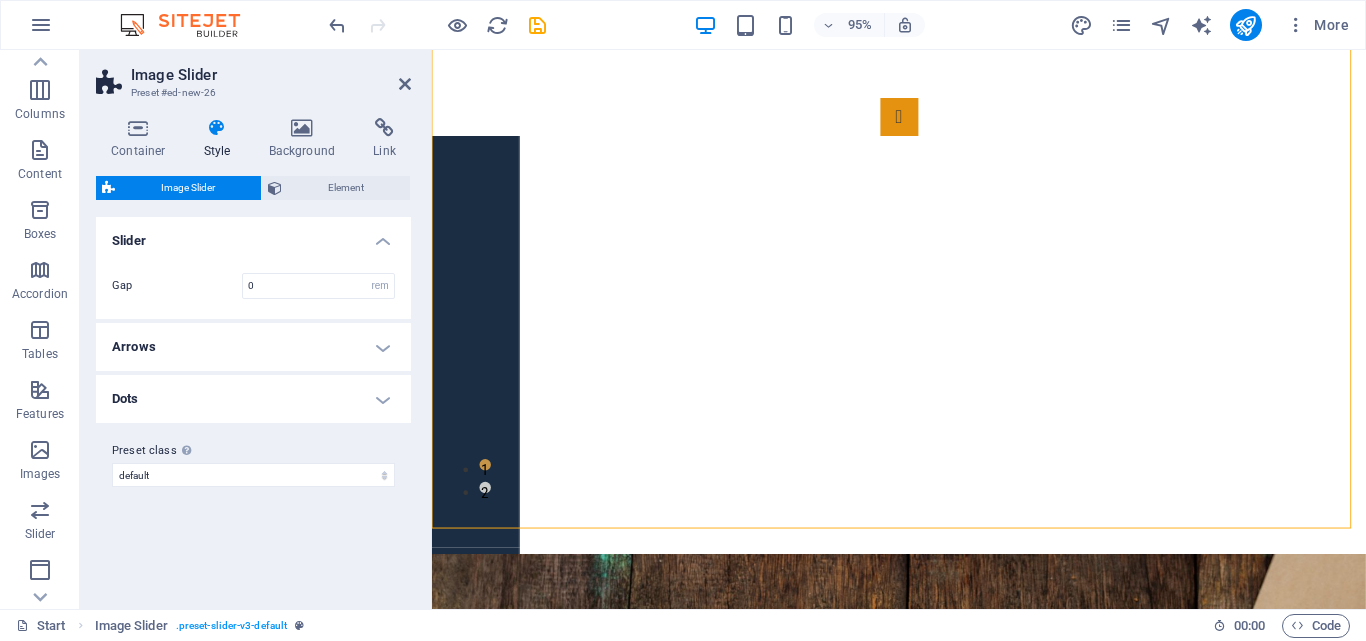 scroll, scrollTop: 15, scrollLeft: 0, axis: vertical 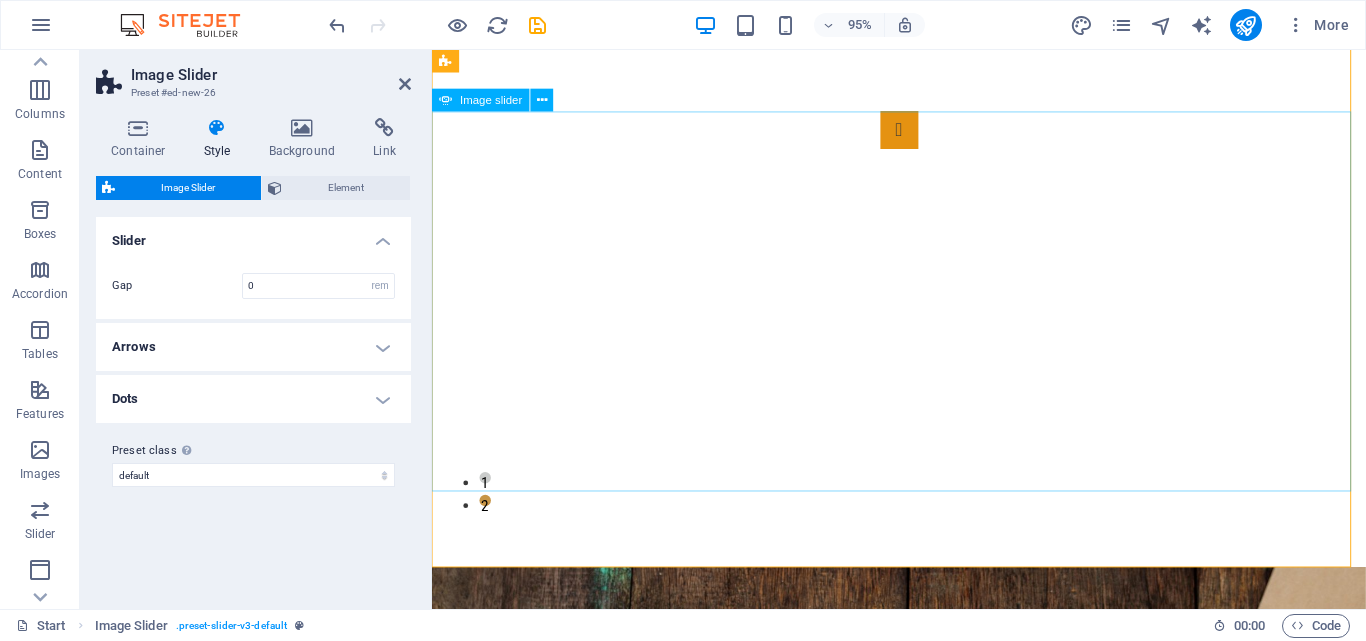 click on "Image slider" at bounding box center (492, 100) 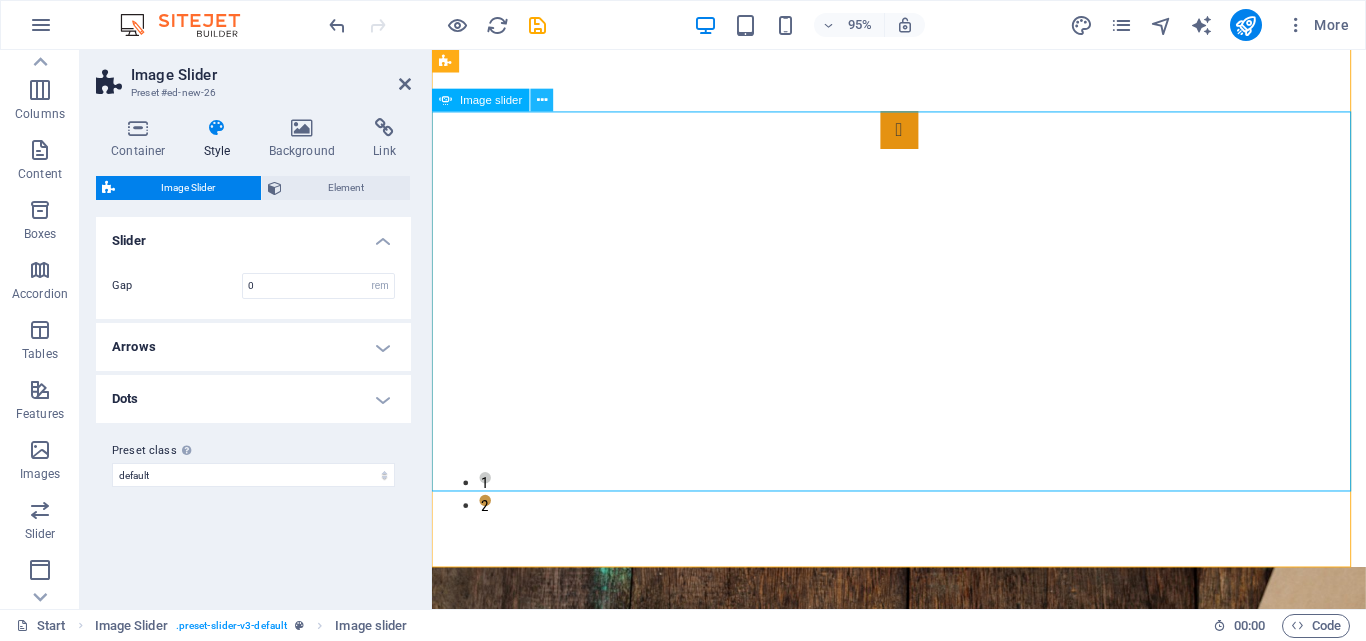 click at bounding box center [542, 100] 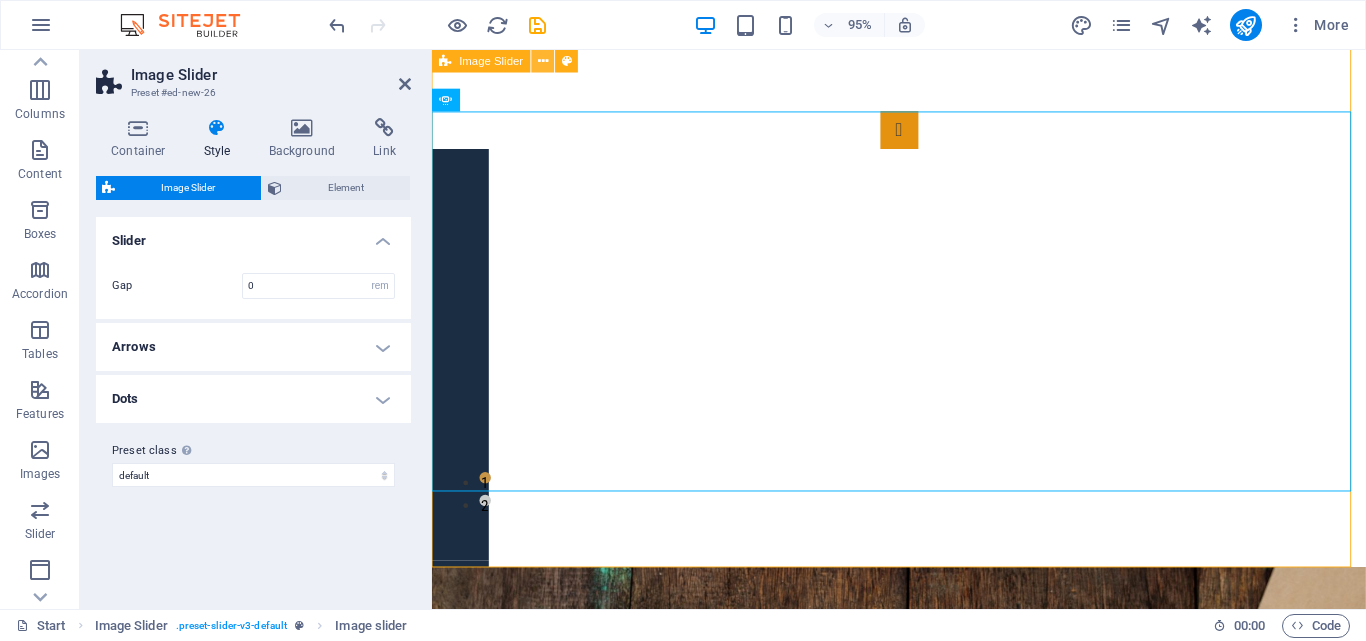 click at bounding box center (543, 61) 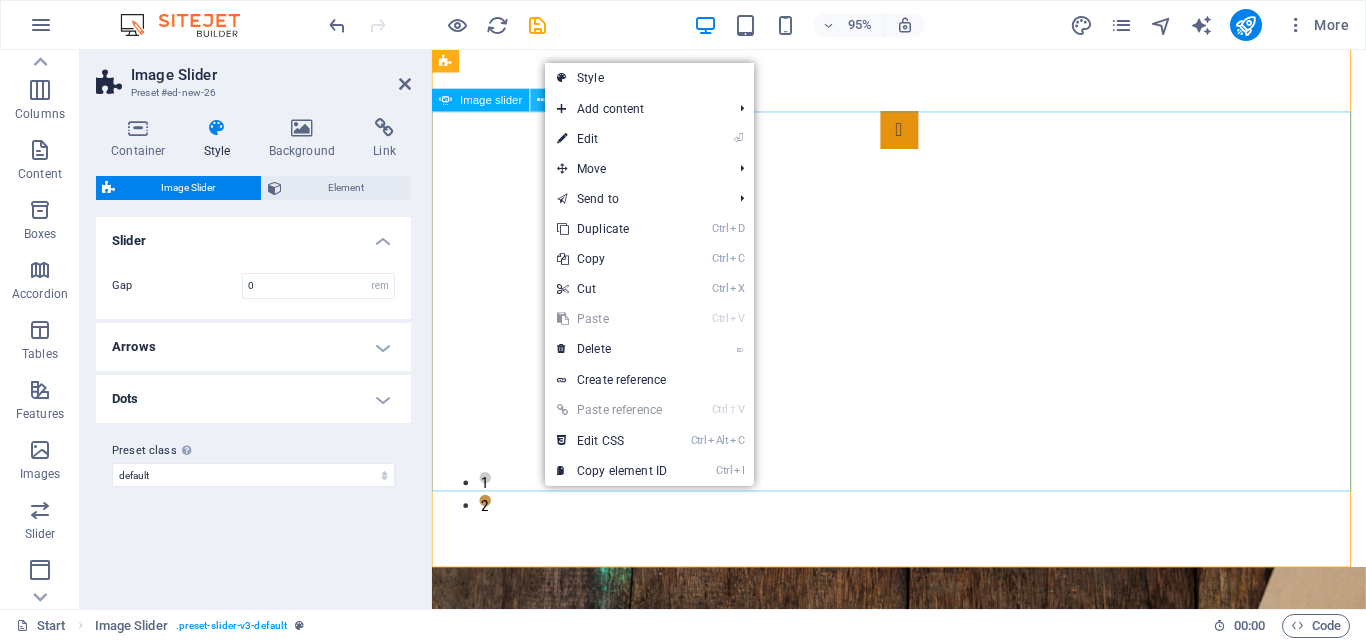 click at bounding box center [542, 100] 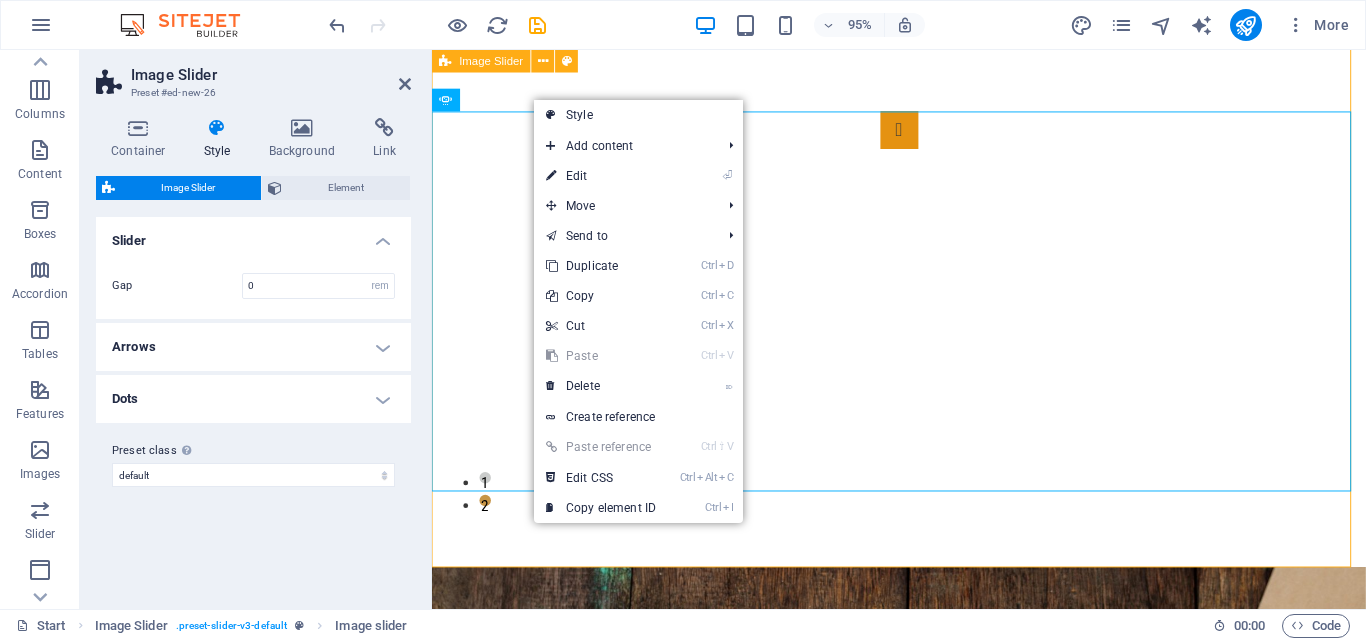 click on "1 2" at bounding box center [923, 315] 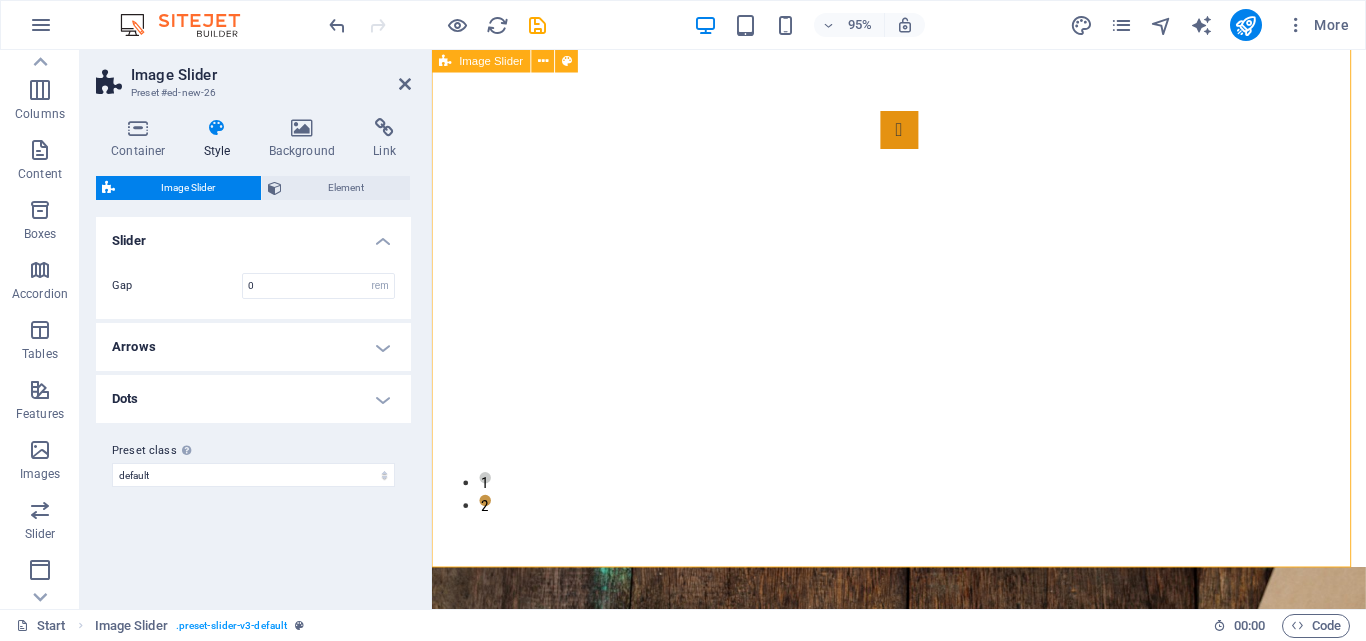 click on "1 2" at bounding box center [923, 315] 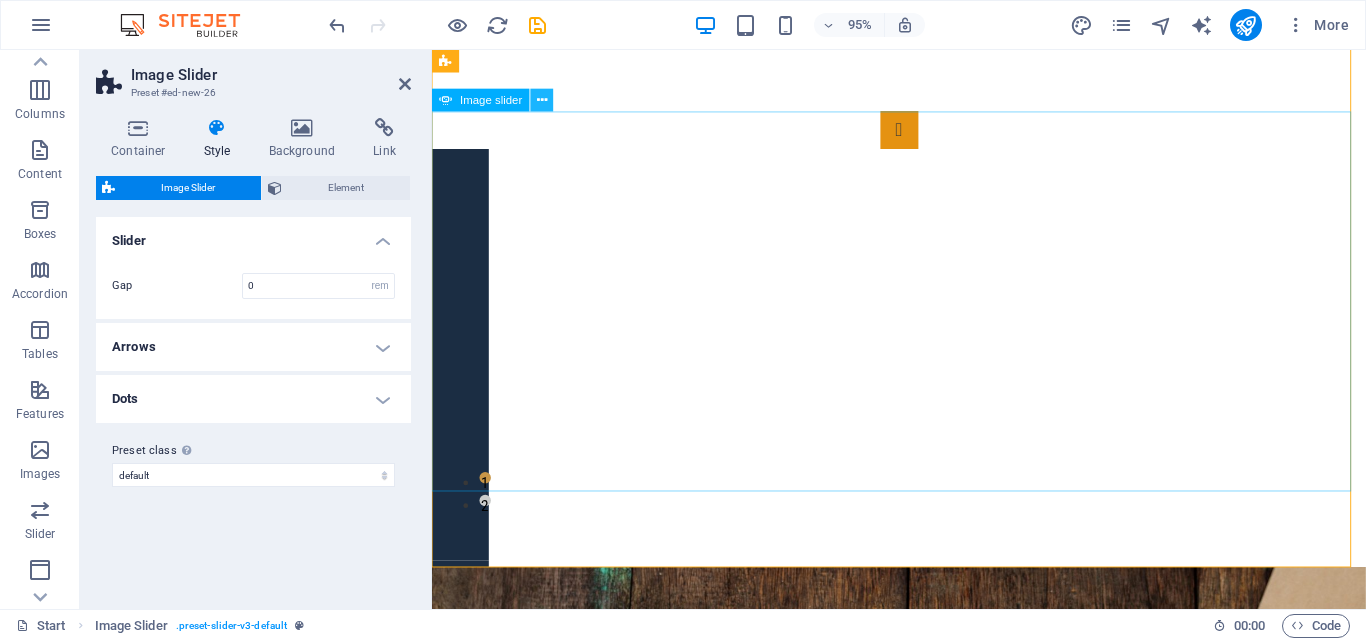 click at bounding box center (542, 100) 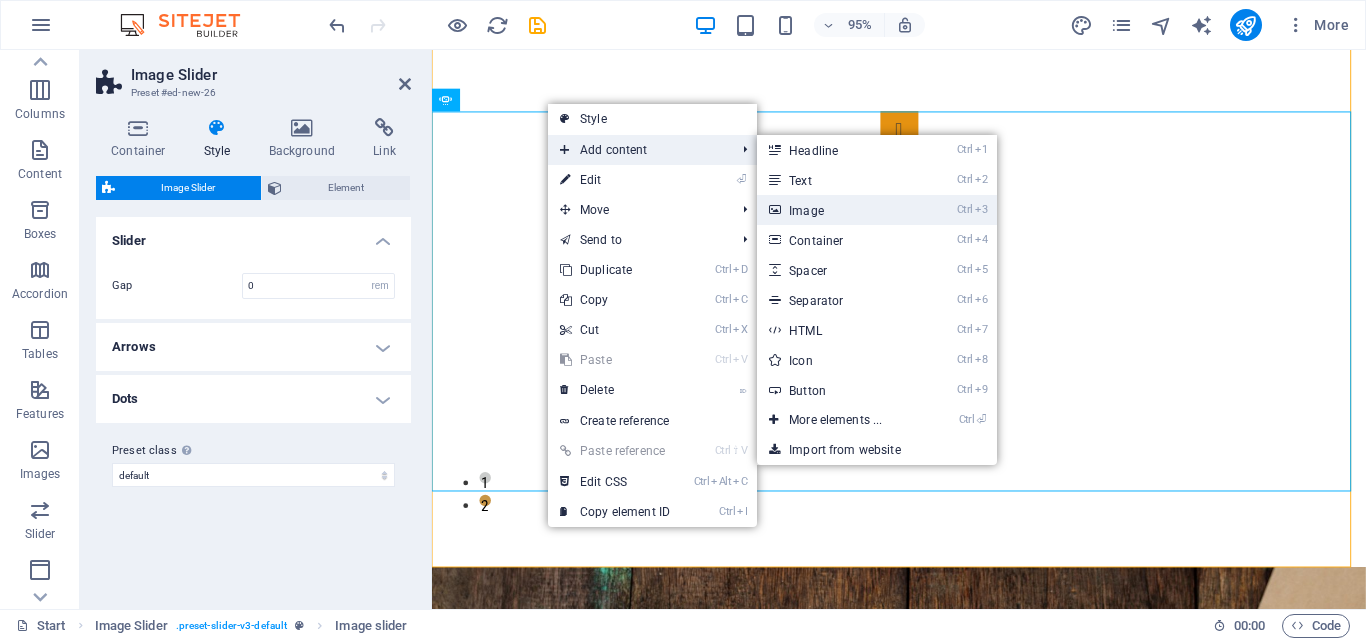 click on "Ctrl 3  Image" at bounding box center [839, 210] 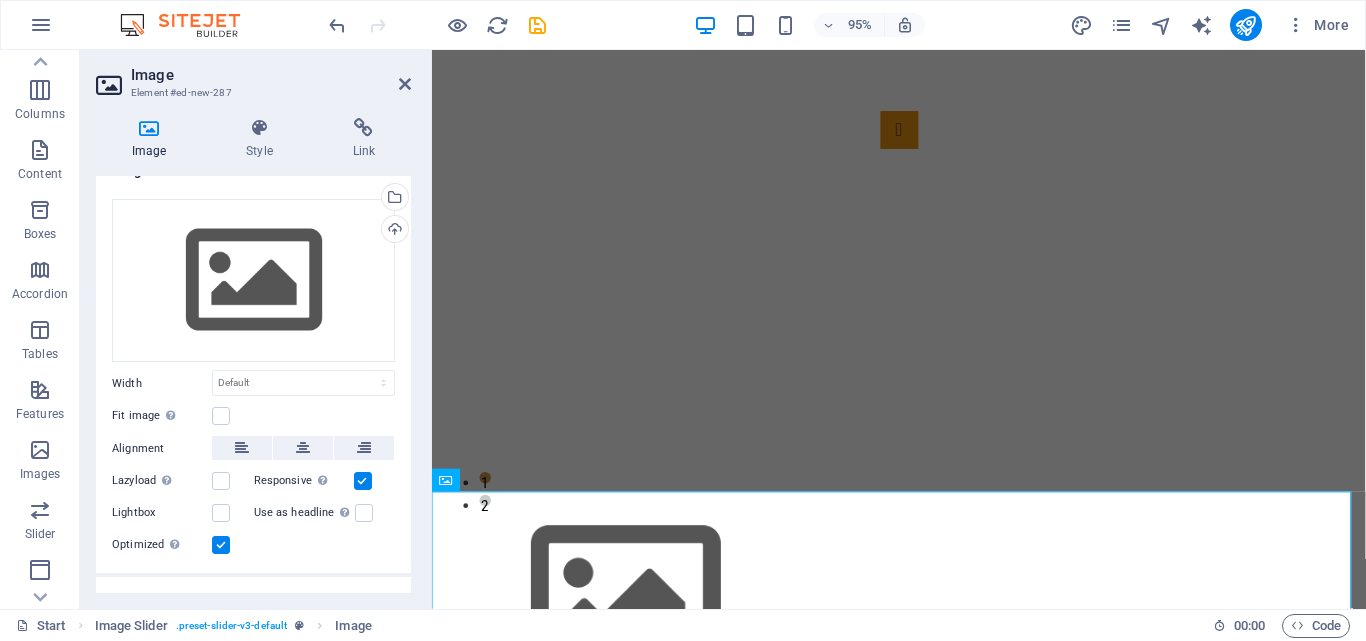 scroll, scrollTop: 59, scrollLeft: 0, axis: vertical 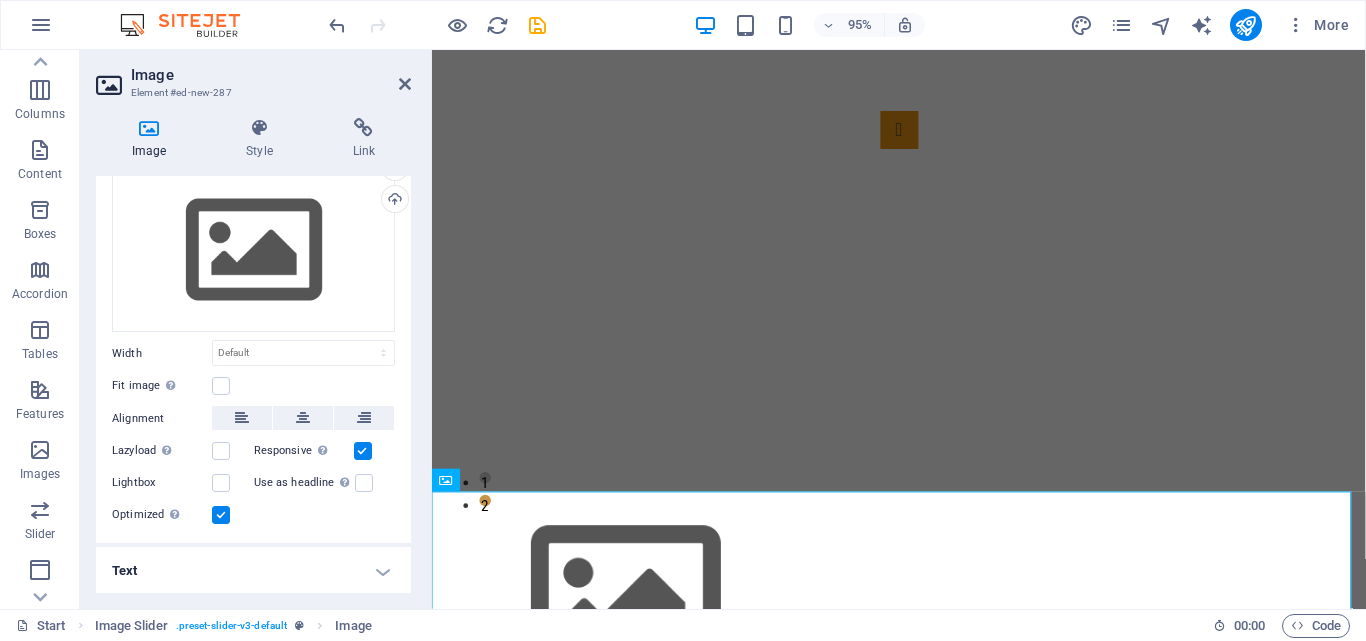 click on "Image" at bounding box center (153, 139) 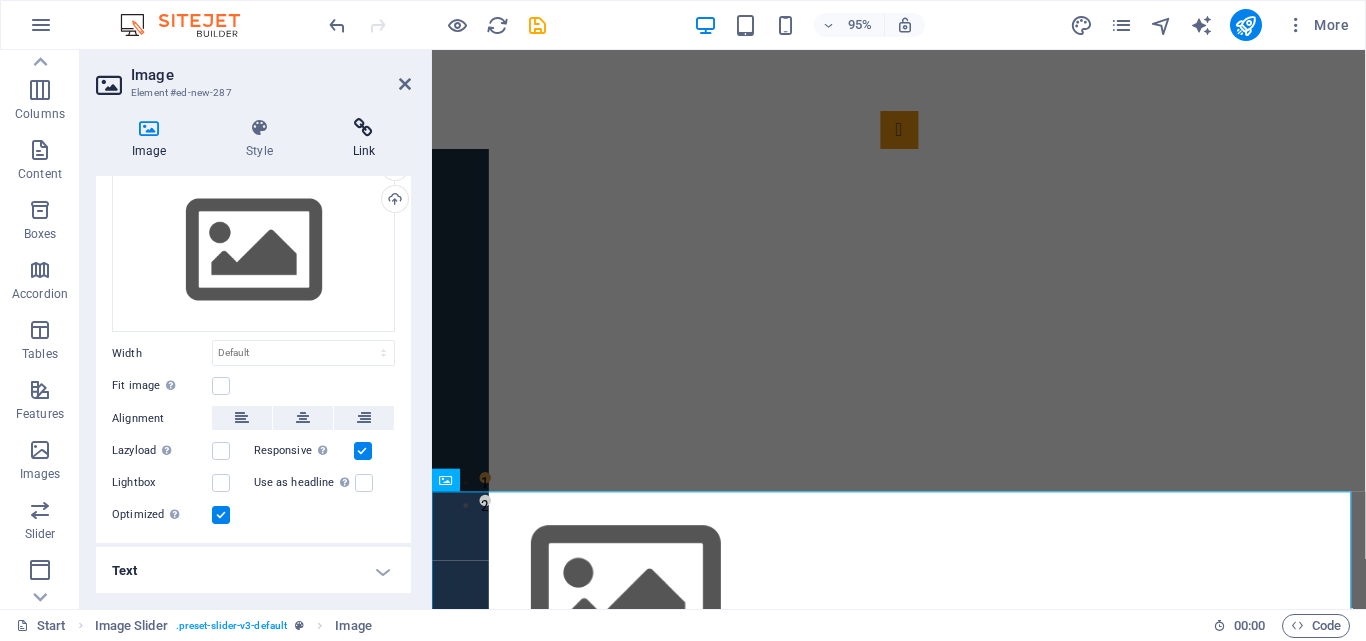 click on "Link" at bounding box center [364, 139] 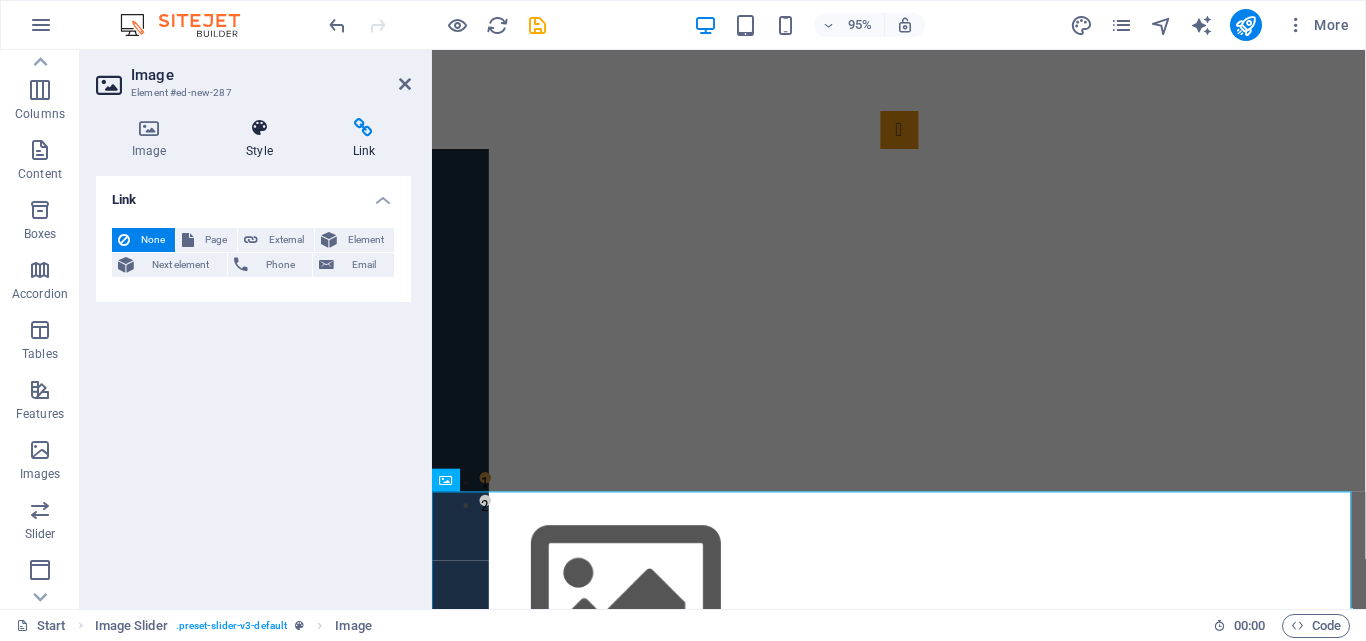 click on "Style" at bounding box center [263, 139] 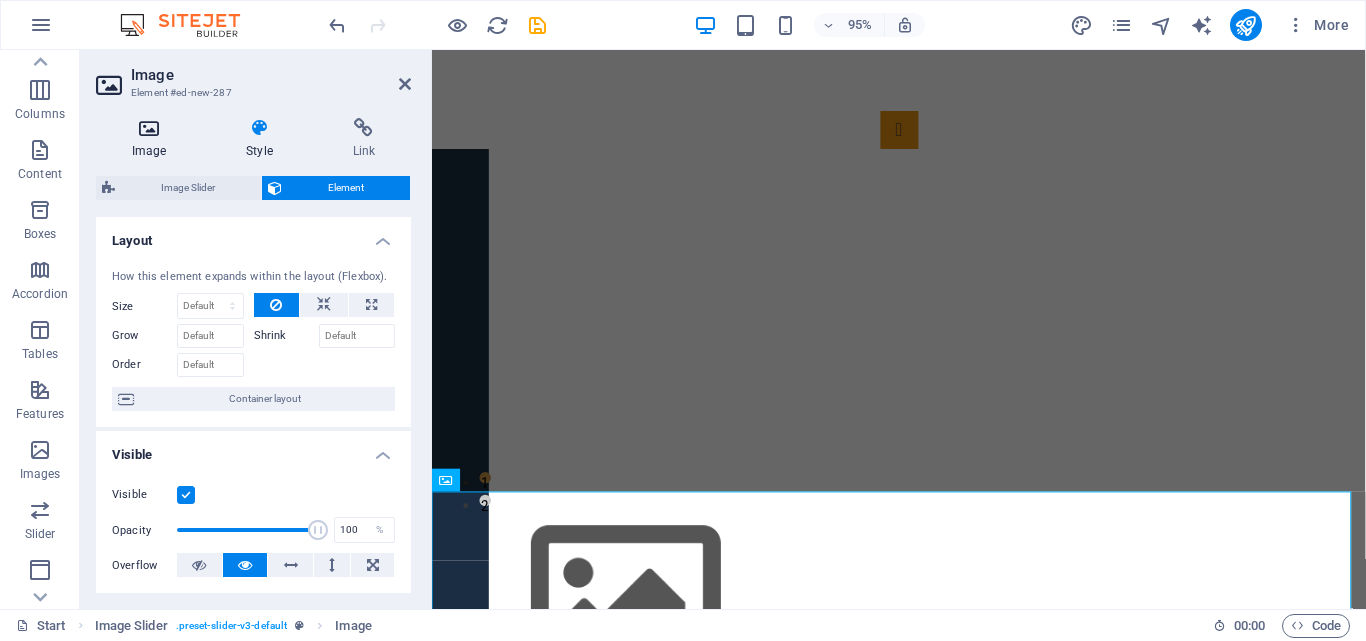 click on "Image" at bounding box center (153, 139) 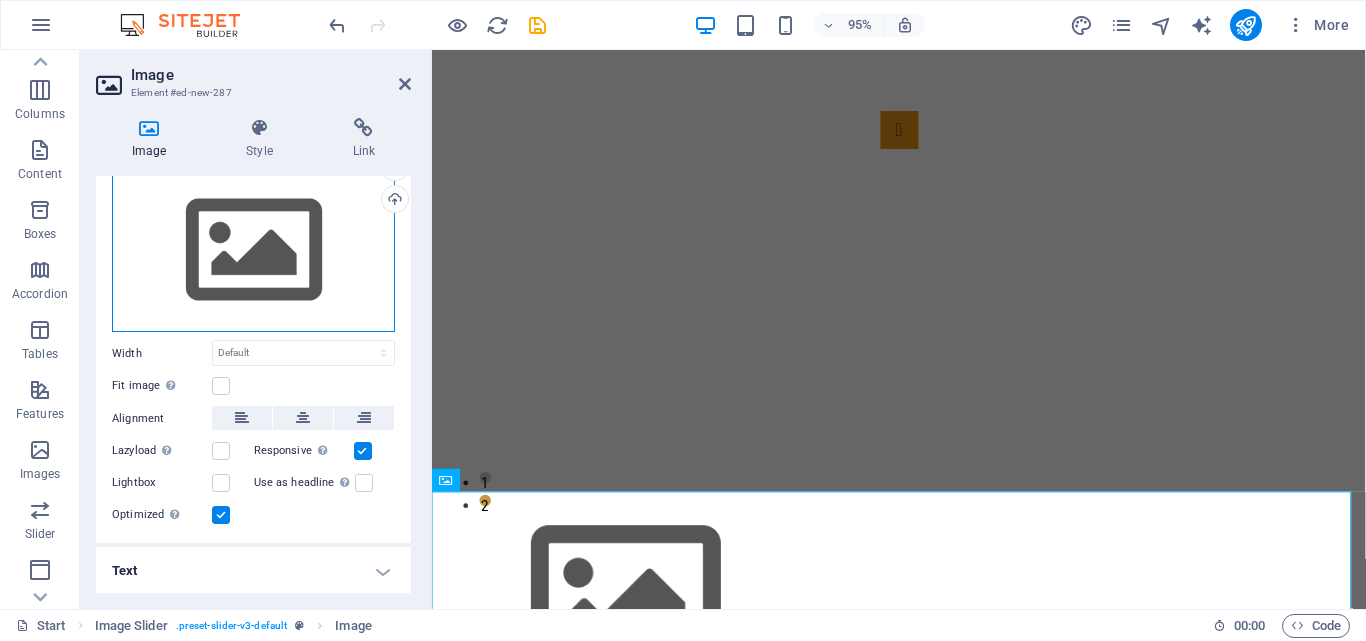 click on "Drag files here, click to choose files or select files from Files or our free stock photos & videos" at bounding box center (253, 251) 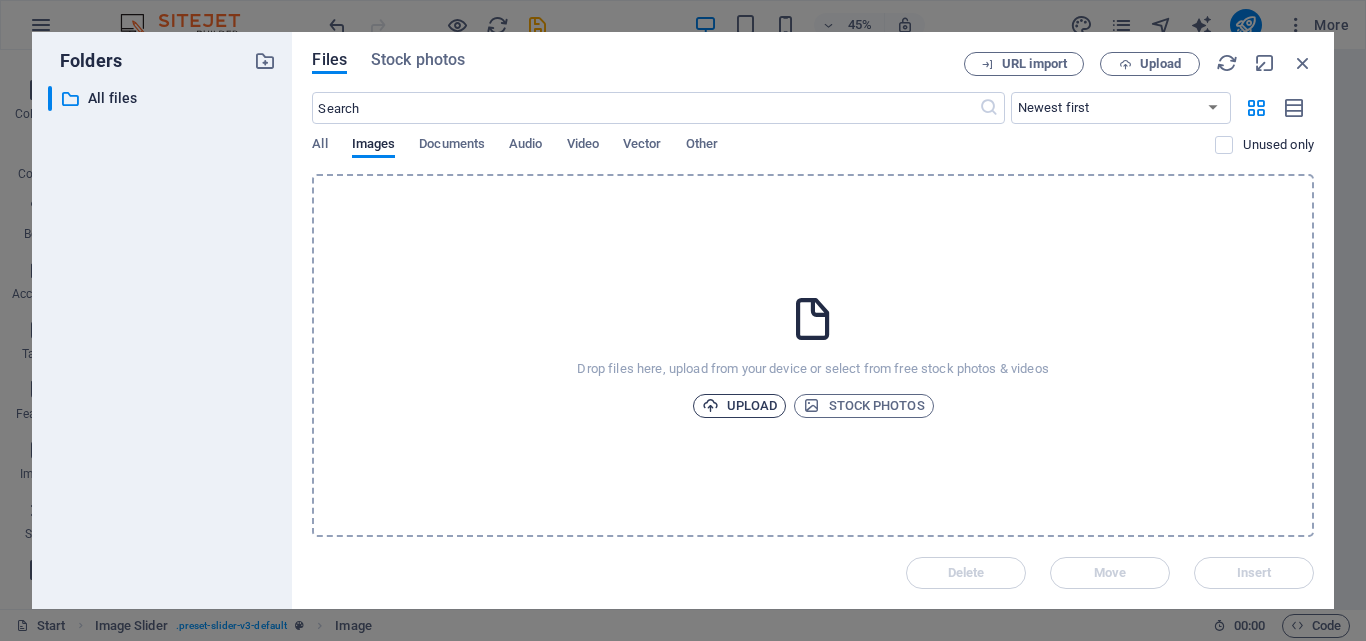 click on "Upload" at bounding box center [740, 406] 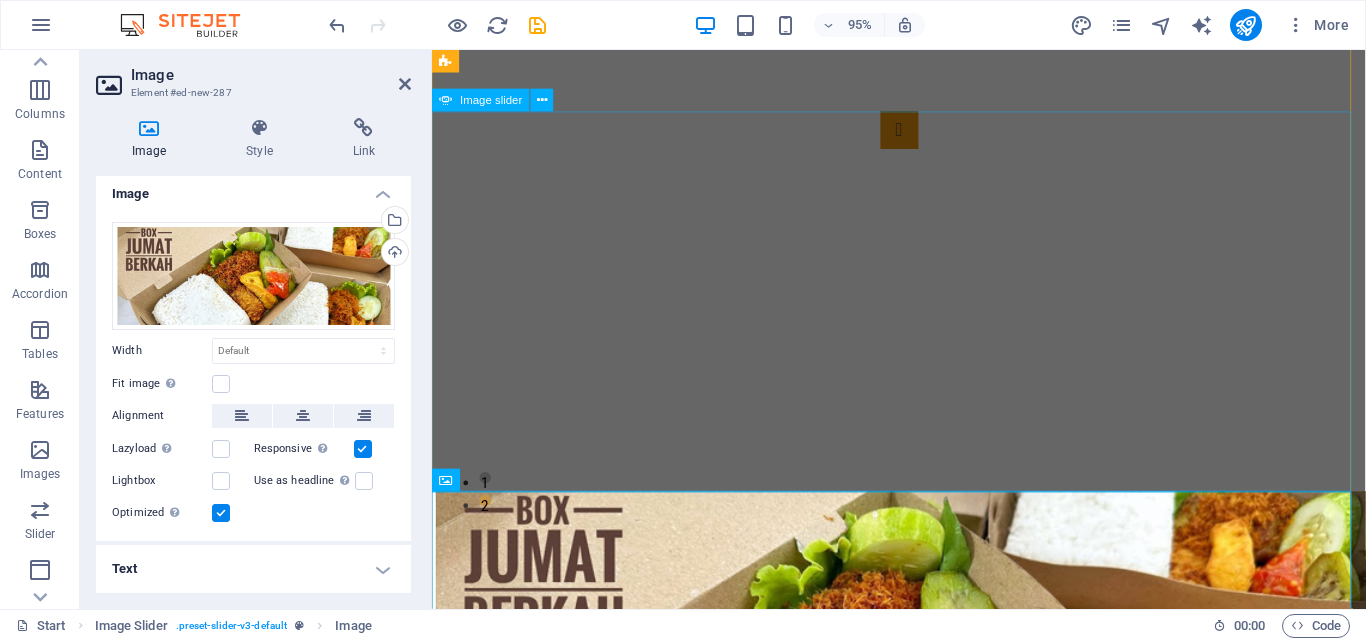 scroll, scrollTop: 5, scrollLeft: 0, axis: vertical 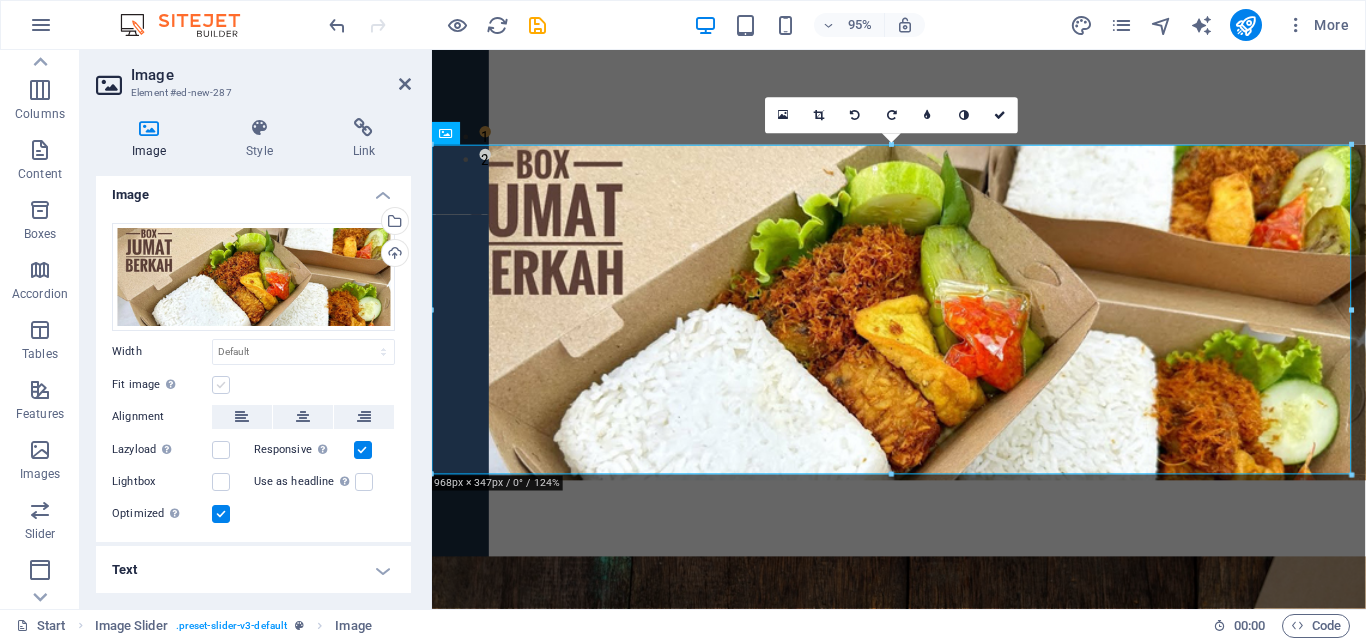 click at bounding box center (221, 385) 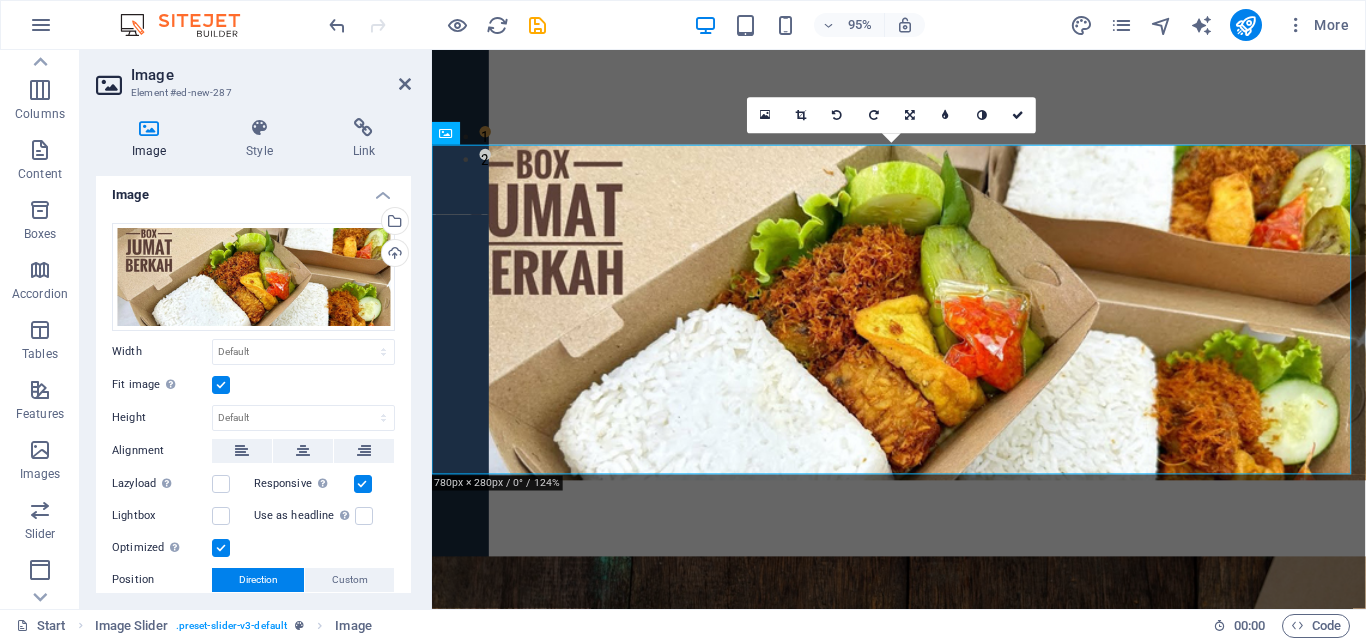 scroll, scrollTop: 59, scrollLeft: 0, axis: vertical 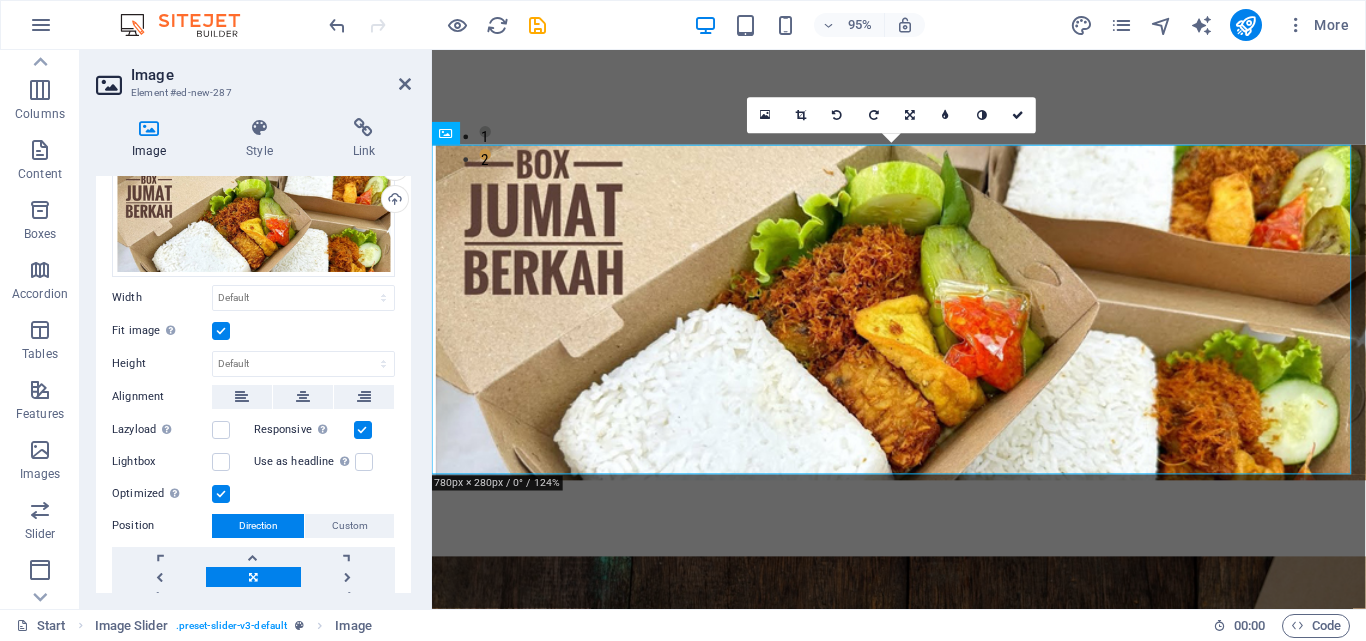 click at bounding box center (221, 331) 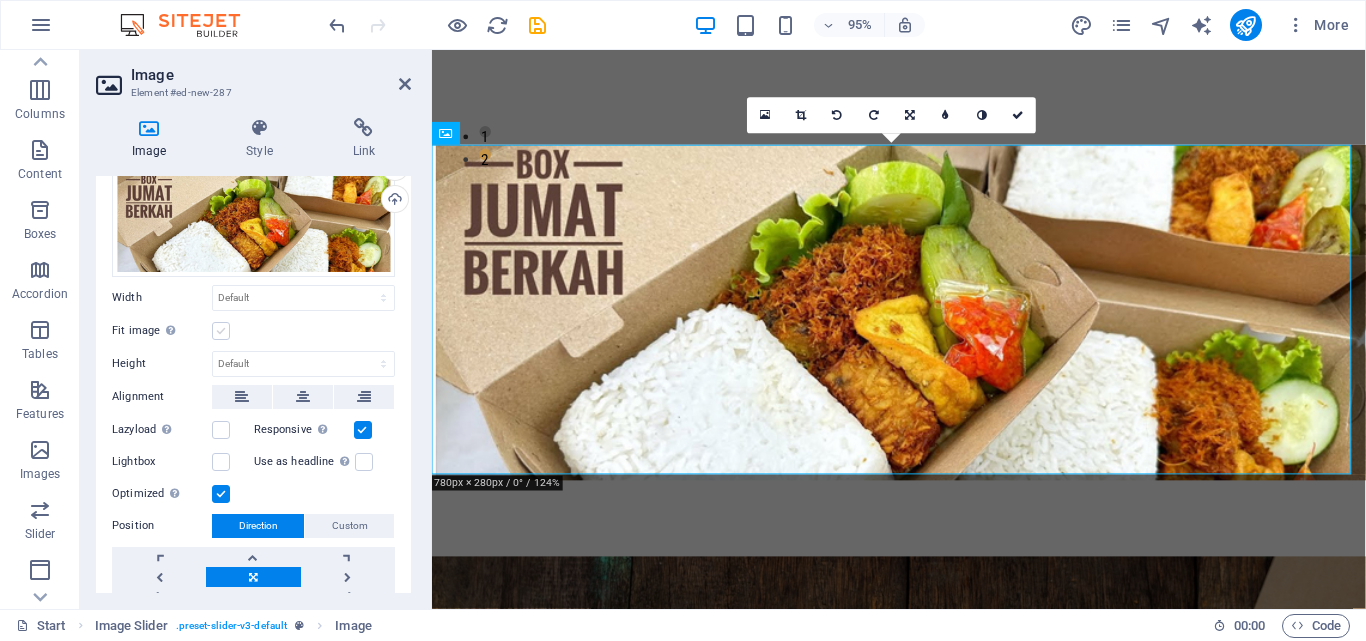 scroll, scrollTop: 5, scrollLeft: 0, axis: vertical 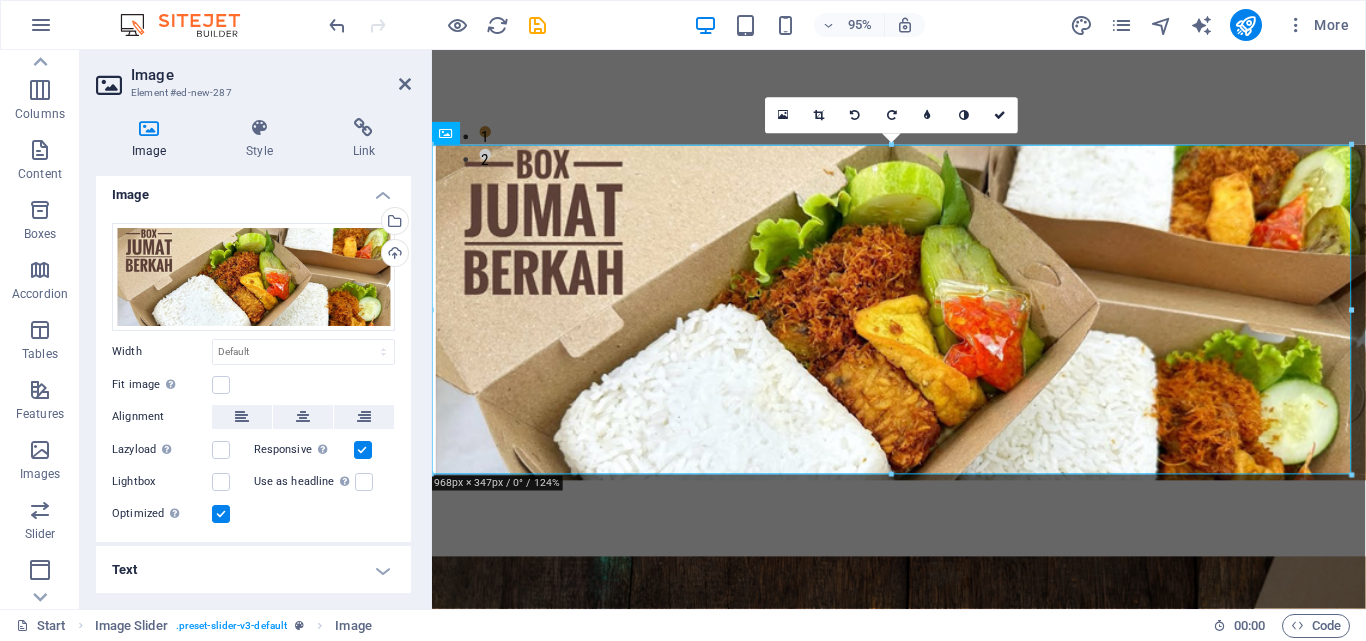 click at bounding box center (149, 128) 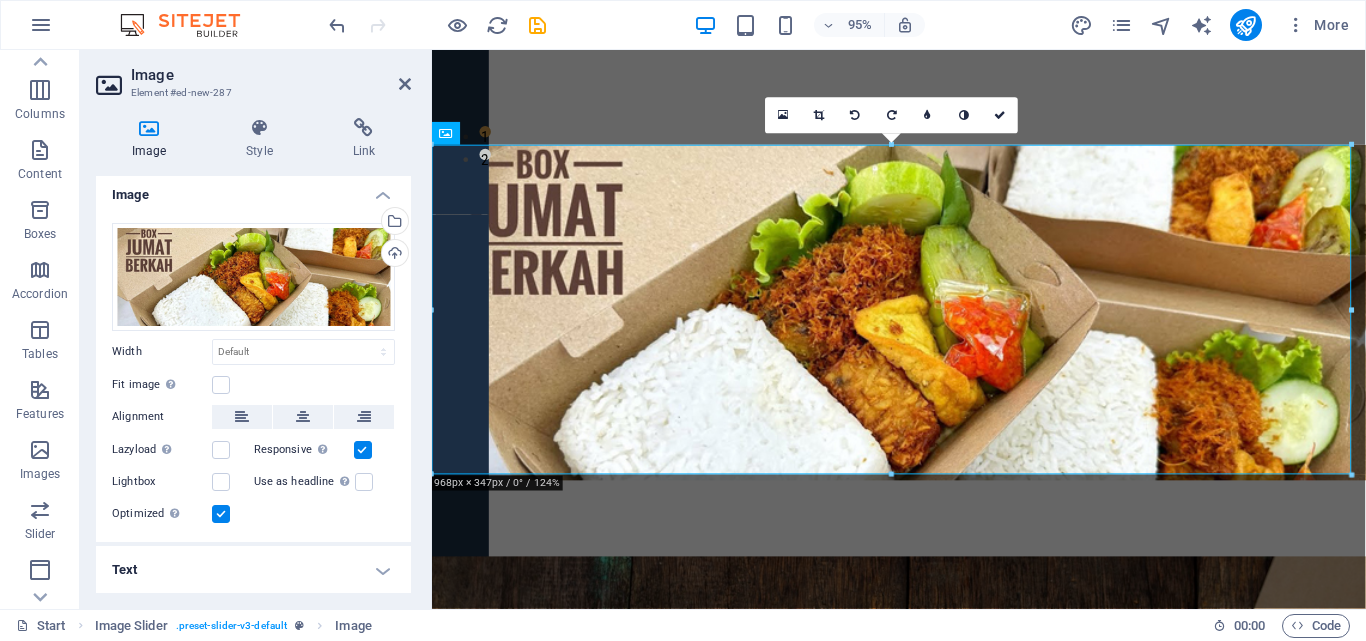 click on "Element #ed-new-287" at bounding box center [251, 93] 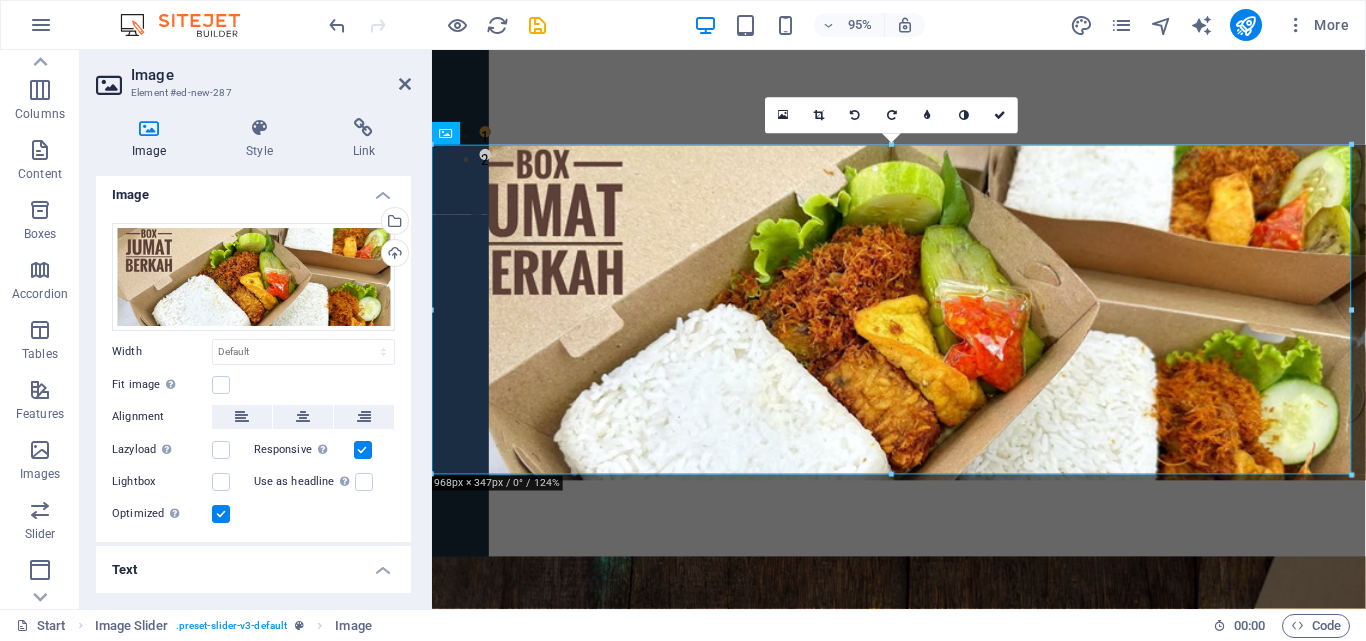 scroll, scrollTop: 59, scrollLeft: 0, axis: vertical 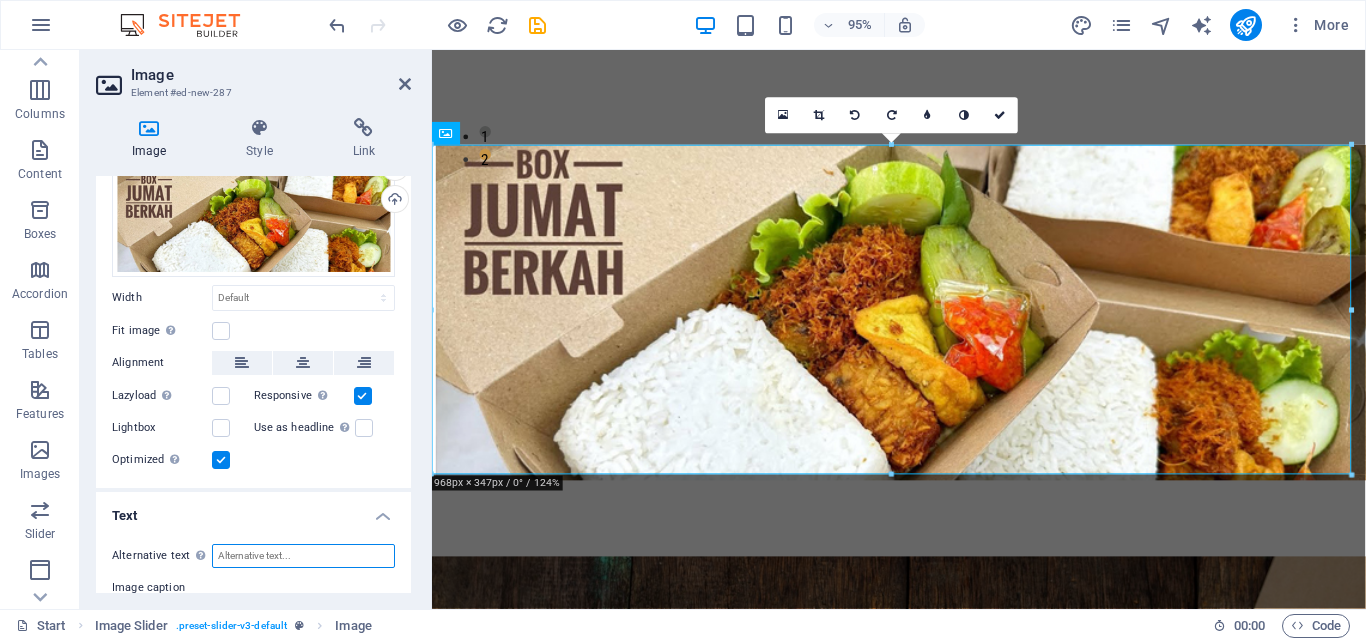 click on "Alternative text The alternative text is used by devices that cannot display images (e.g. image search engines) and should be added to every image to improve website accessibility." at bounding box center (303, 556) 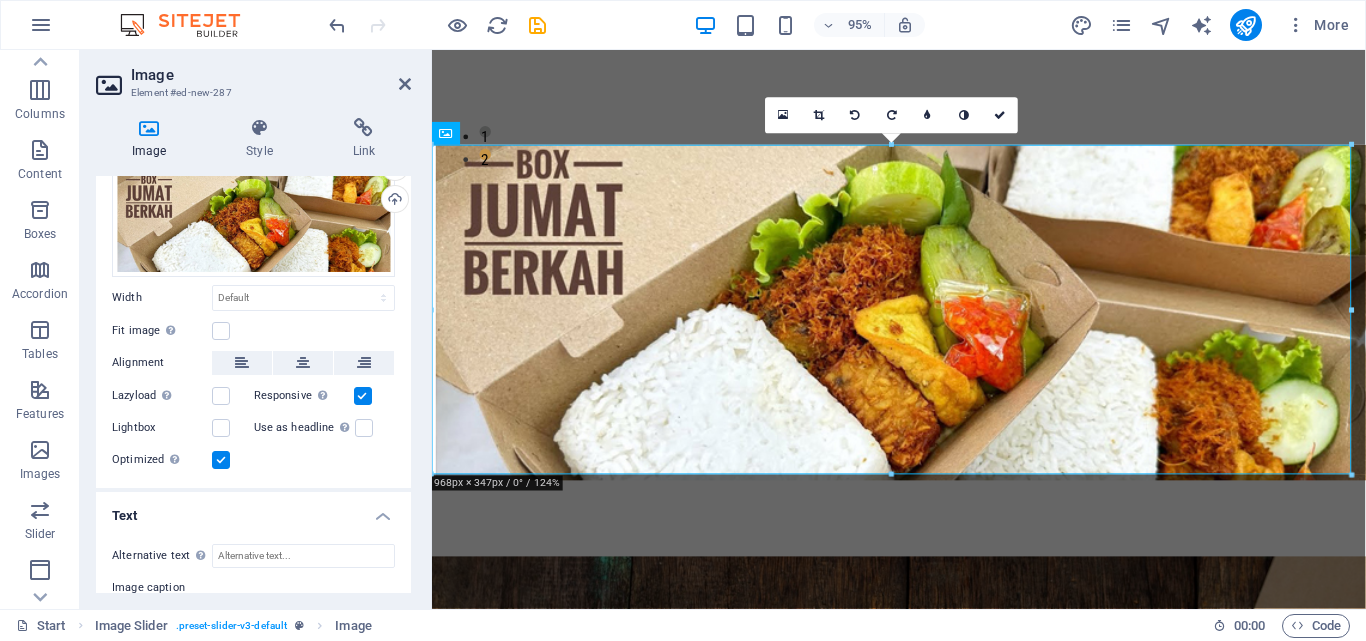 click on "Image caption" at bounding box center (253, 588) 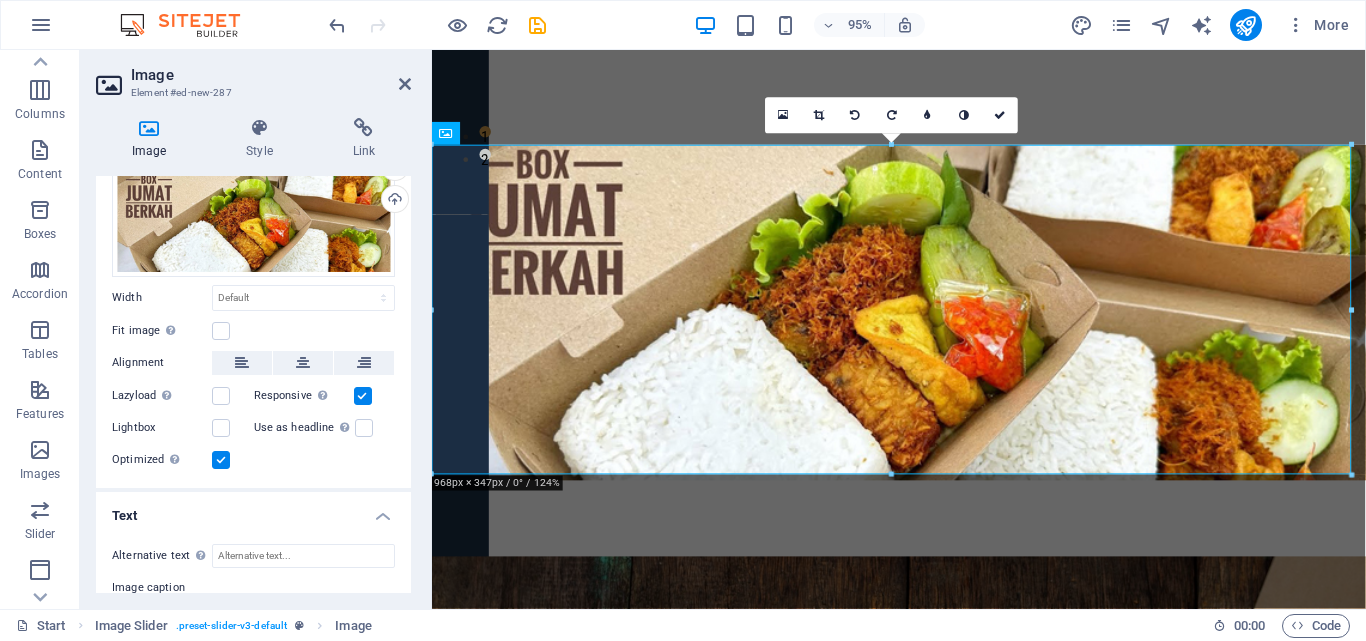 click on "Image caption" at bounding box center (253, 588) 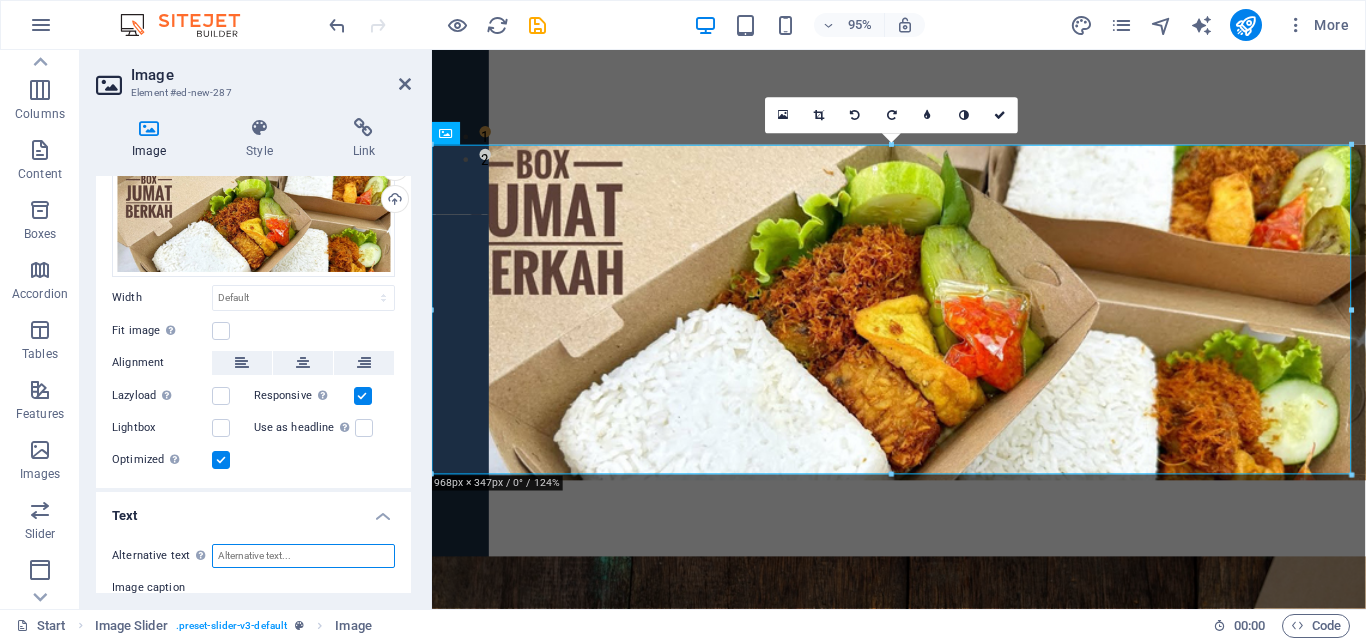 click on "Alternative text The alternative text is used by devices that cannot display images (e.g. image search engines) and should be added to every image to improve website accessibility." at bounding box center (303, 556) 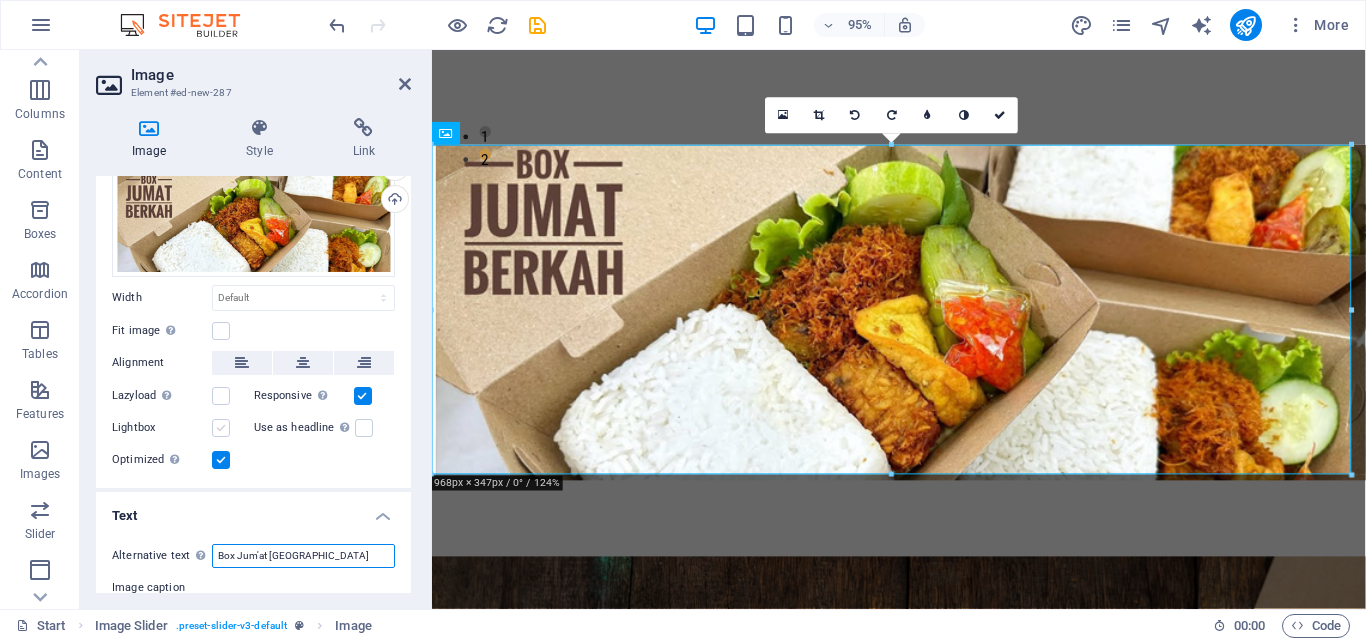 type on "Box Jum'at Berkah" 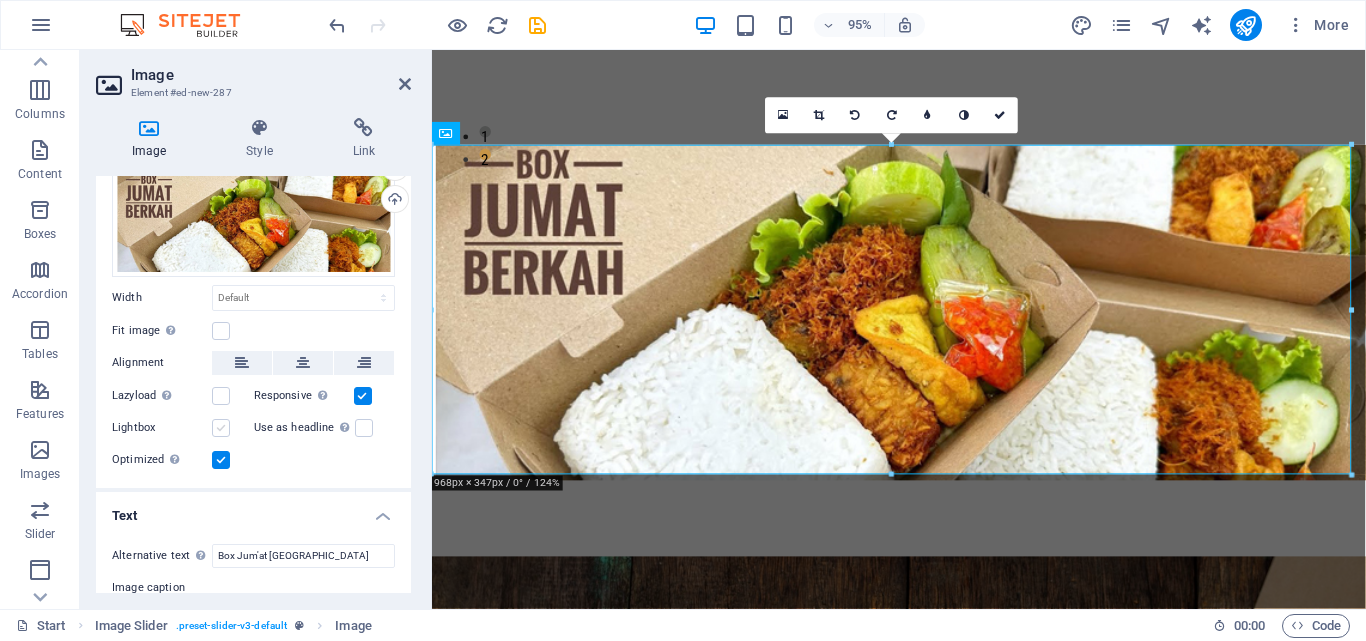 click at bounding box center [221, 428] 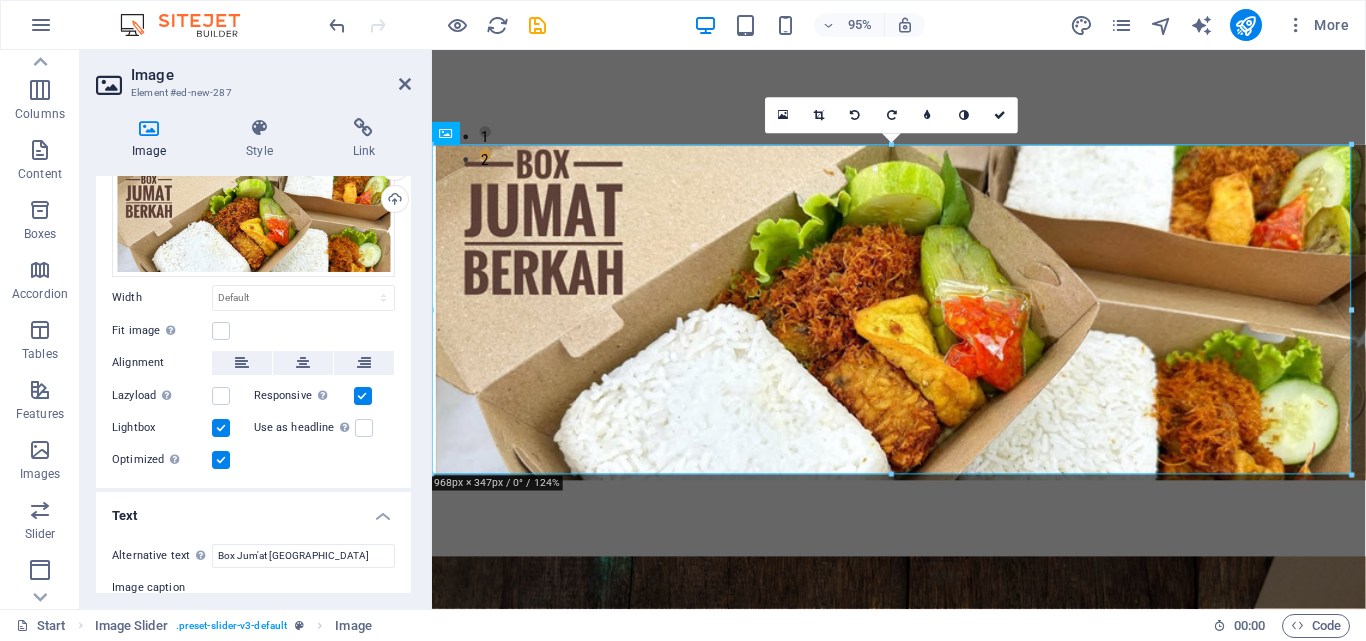 scroll, scrollTop: 192, scrollLeft: 0, axis: vertical 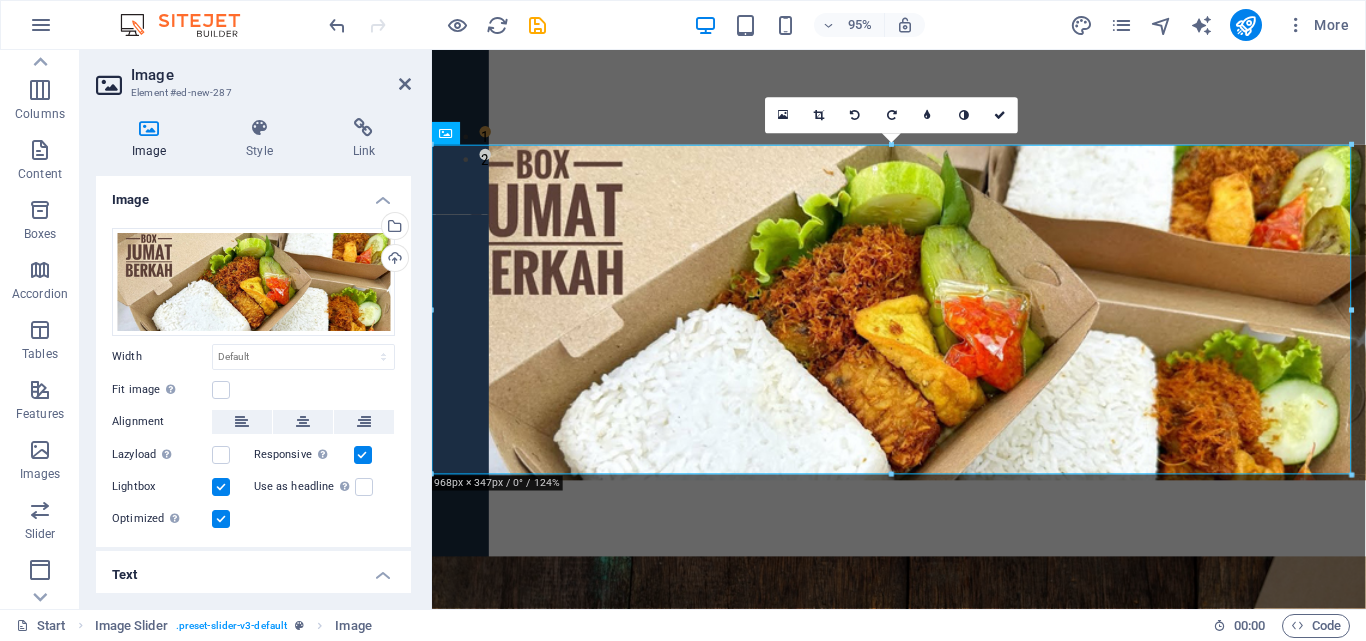 click on "Image" at bounding box center [253, 194] 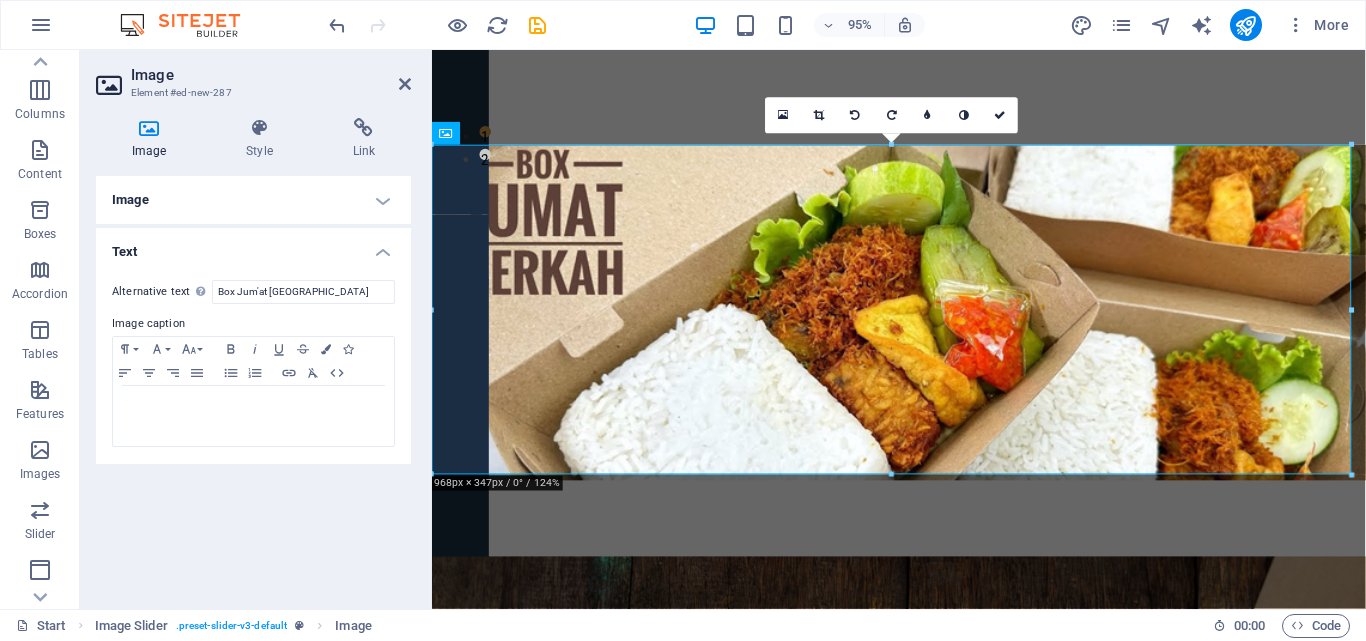 click on "Image" at bounding box center (253, 200) 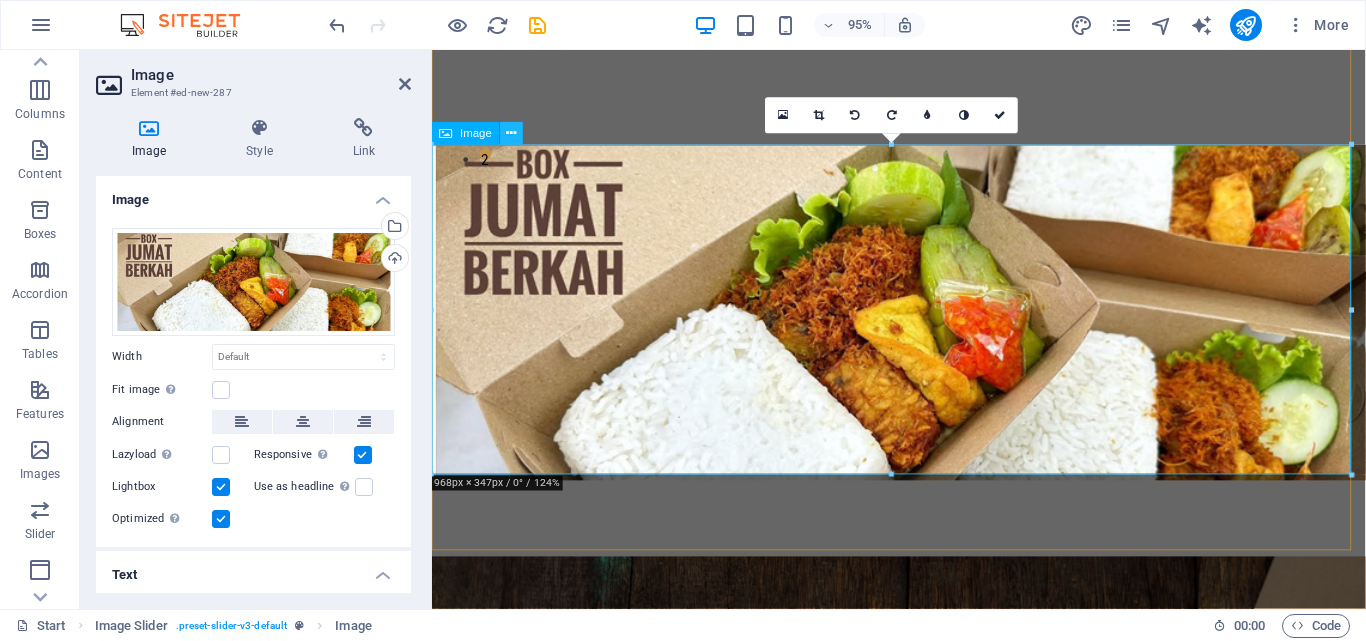 click at bounding box center [512, 134] 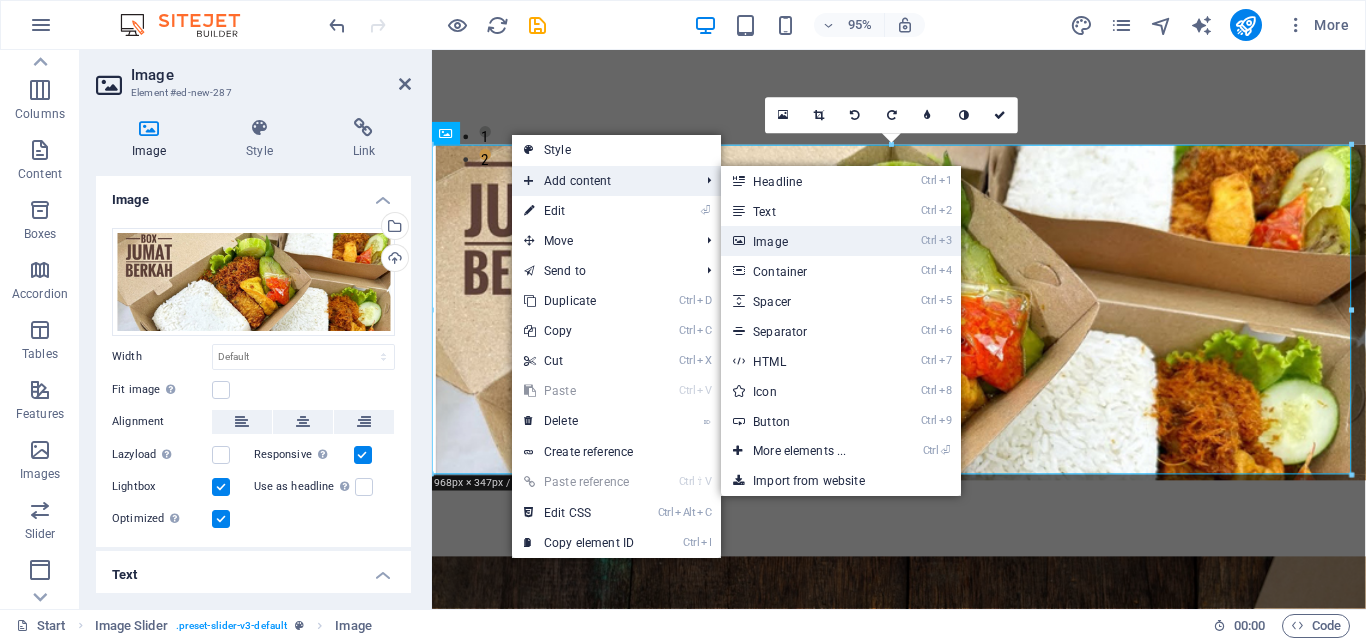 click on "Ctrl 3  Image" at bounding box center (803, 241) 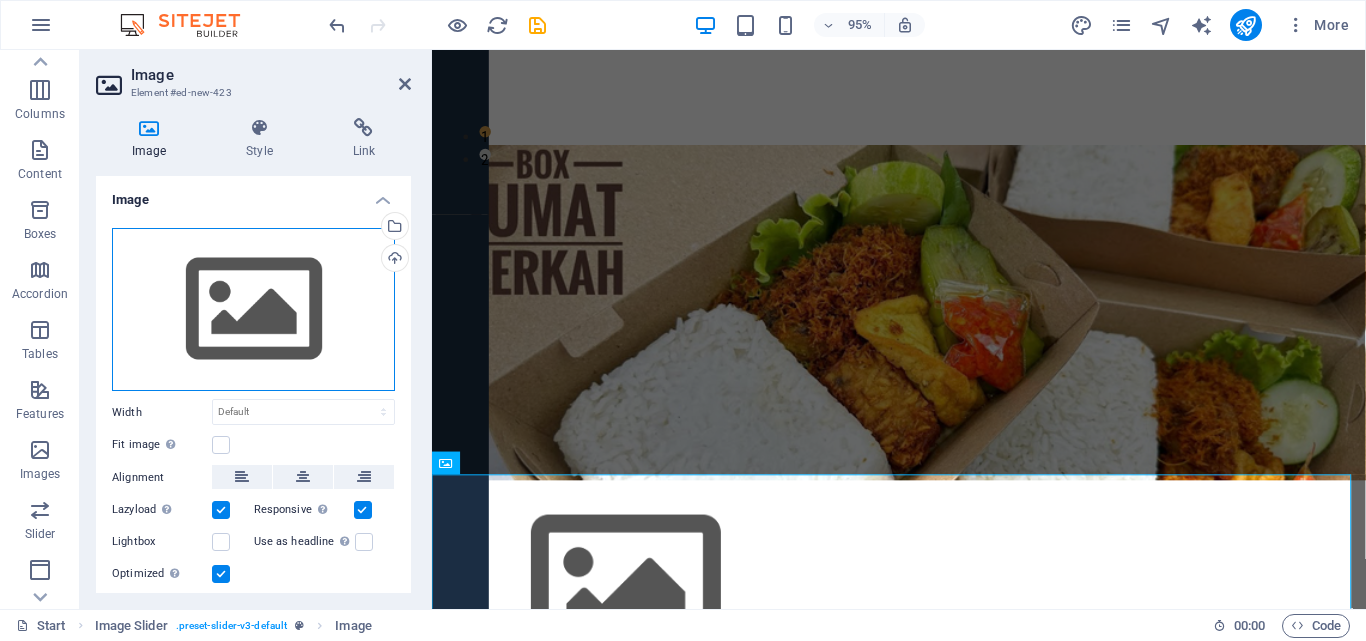 click on "Drag files here, click to choose files or select files from Files or our free stock photos & videos" at bounding box center [253, 310] 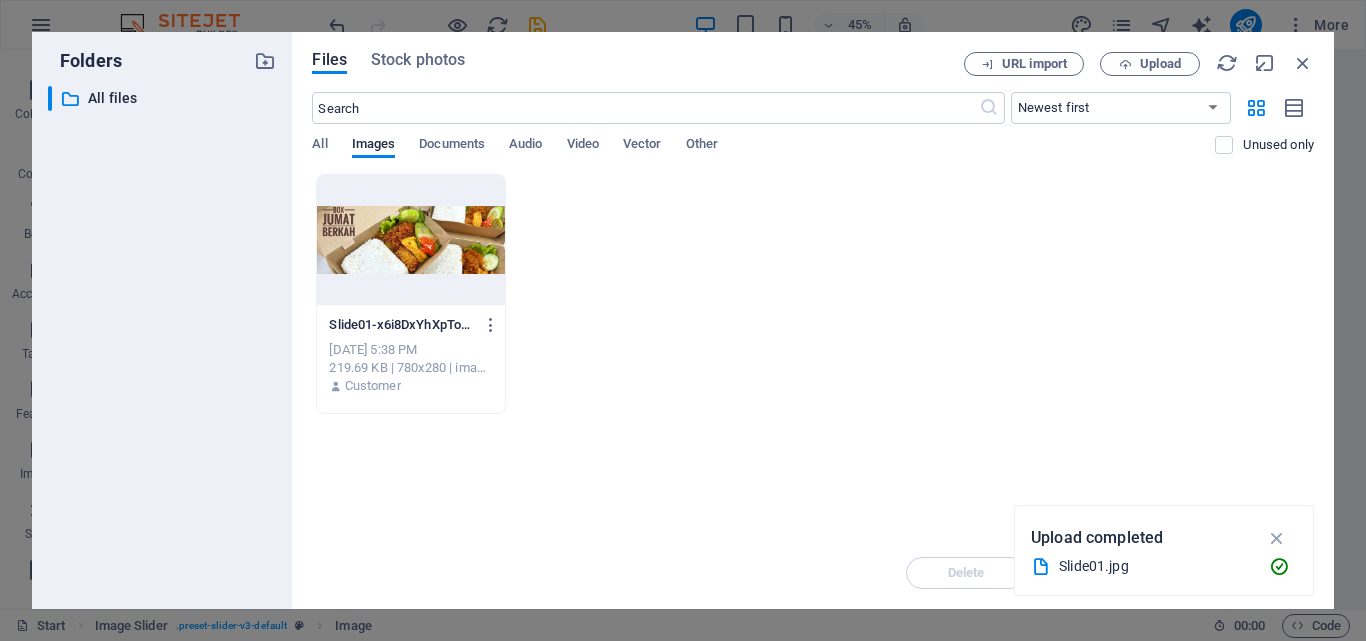 click on "Slide01-x6i8DxYhXpToVBYn0d-mfg.jpg Slide01-x6i8DxYhXpToVBYn0d-mfg.jpg Jul 14, 2025 5:38 PM 219.69 KB | 780x280 | image/jpeg Customer" at bounding box center (813, 294) 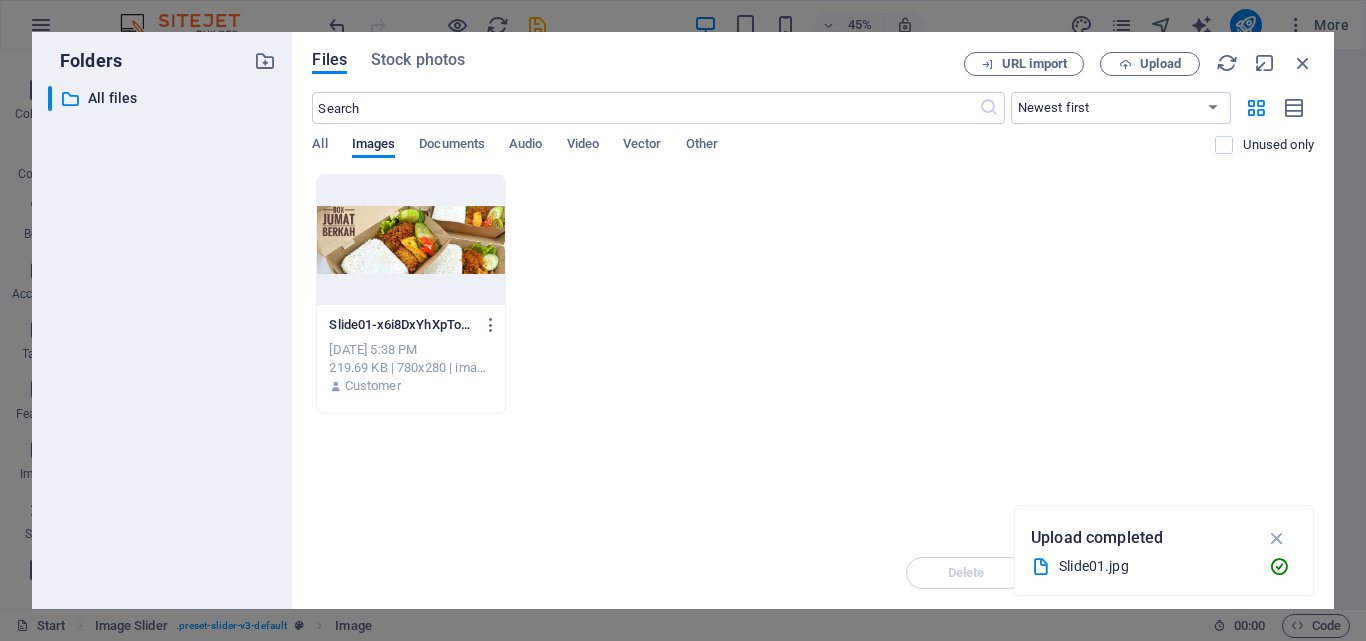 click on "Slide01-x6i8DxYhXpToVBYn0d-mfg.jpg Slide01-x6i8DxYhXpToVBYn0d-mfg.jpg Jul 14, 2025 5:38 PM 219.69 KB | 780x280 | image/jpeg Customer" at bounding box center (813, 294) 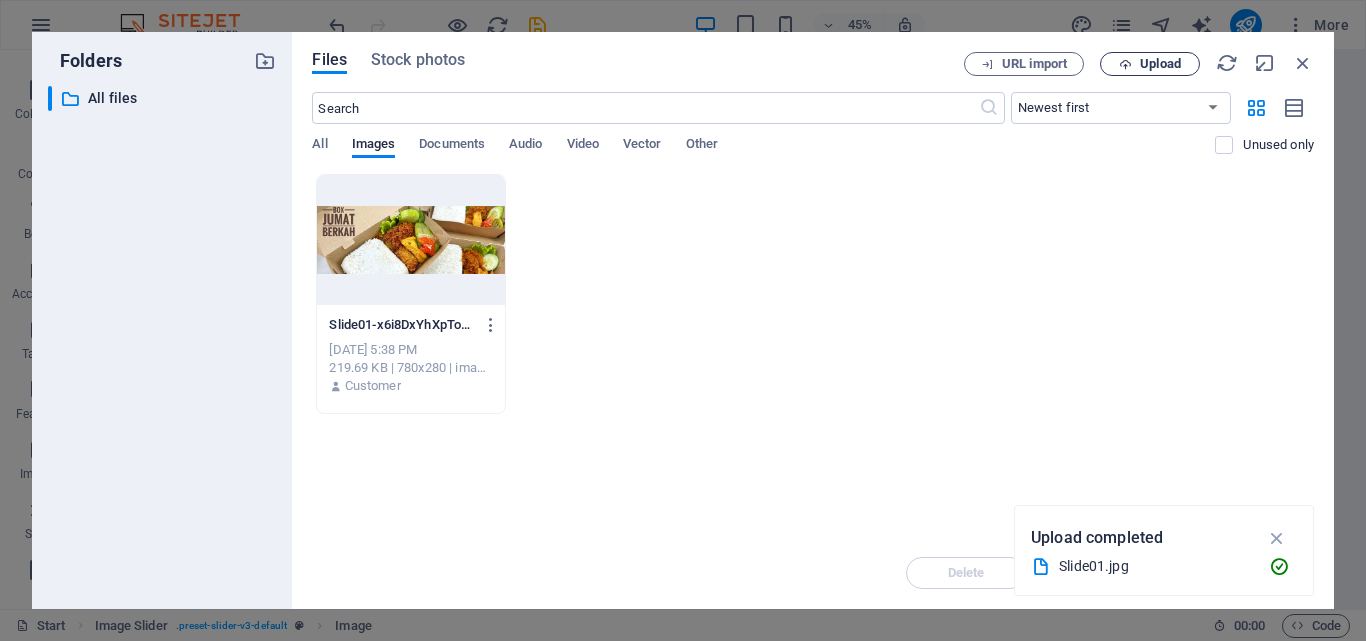 click on "Upload" at bounding box center (1160, 64) 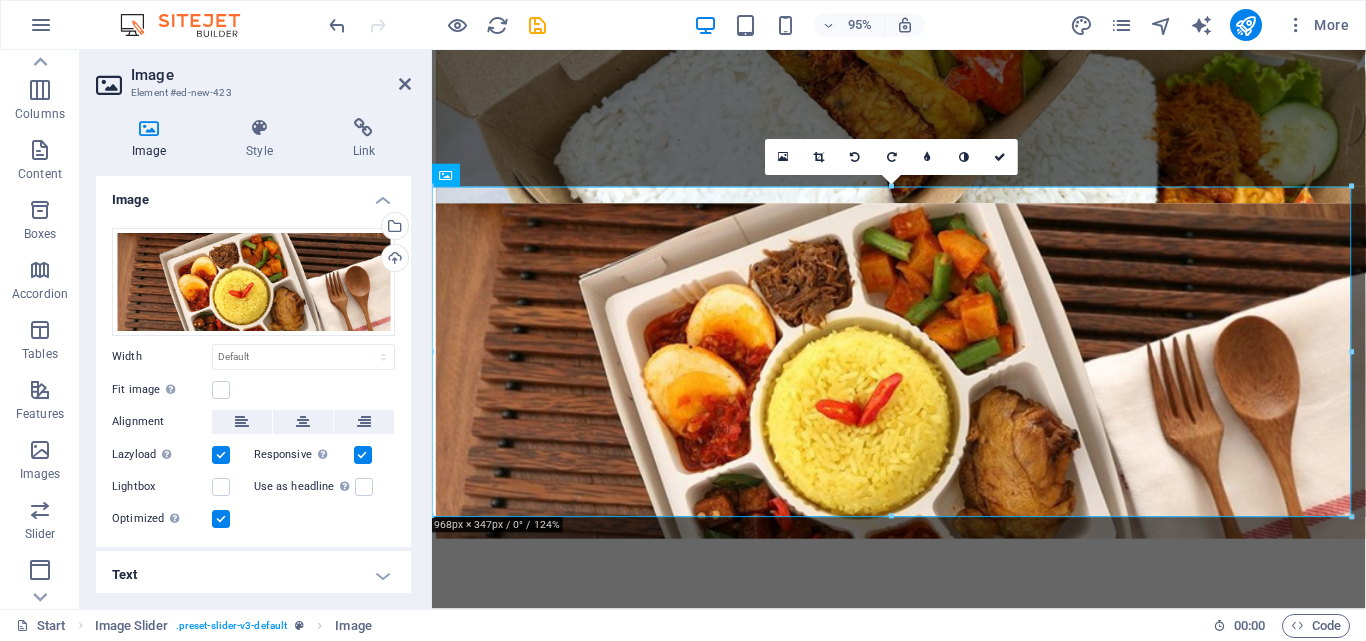 scroll, scrollTop: 690, scrollLeft: 0, axis: vertical 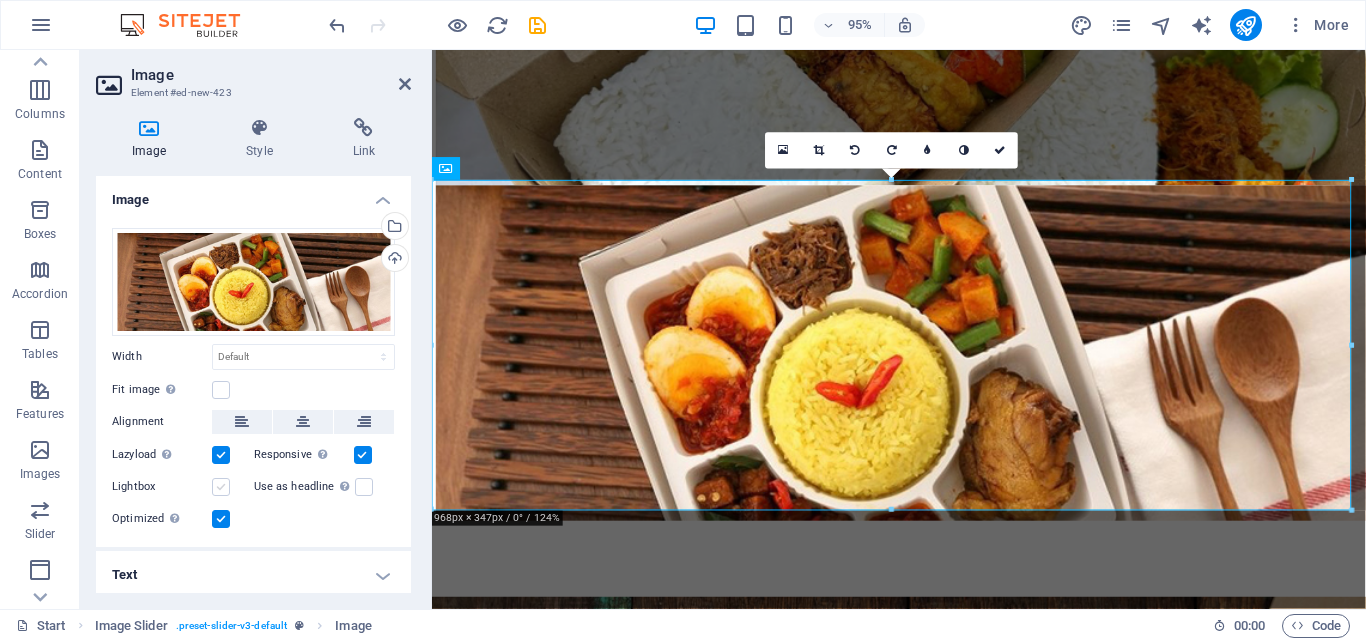 click at bounding box center [221, 487] 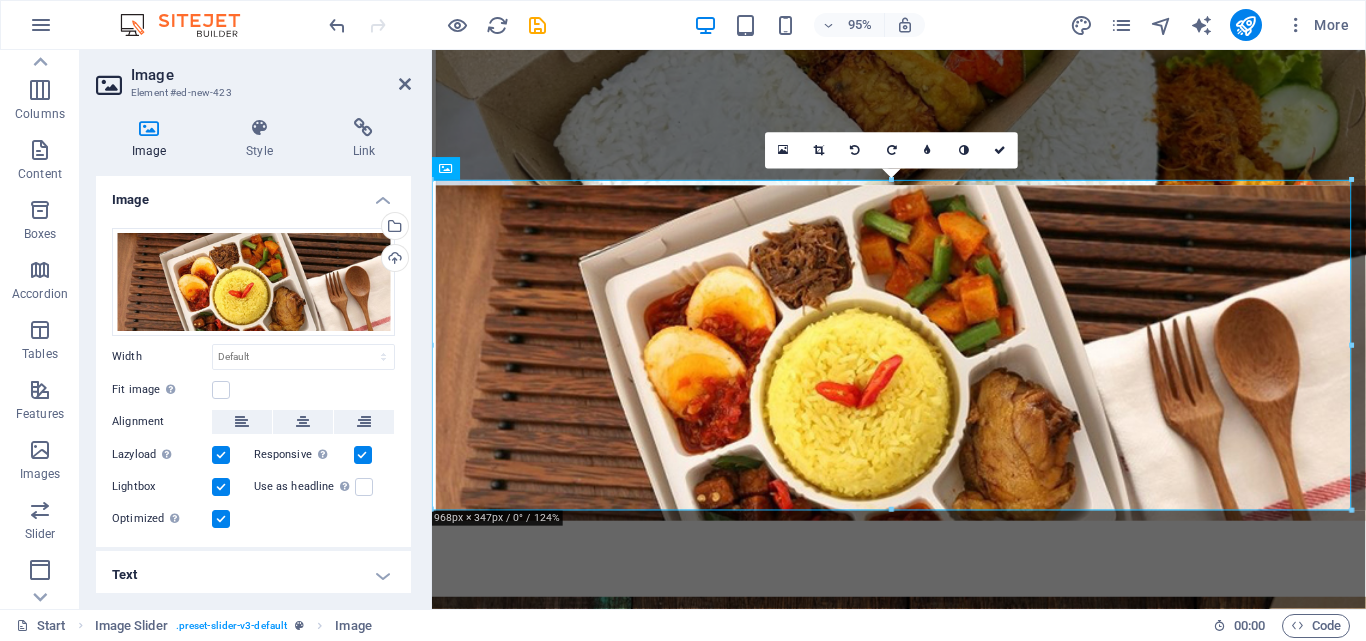 drag, startPoint x: 405, startPoint y: 335, endPoint x: 407, endPoint y: 406, distance: 71.02816 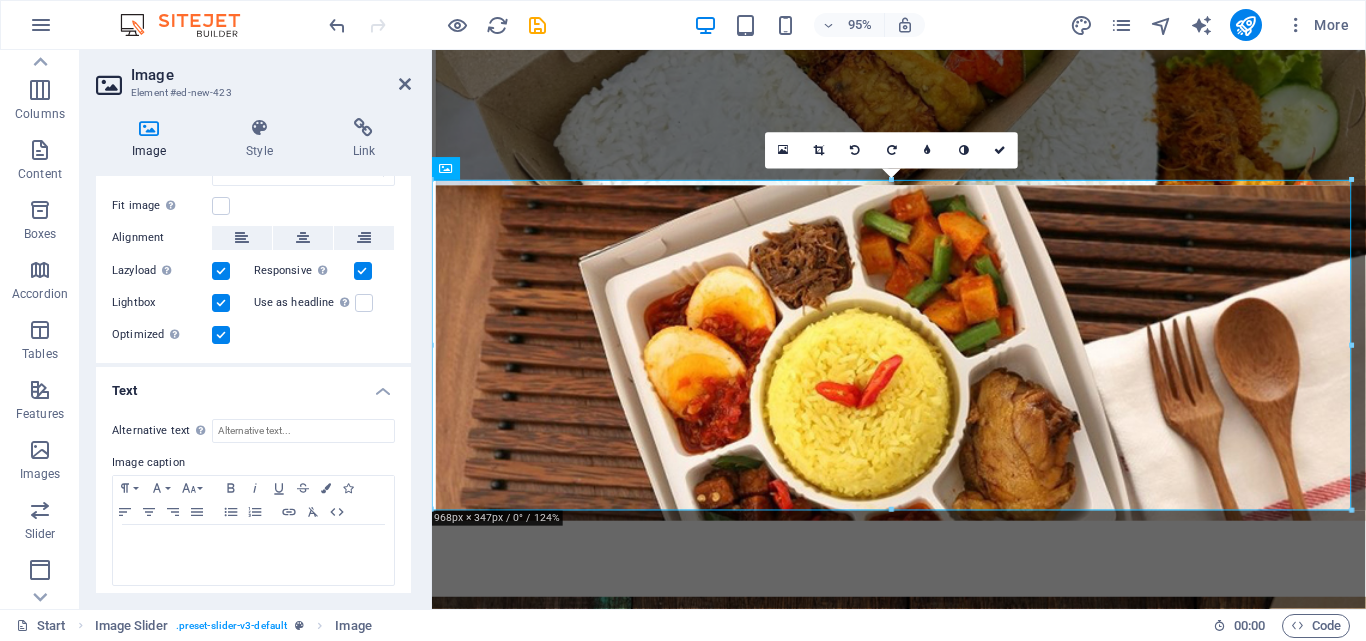 scroll, scrollTop: 192, scrollLeft: 0, axis: vertical 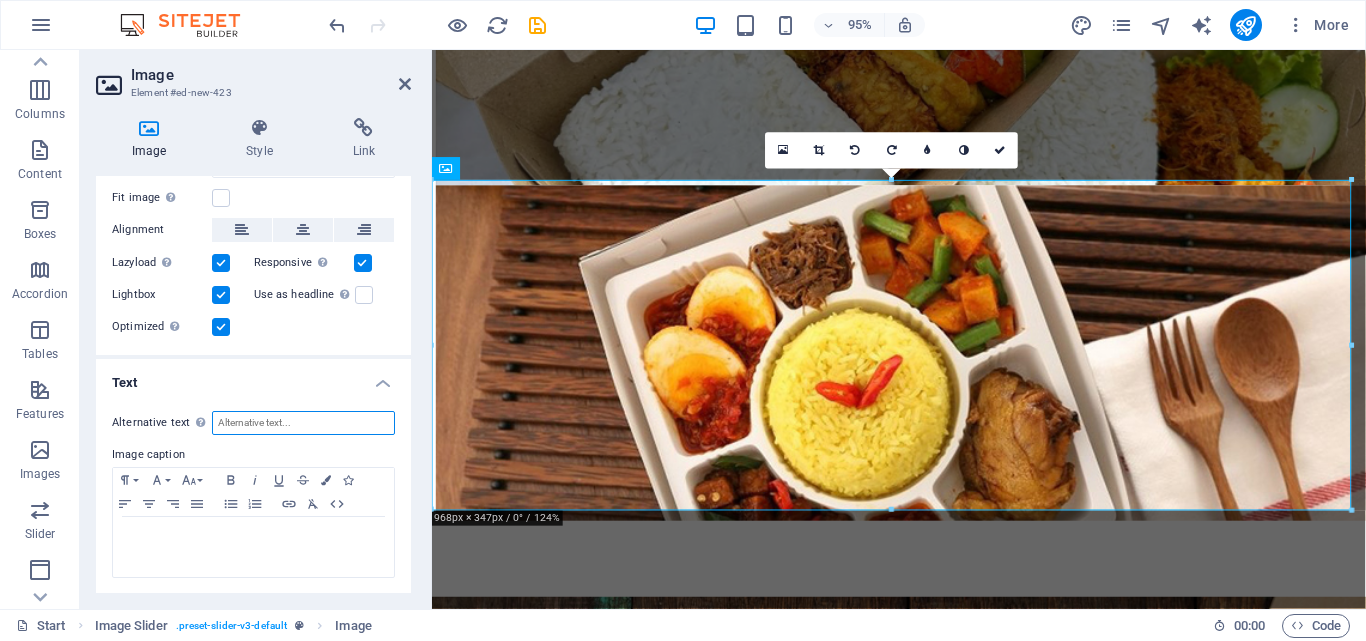 click on "Alternative text The alternative text is used by devices that cannot display images (e.g. image search engines) and should be added to every image to improve website accessibility." at bounding box center [303, 423] 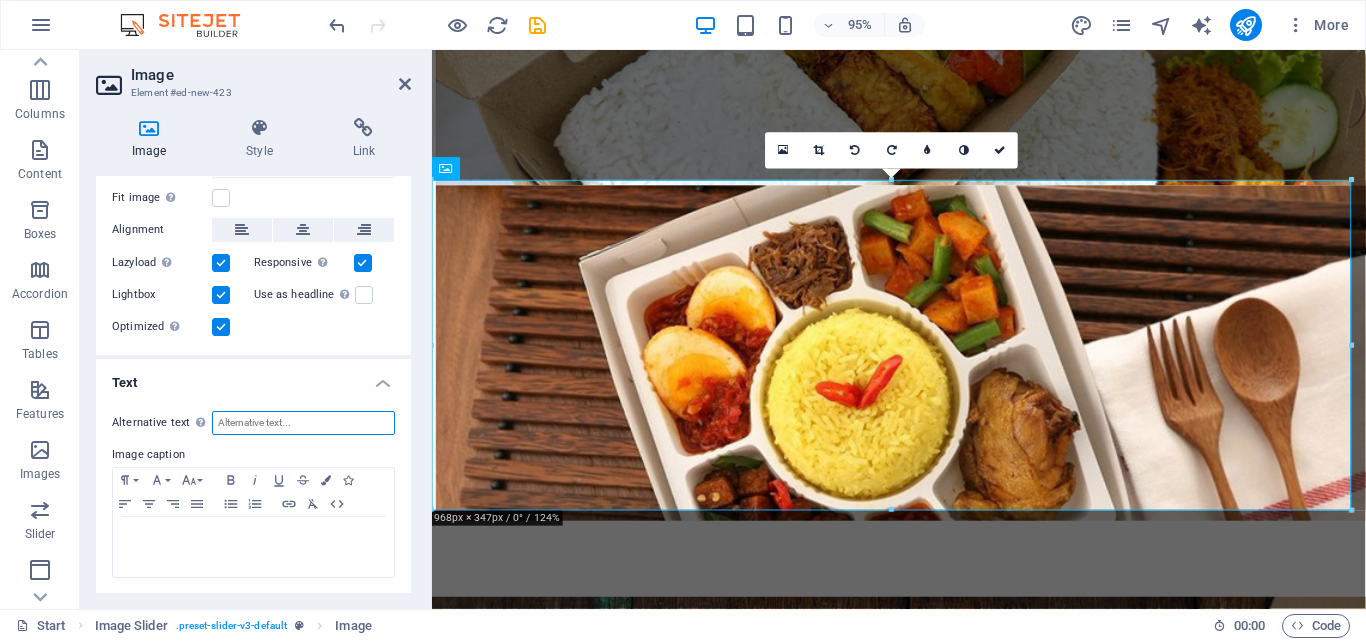 scroll, scrollTop: 0, scrollLeft: 0, axis: both 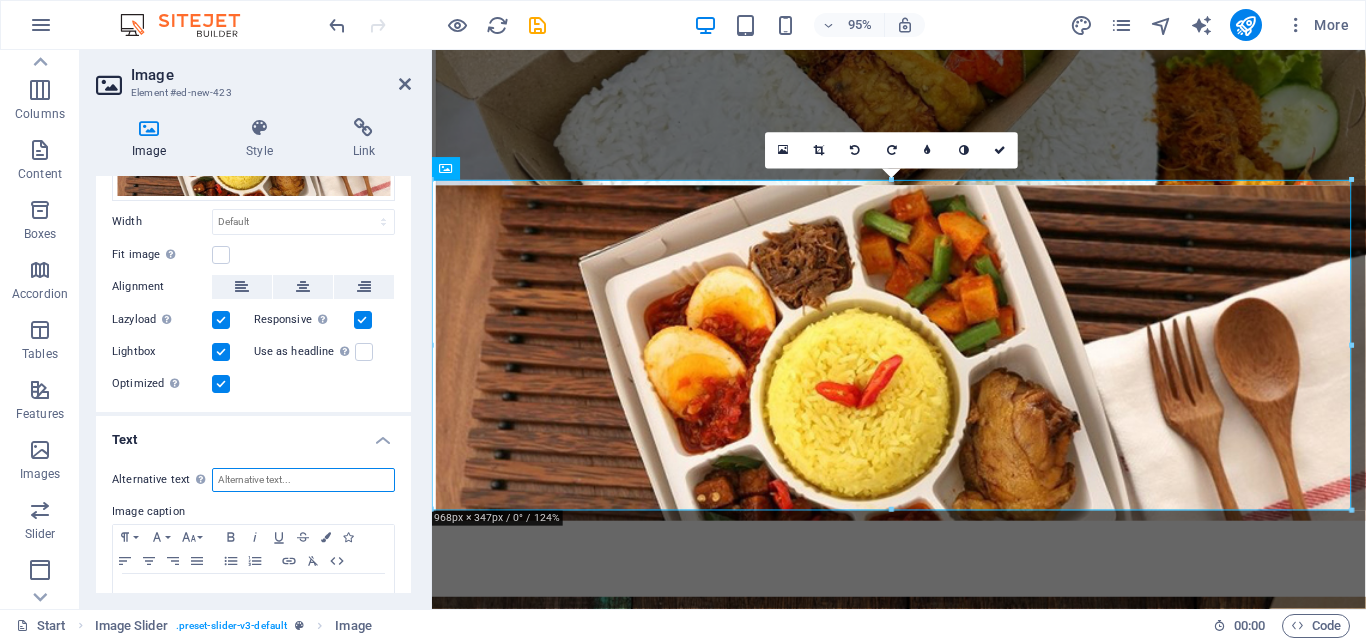 click on "Alternative text The alternative text is used by devices that cannot display images (e.g. image search engines) and should be added to every image to improve website accessibility." at bounding box center [303, 480] 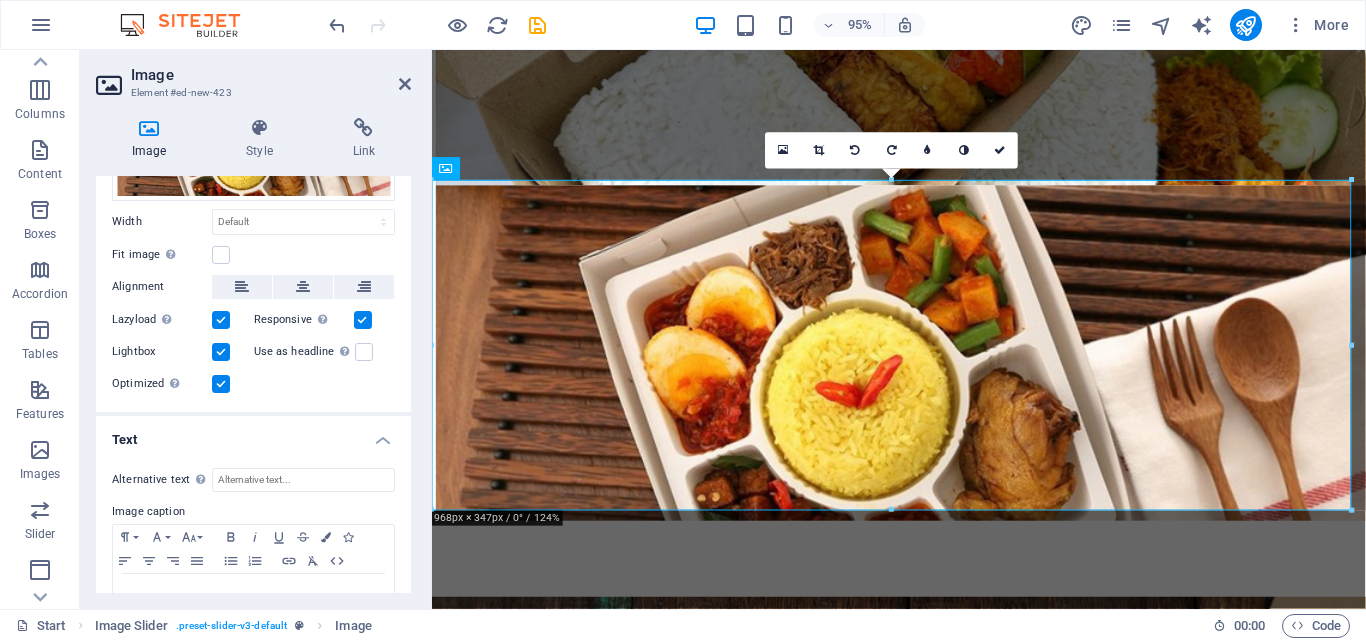 click on "Image caption" at bounding box center (253, 512) 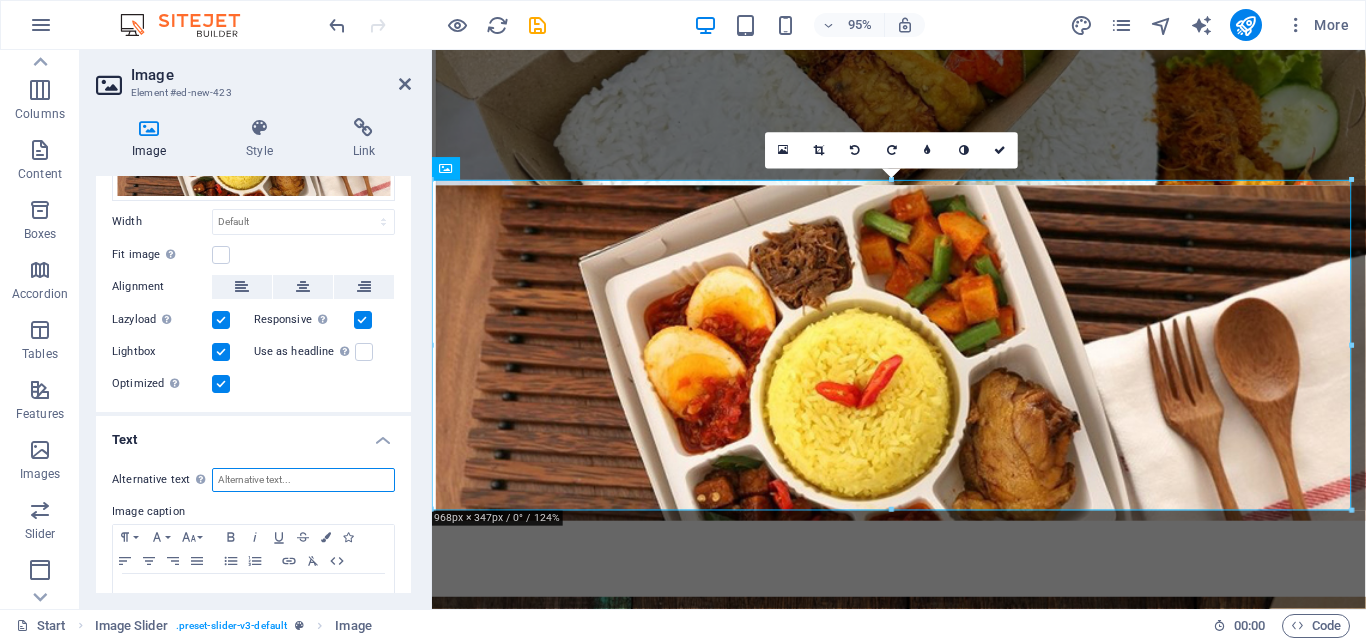 click on "Alternative text The alternative text is used by devices that cannot display images (e.g. image search engines) and should be added to every image to improve website accessibility." at bounding box center (303, 480) 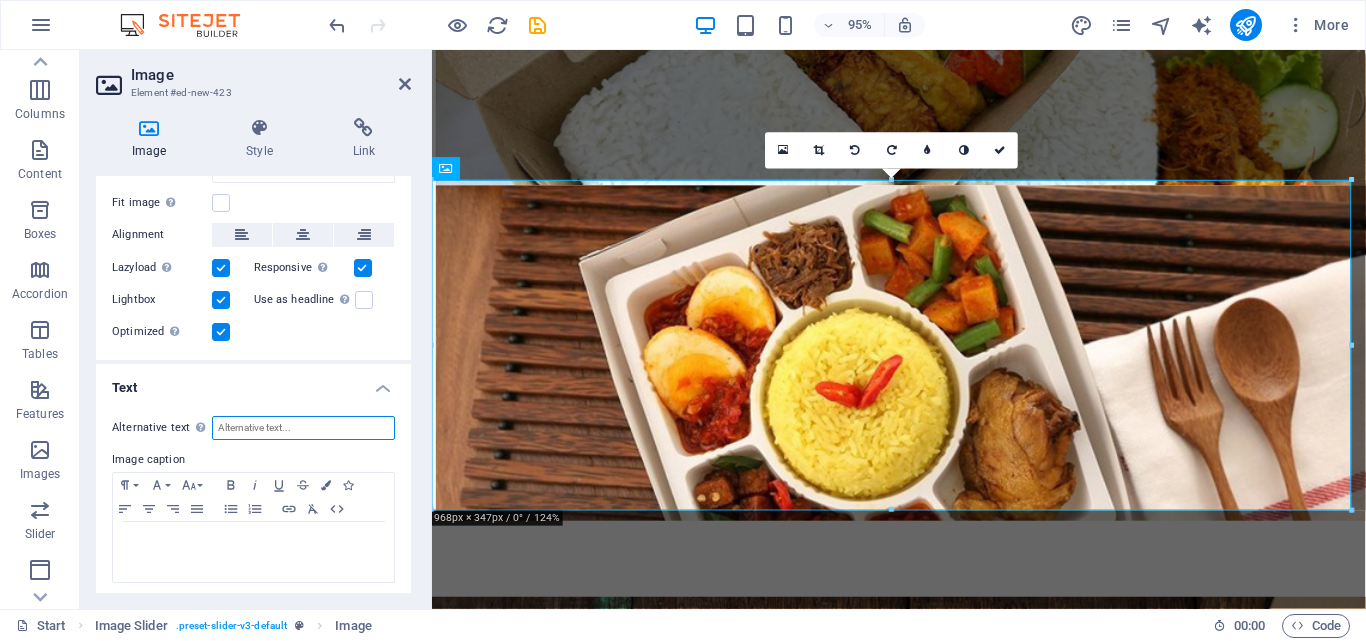 scroll, scrollTop: 192, scrollLeft: 0, axis: vertical 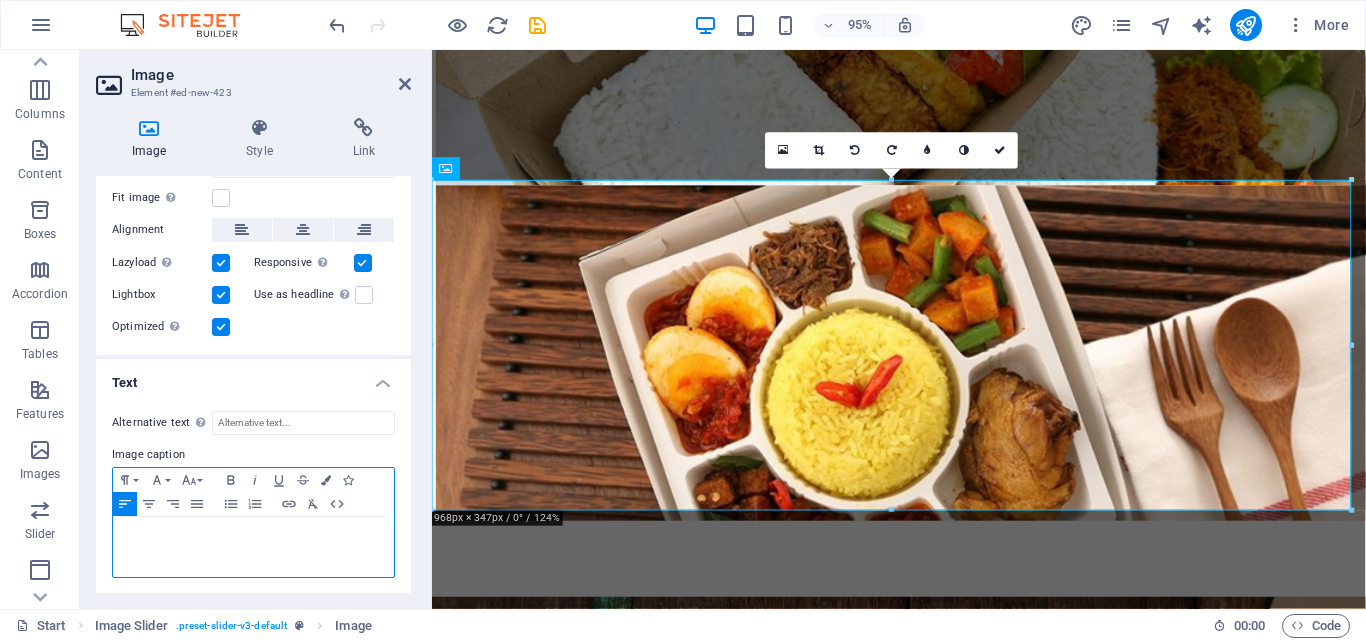 click at bounding box center (253, 536) 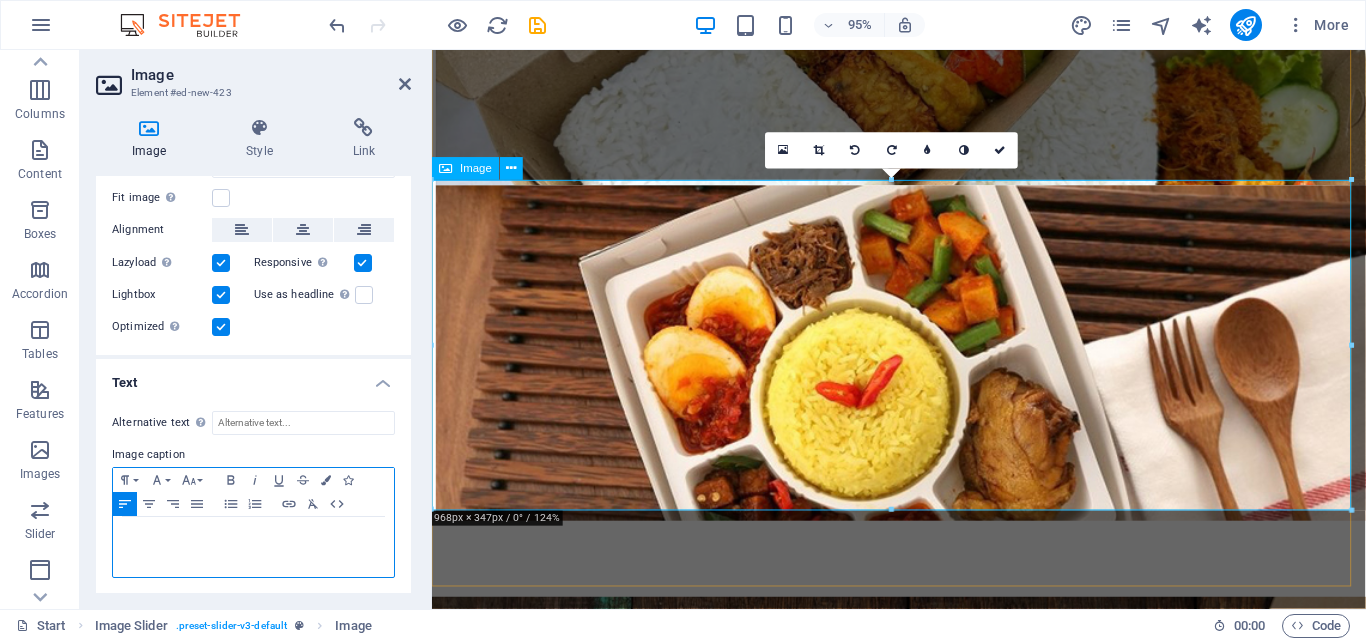 type 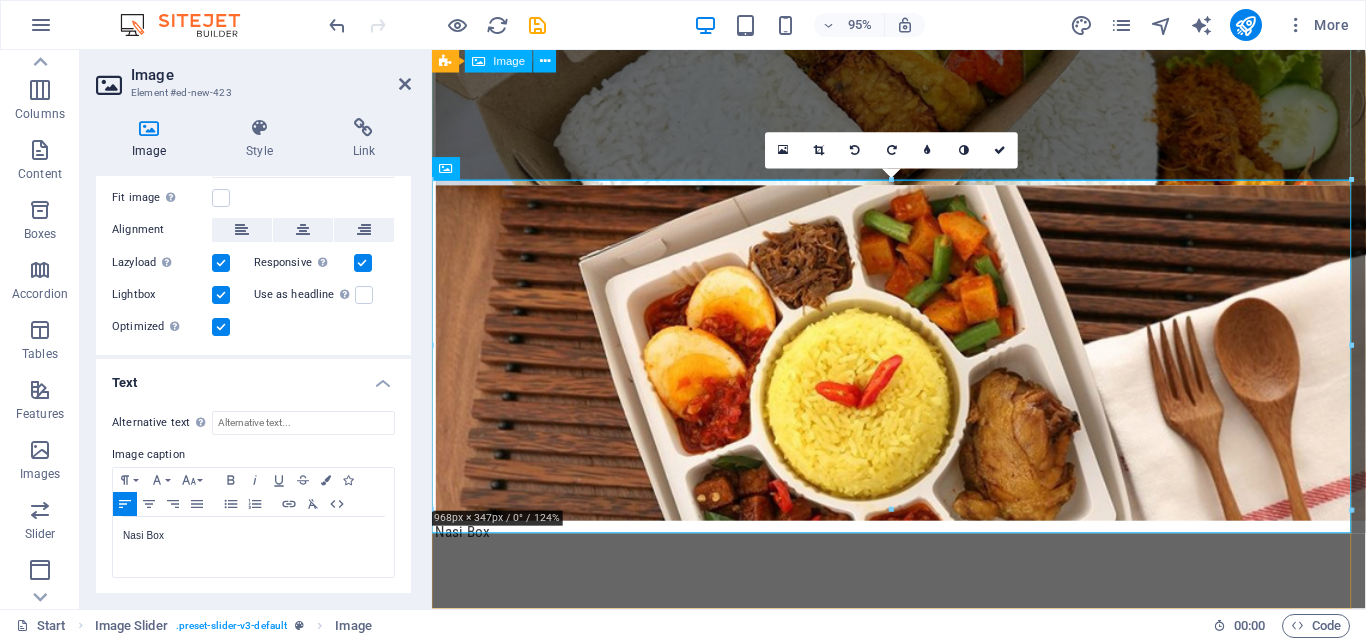 click at bounding box center [924, 16] 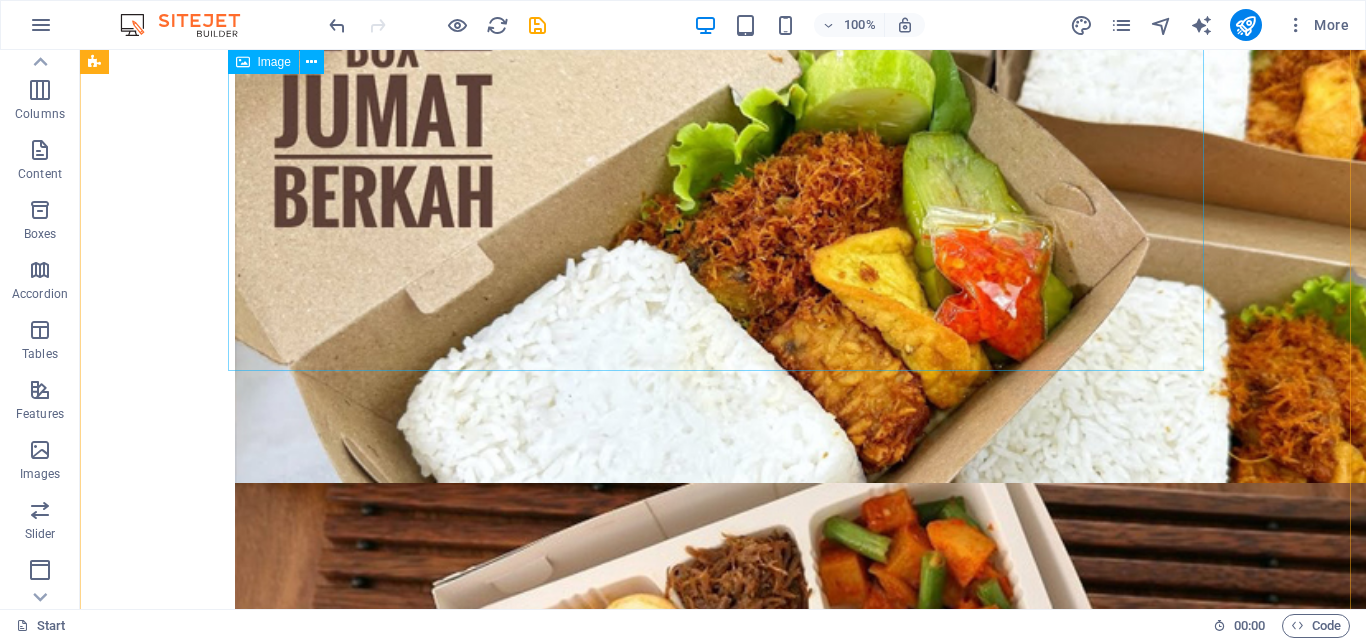 scroll, scrollTop: 109, scrollLeft: 0, axis: vertical 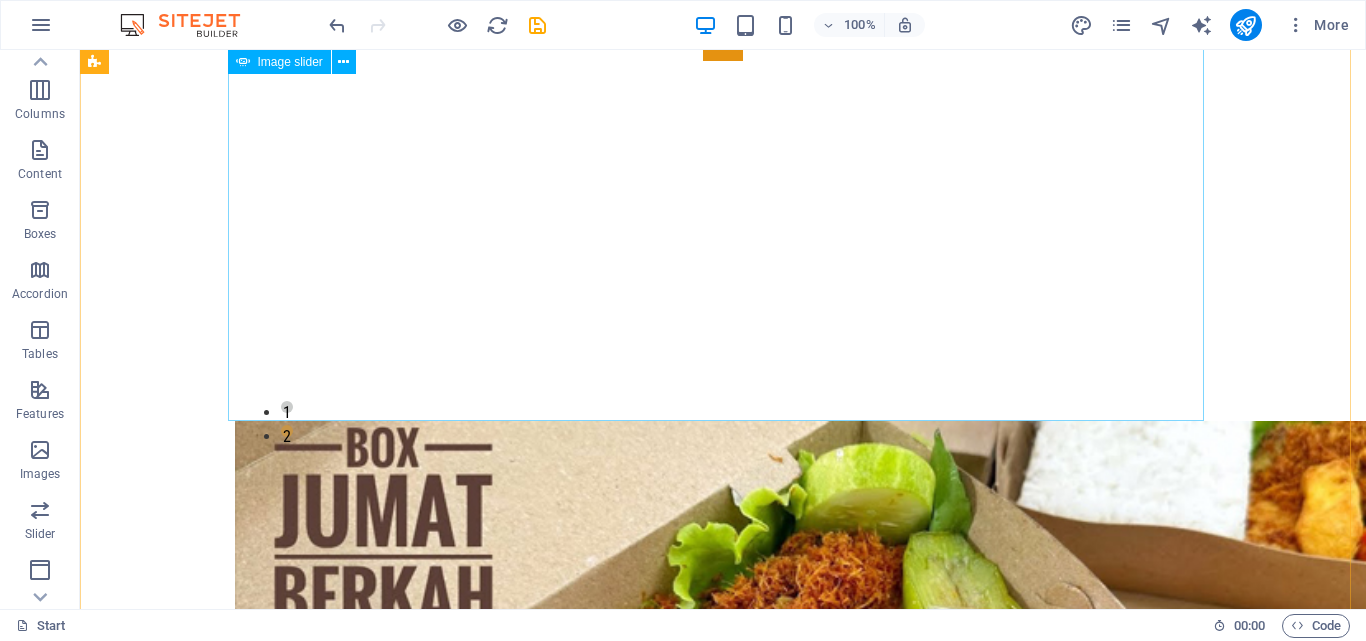 click at bounding box center [723, 1813] 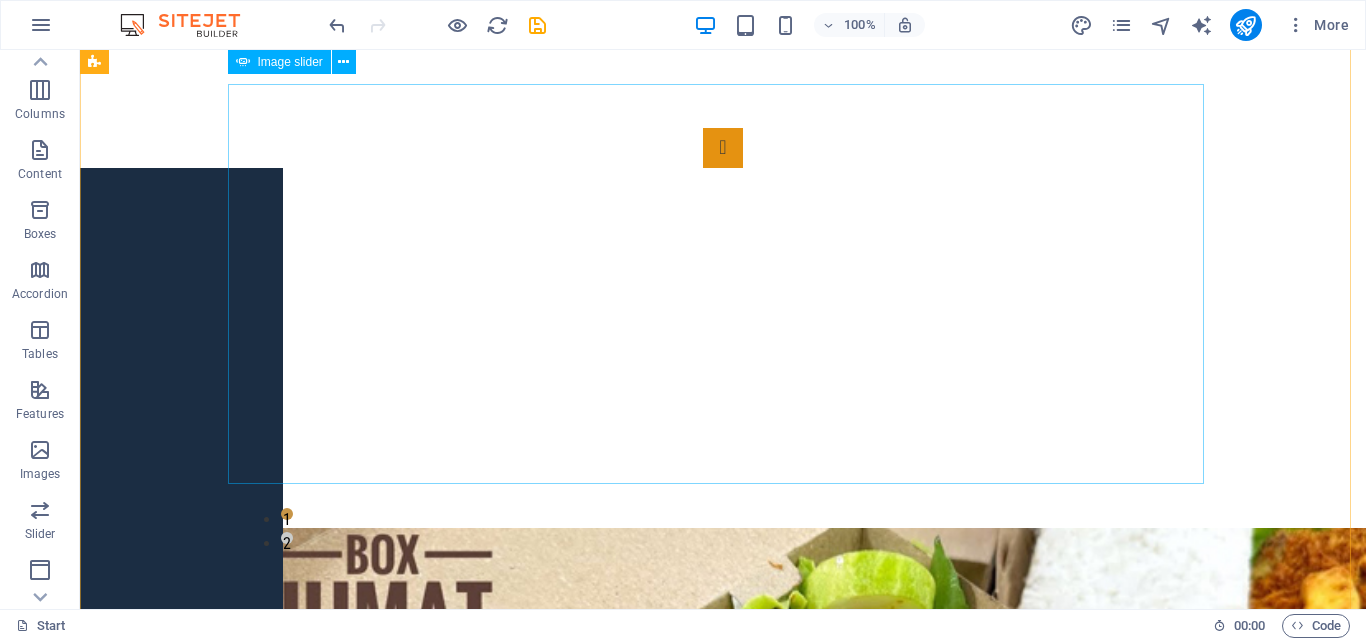 scroll, scrollTop: 0, scrollLeft: 0, axis: both 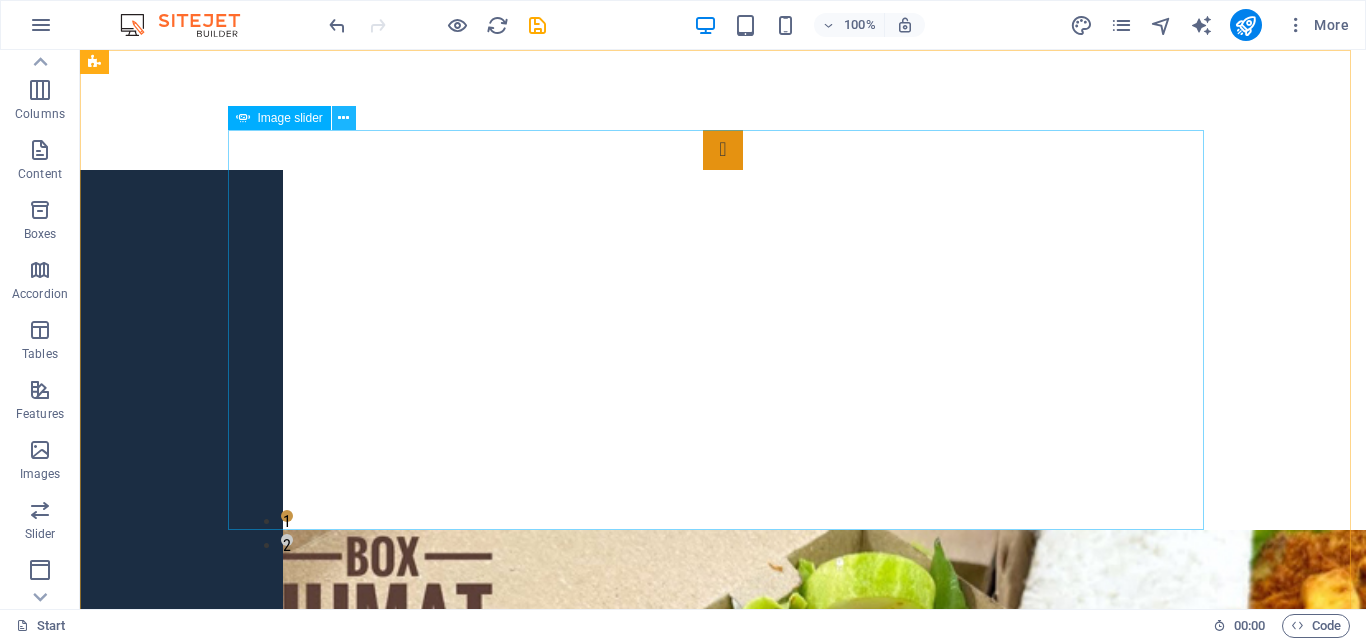 click at bounding box center (343, 118) 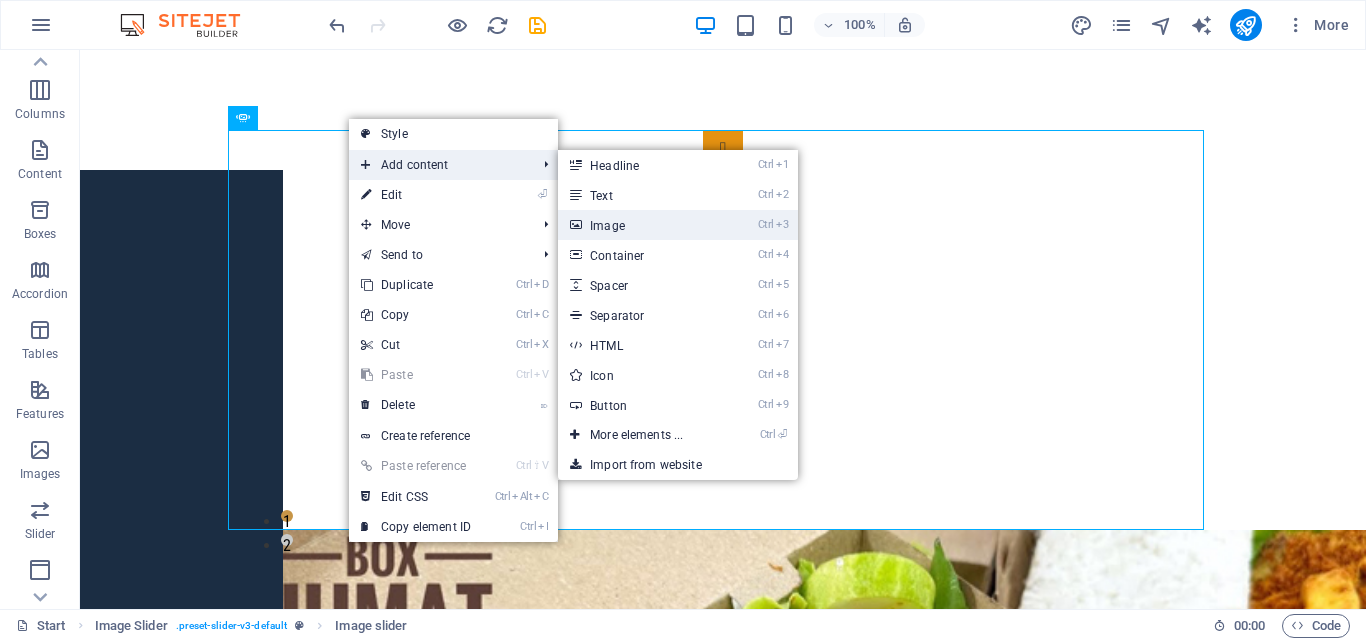 click on "Ctrl 3  Image" at bounding box center [640, 225] 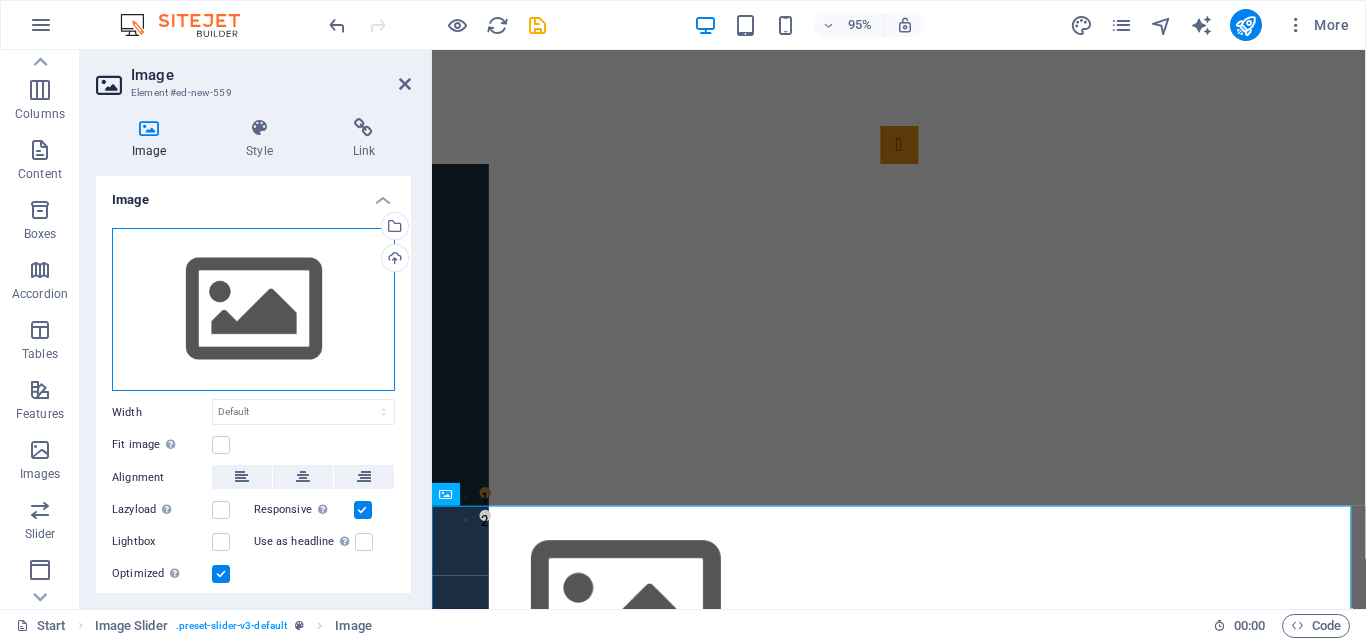 click on "Drag files here, click to choose files or select files from Files or our free stock photos & videos" at bounding box center [253, 310] 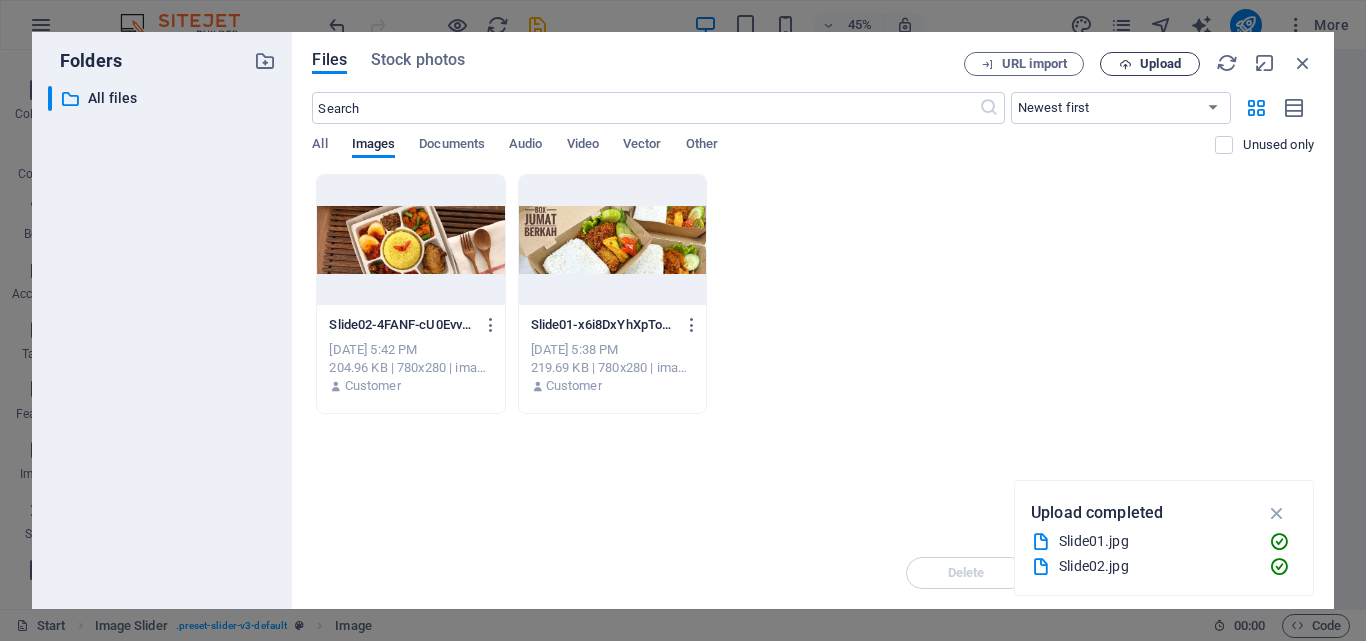 click on "Upload" at bounding box center [1160, 64] 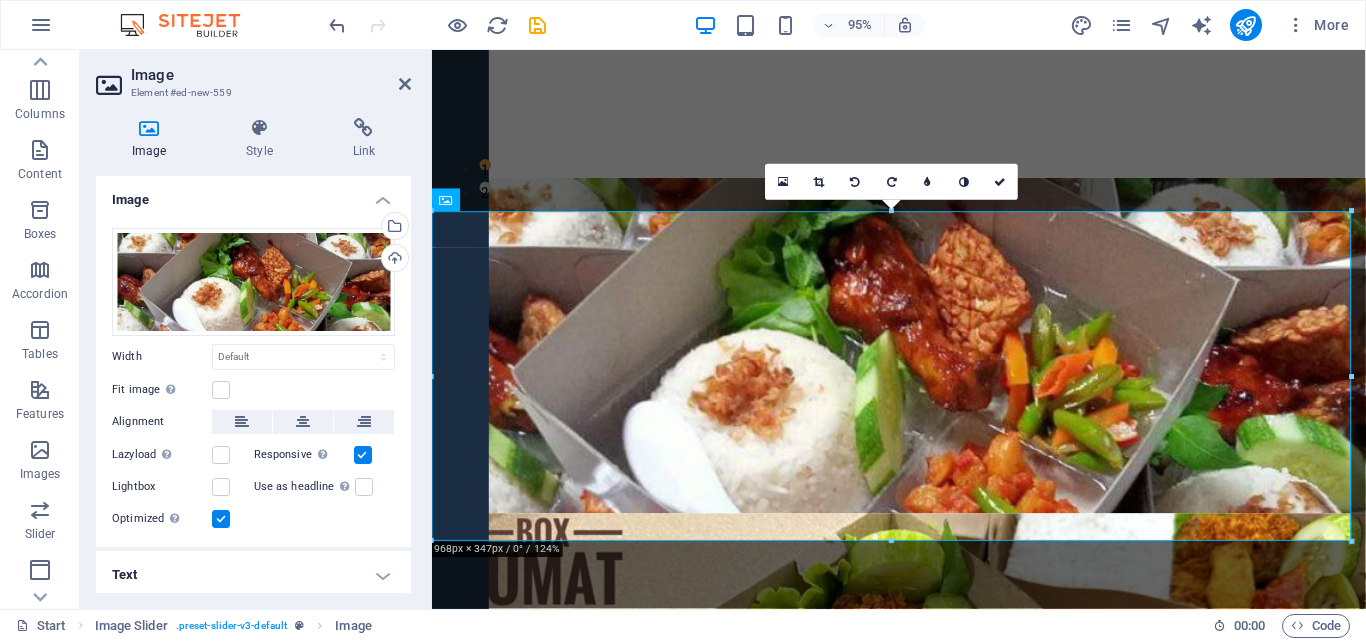 scroll, scrollTop: 402, scrollLeft: 0, axis: vertical 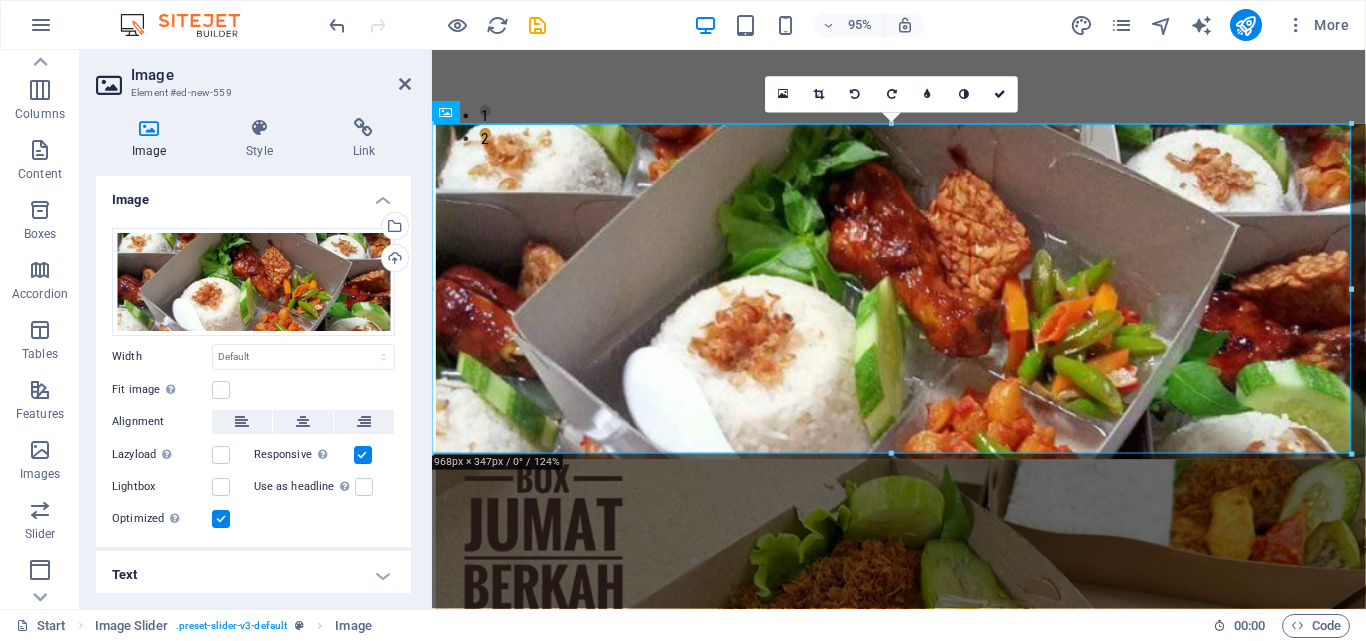 click on "Text" at bounding box center [253, 575] 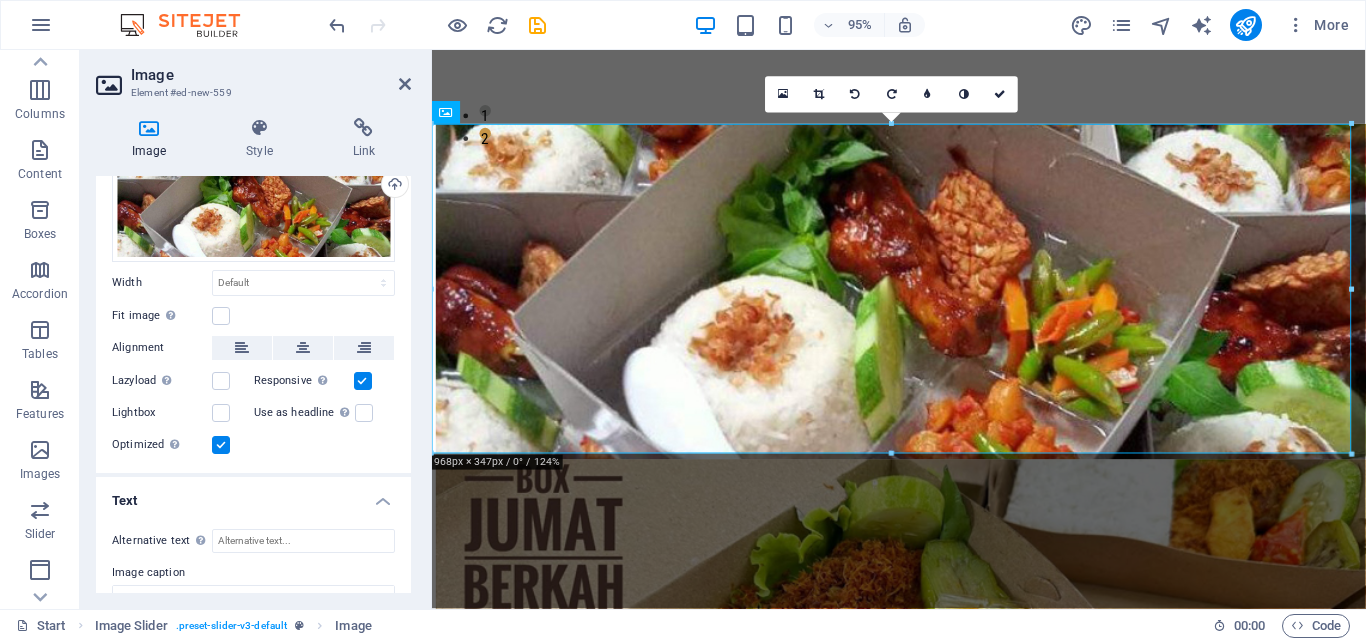 scroll, scrollTop: 100, scrollLeft: 0, axis: vertical 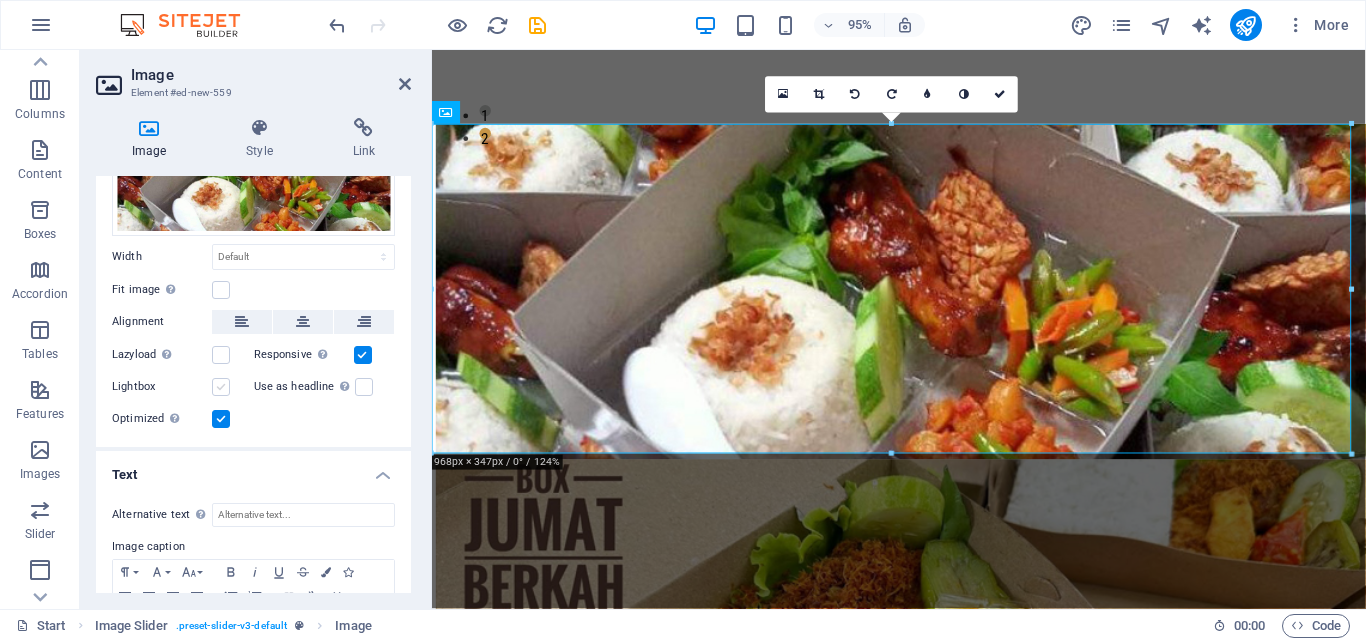 click at bounding box center [221, 387] 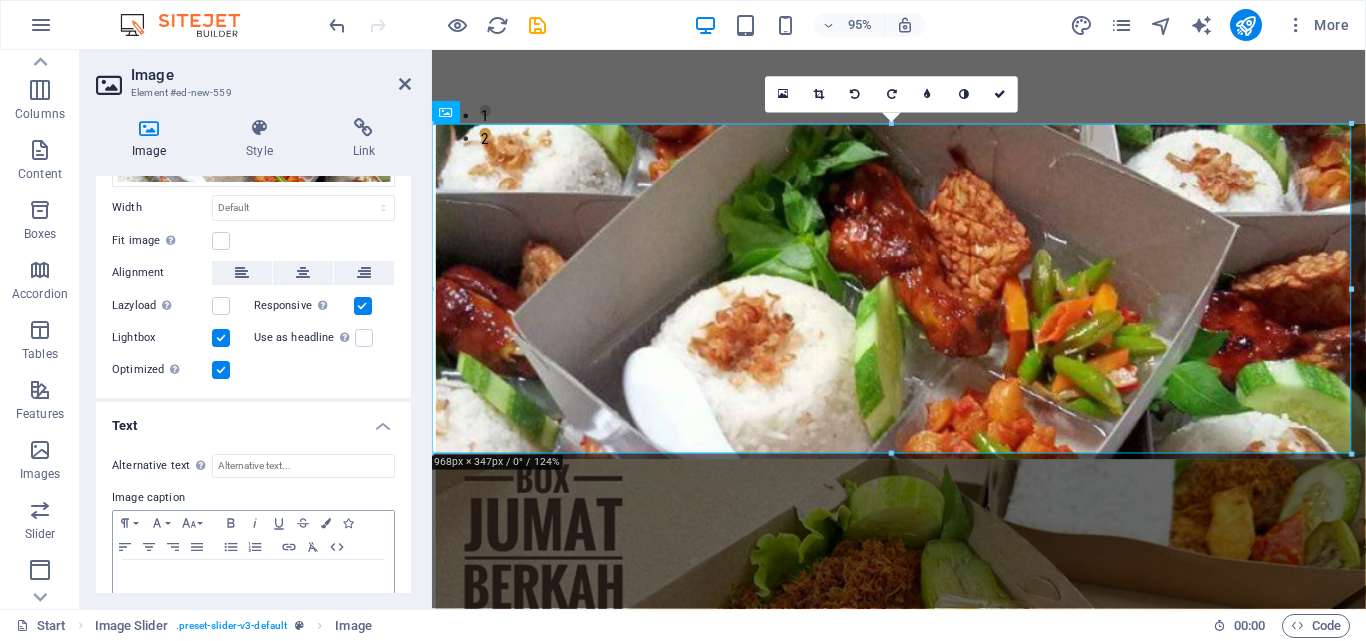 scroll, scrollTop: 192, scrollLeft: 0, axis: vertical 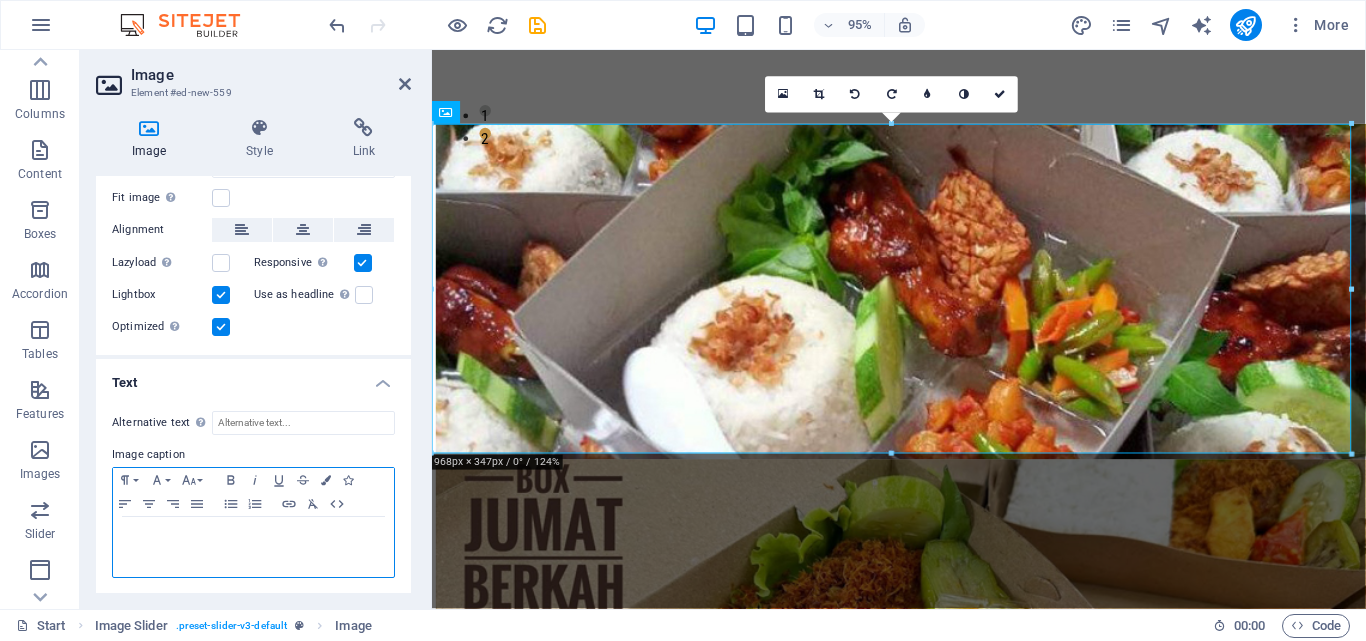 click at bounding box center (253, 536) 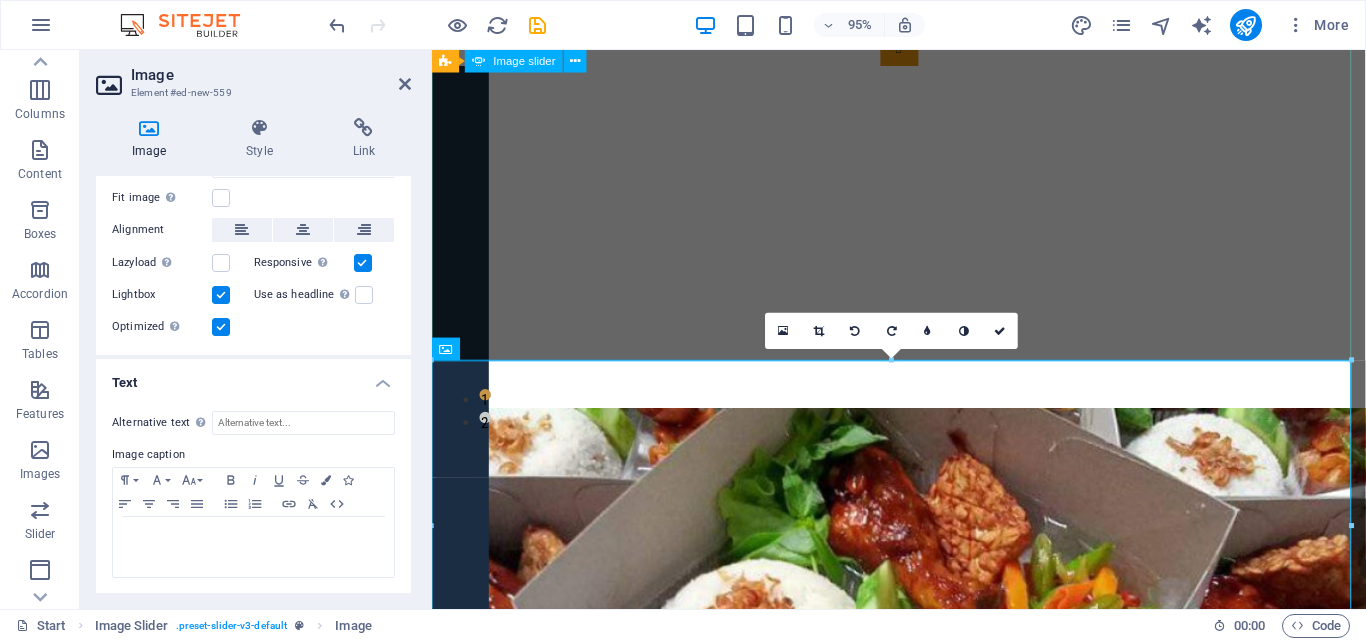 scroll, scrollTop: 2, scrollLeft: 0, axis: vertical 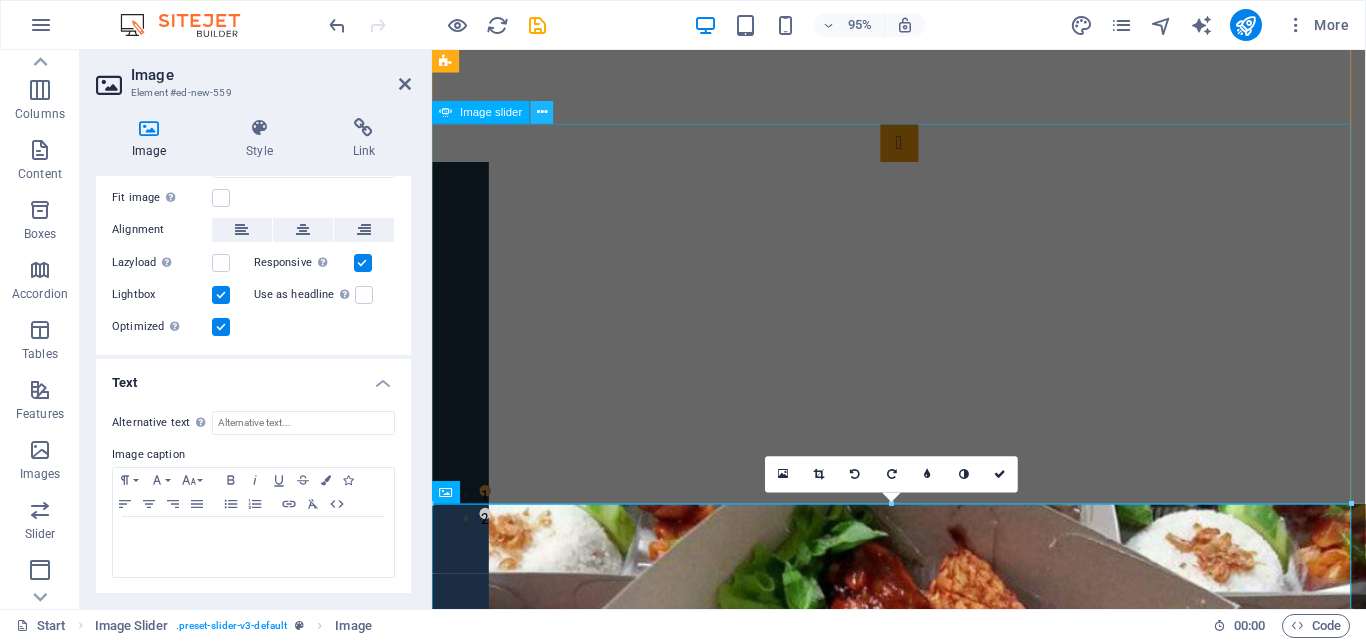 click at bounding box center (542, 113) 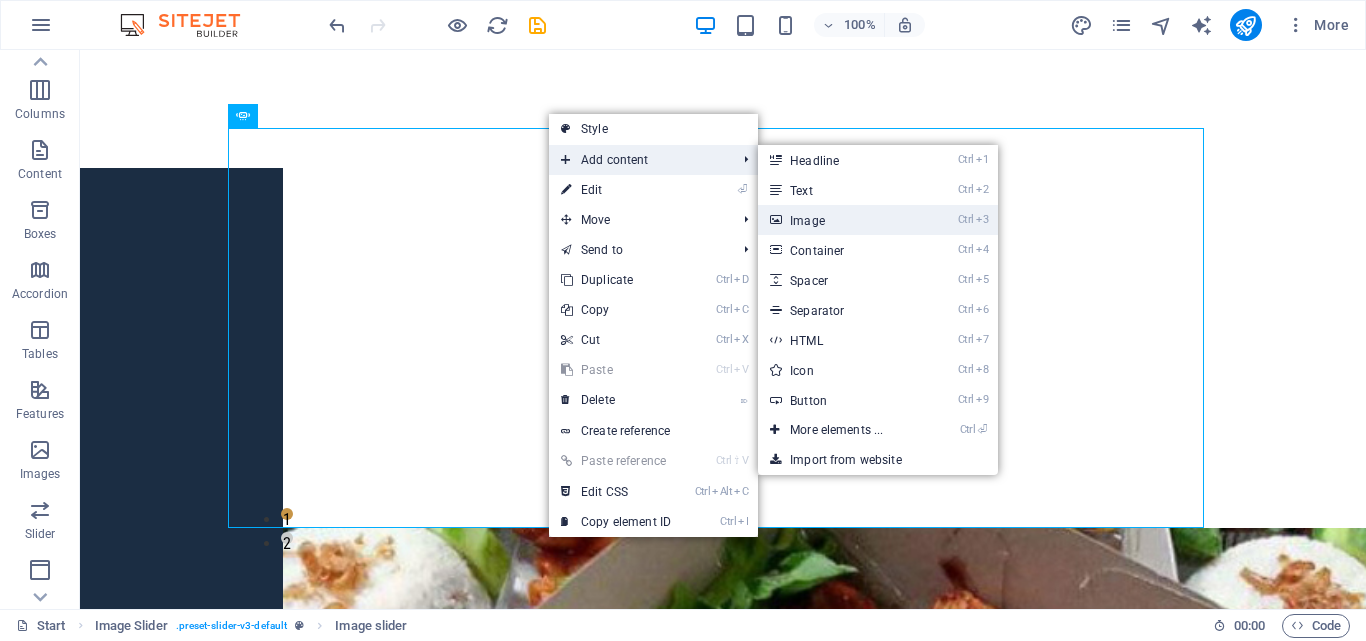 click on "Ctrl 3  Image" at bounding box center (840, 220) 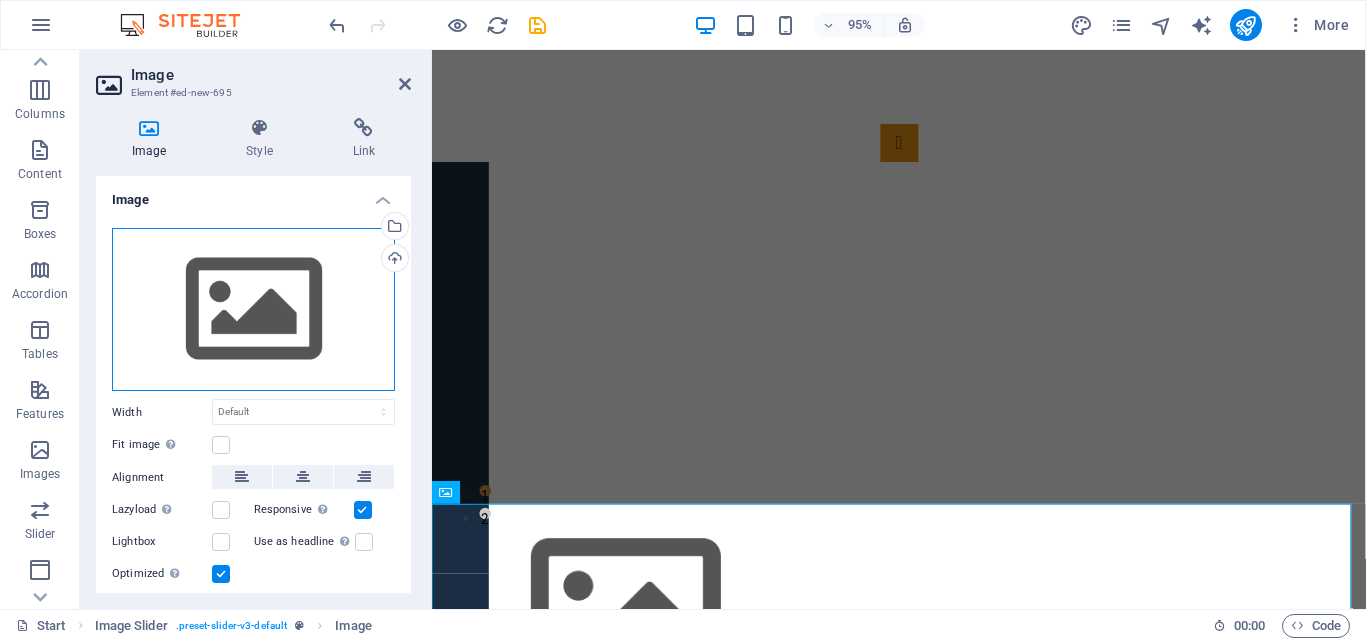 click on "Drag files here, click to choose files or select files from Files or our free stock photos & videos" at bounding box center (253, 310) 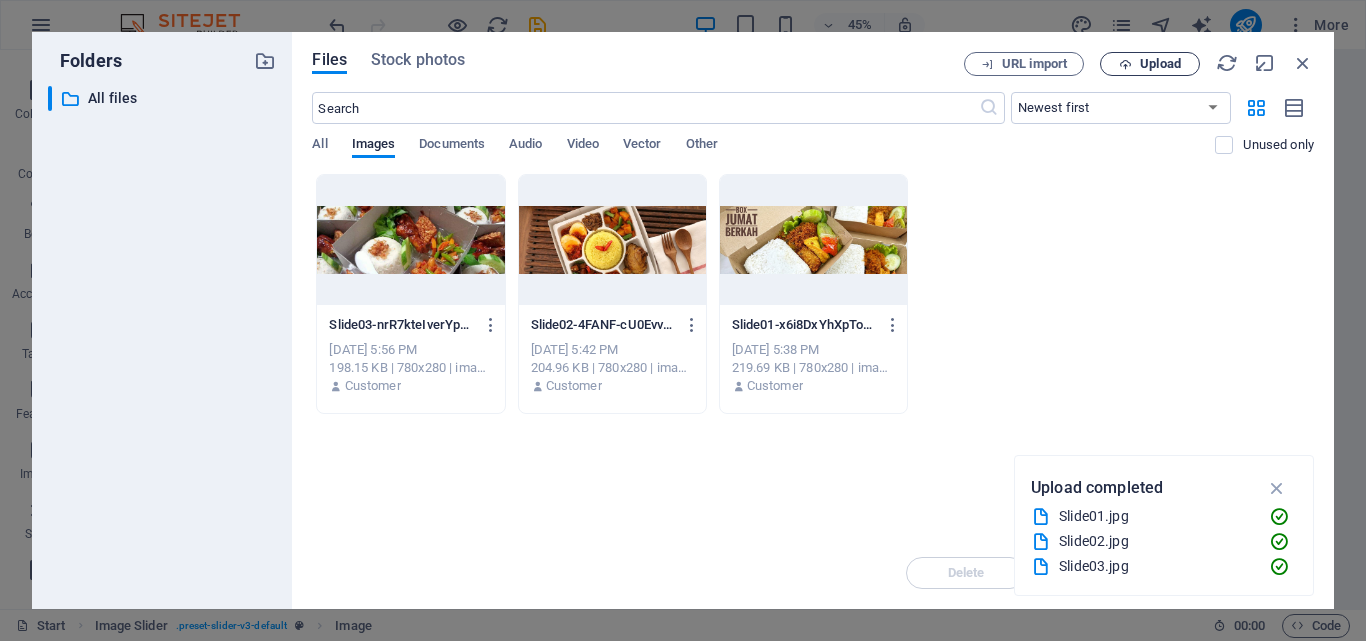 click on "Upload" at bounding box center (1160, 64) 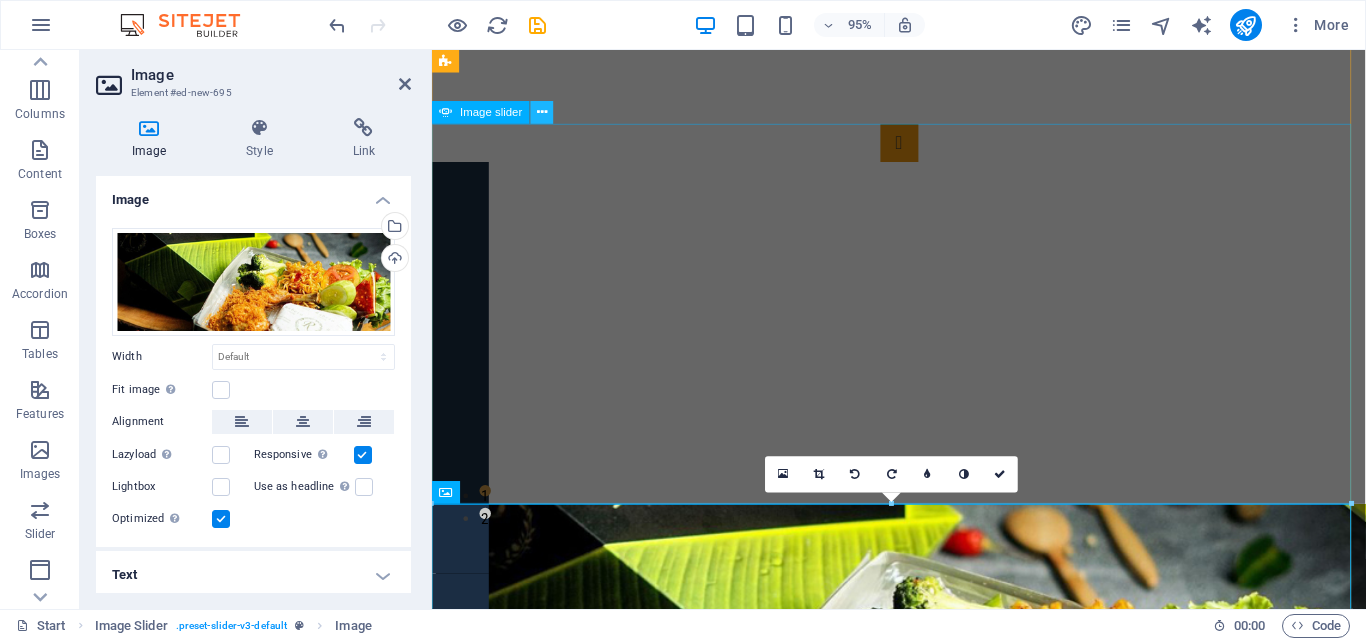 click at bounding box center (542, 113) 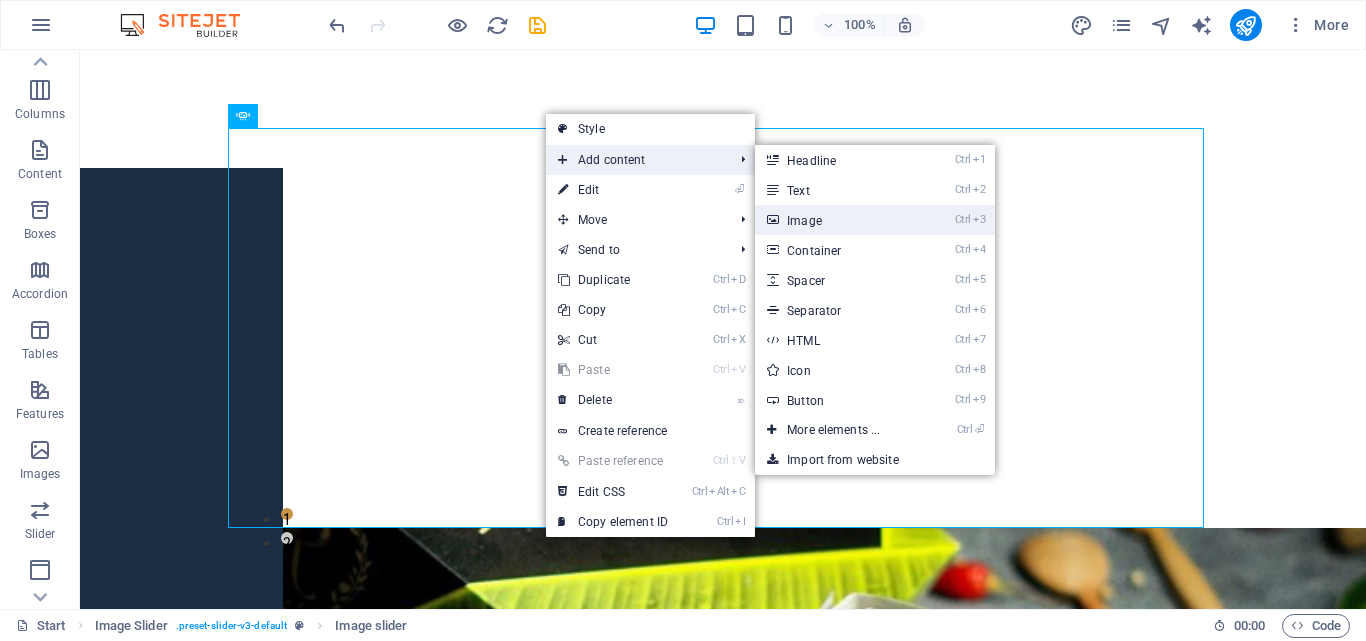 click on "Ctrl 3  Image" at bounding box center (837, 220) 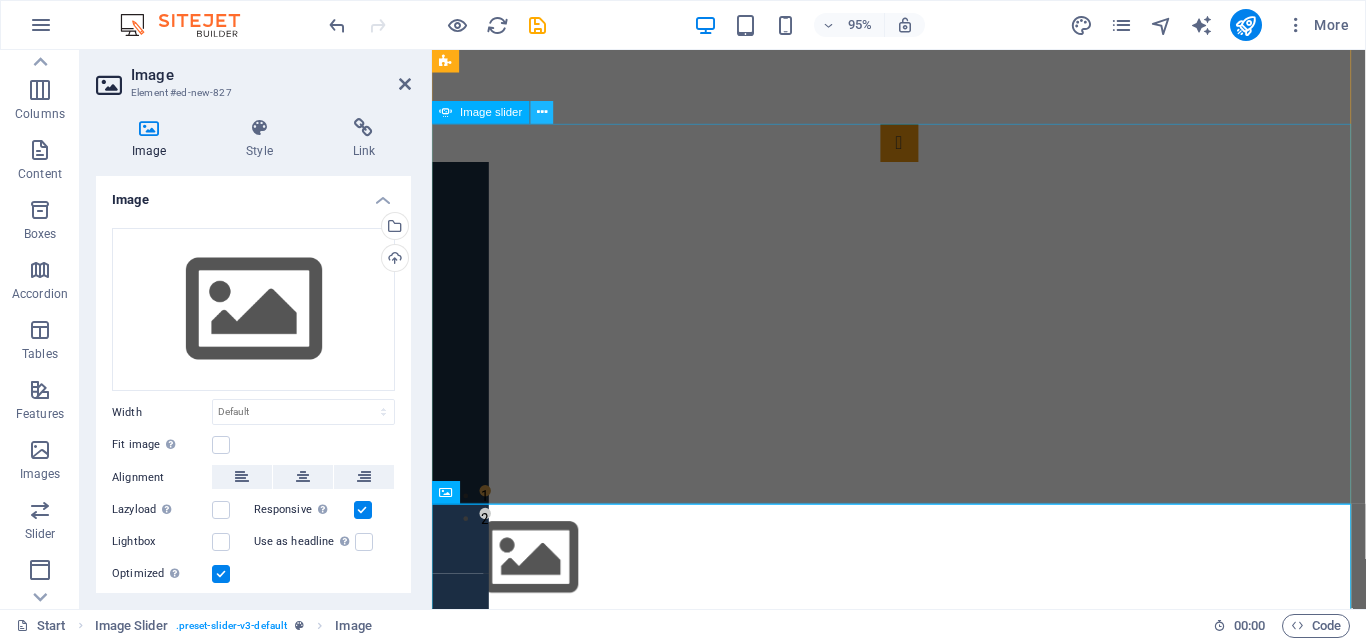 click at bounding box center (542, 113) 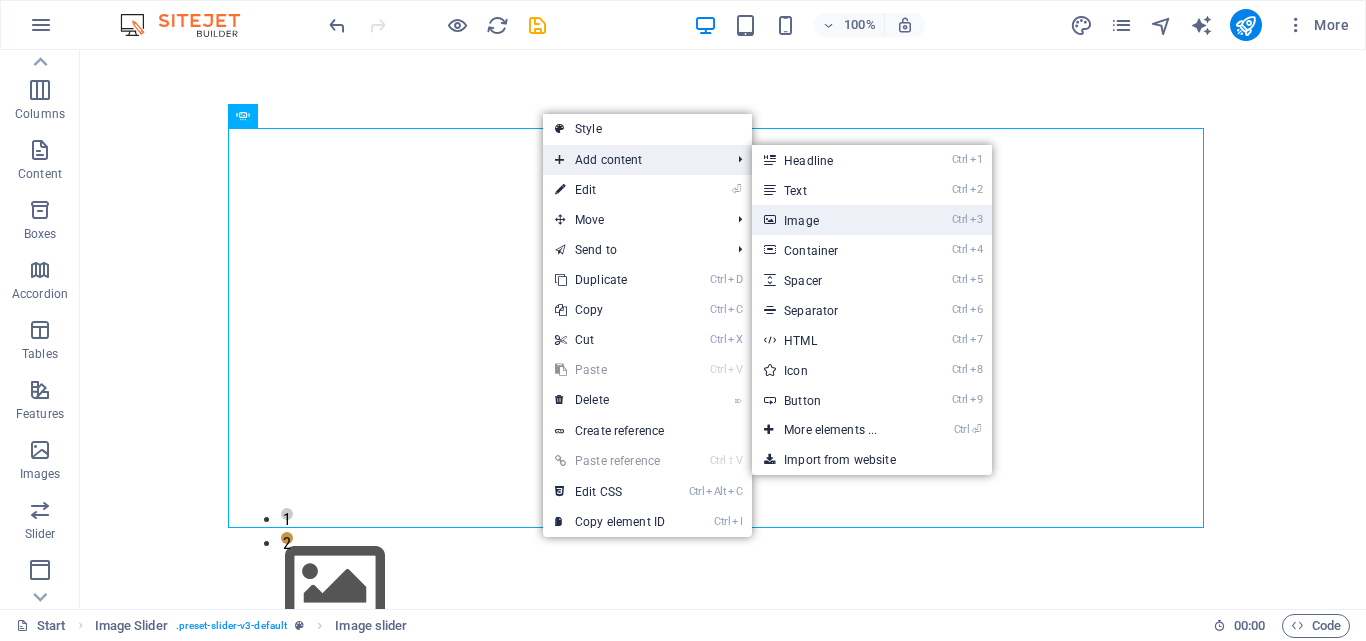 drag, startPoint x: 821, startPoint y: 220, endPoint x: 409, endPoint y: 176, distance: 414.34286 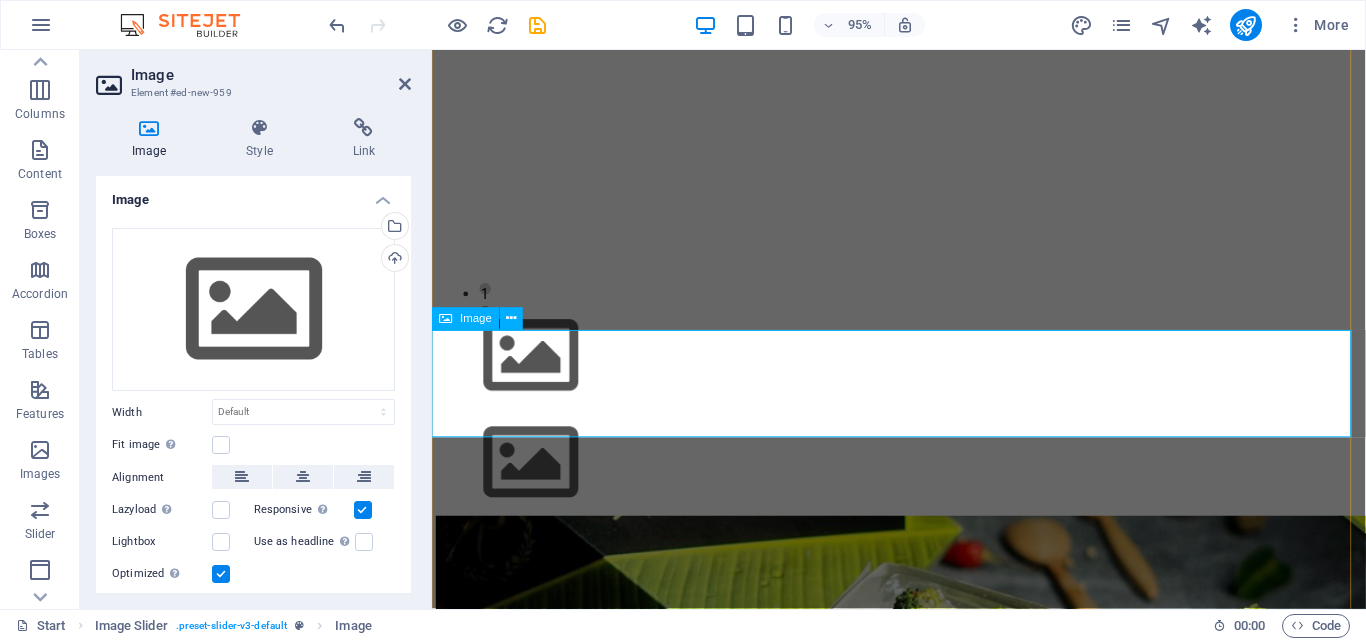 scroll, scrollTop: 302, scrollLeft: 0, axis: vertical 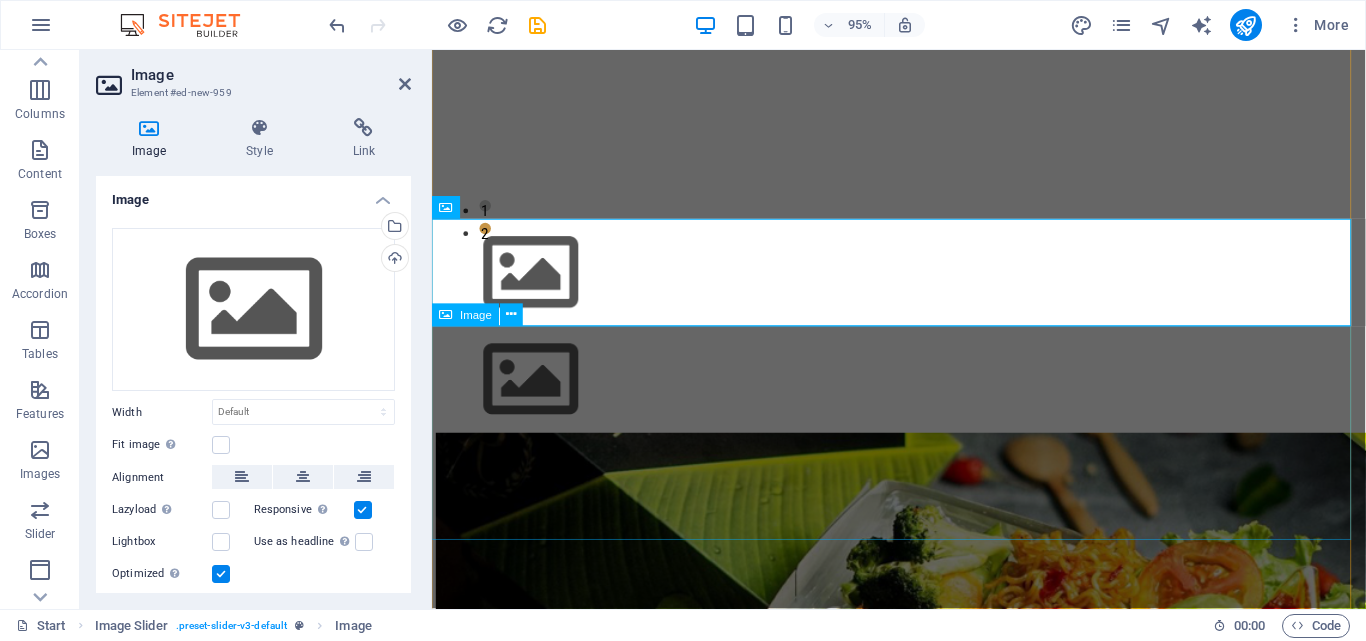 click at bounding box center [924, 397] 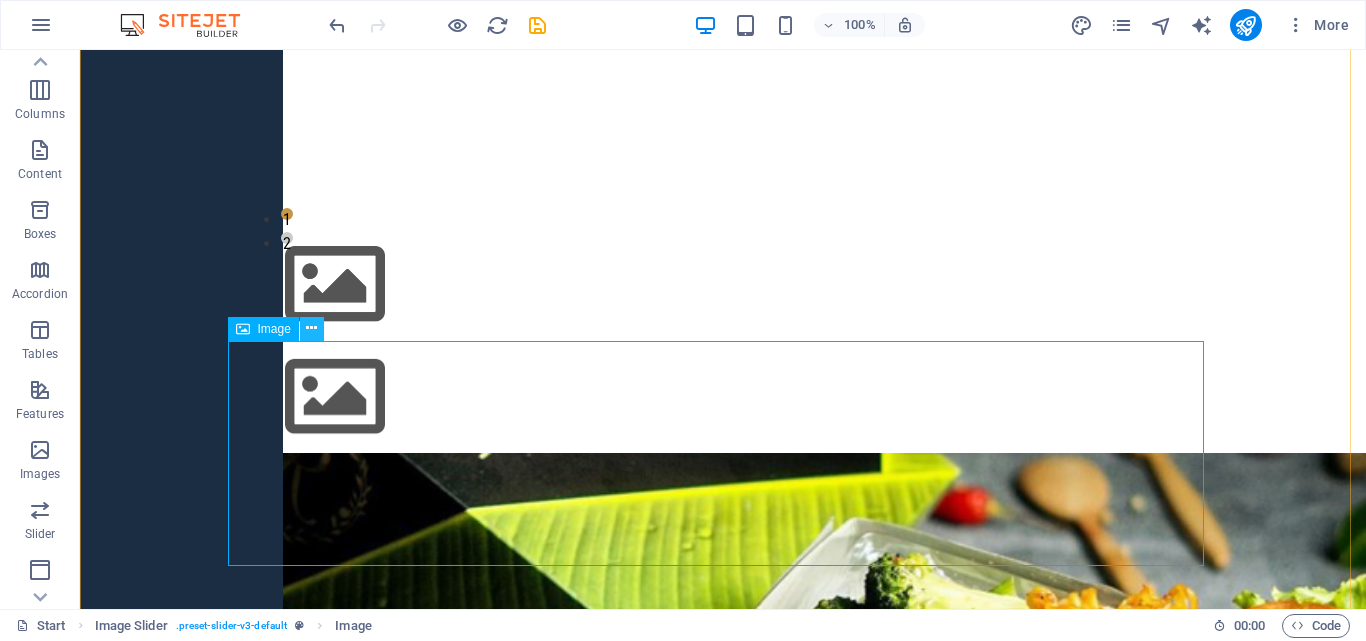 click at bounding box center [311, 328] 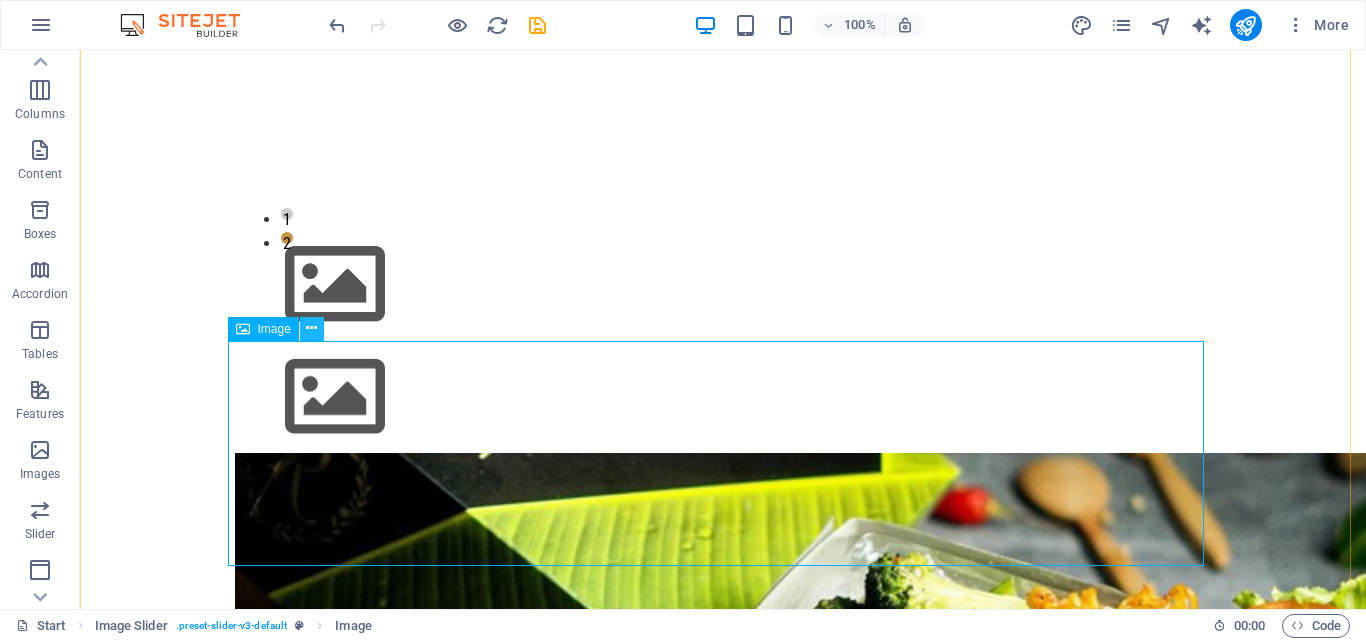 click at bounding box center (311, 328) 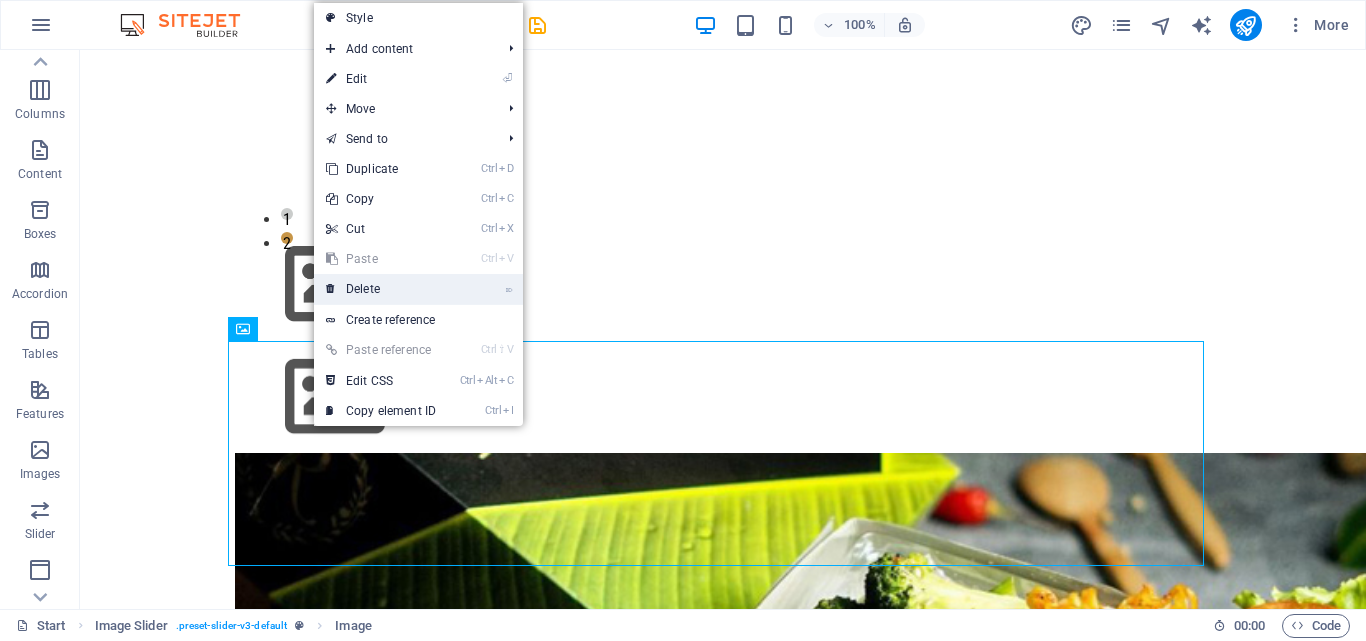 click on "⌦  Delete" at bounding box center [381, 289] 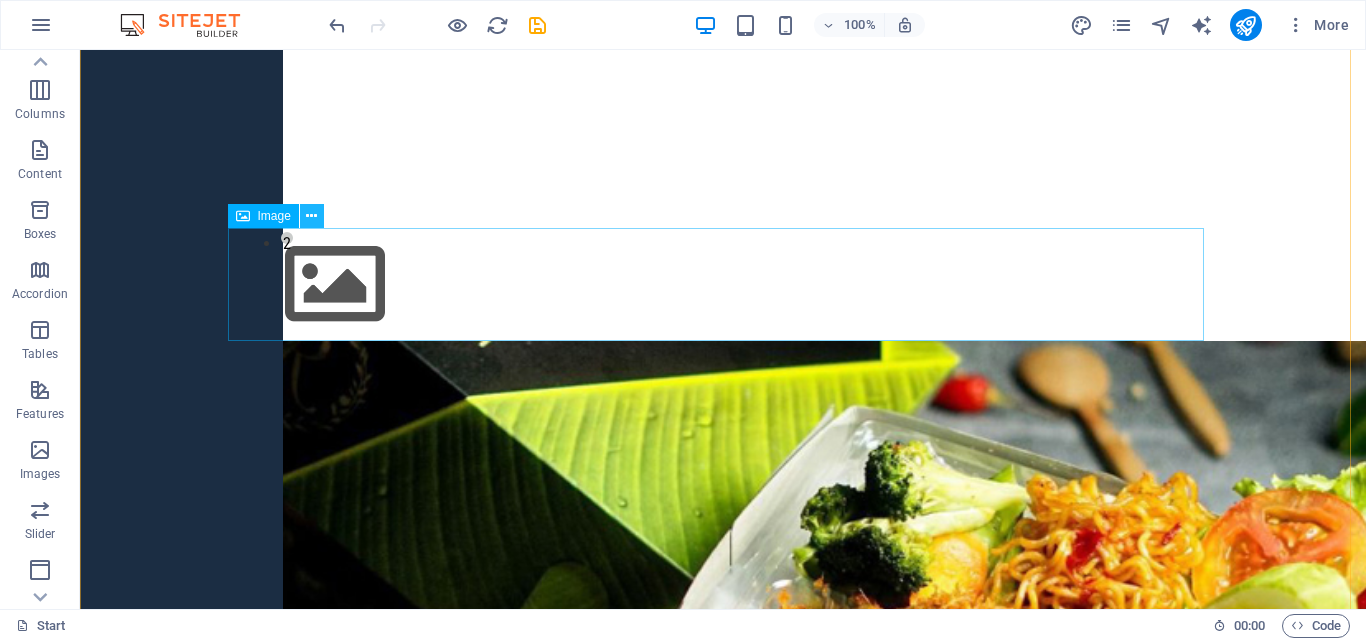 click at bounding box center (311, 216) 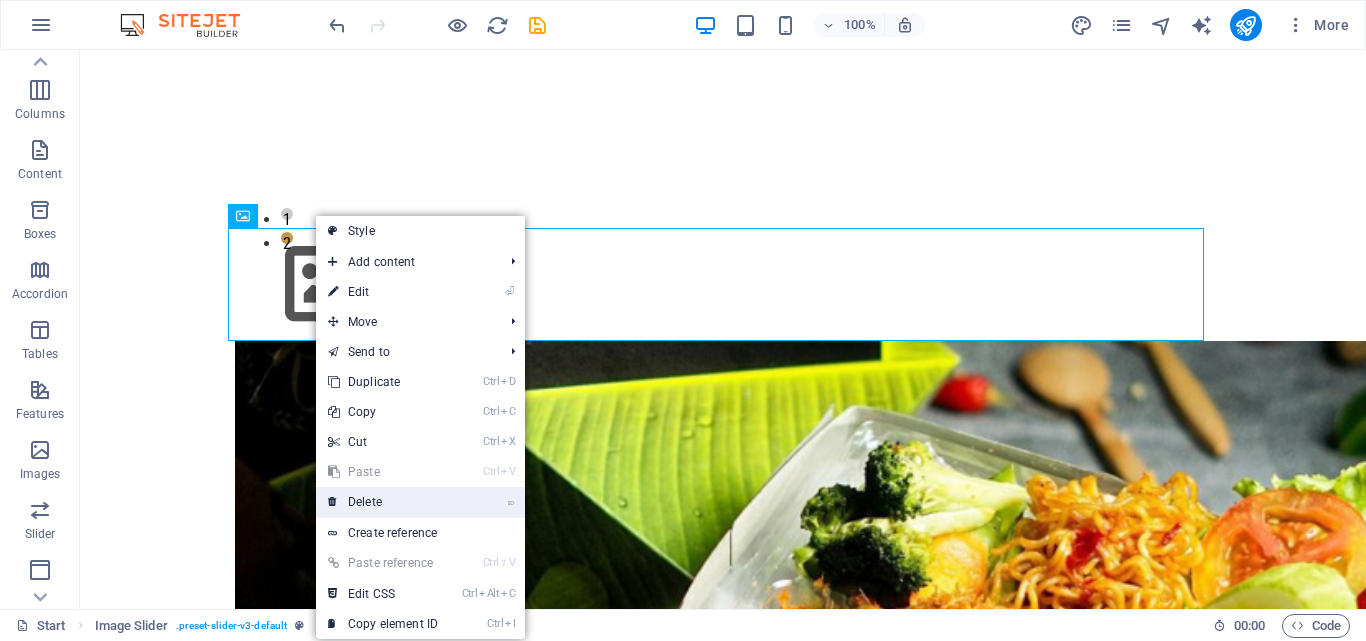 click on "⌦  Delete" at bounding box center (383, 502) 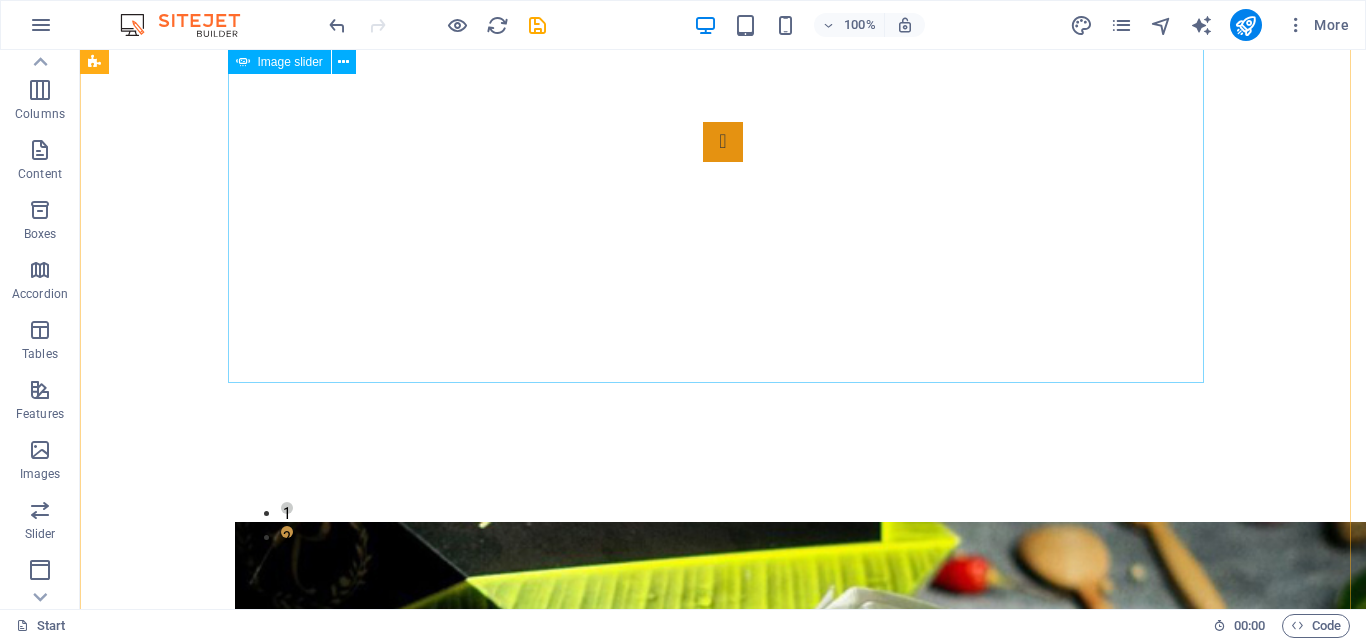 scroll, scrollTop: 0, scrollLeft: 0, axis: both 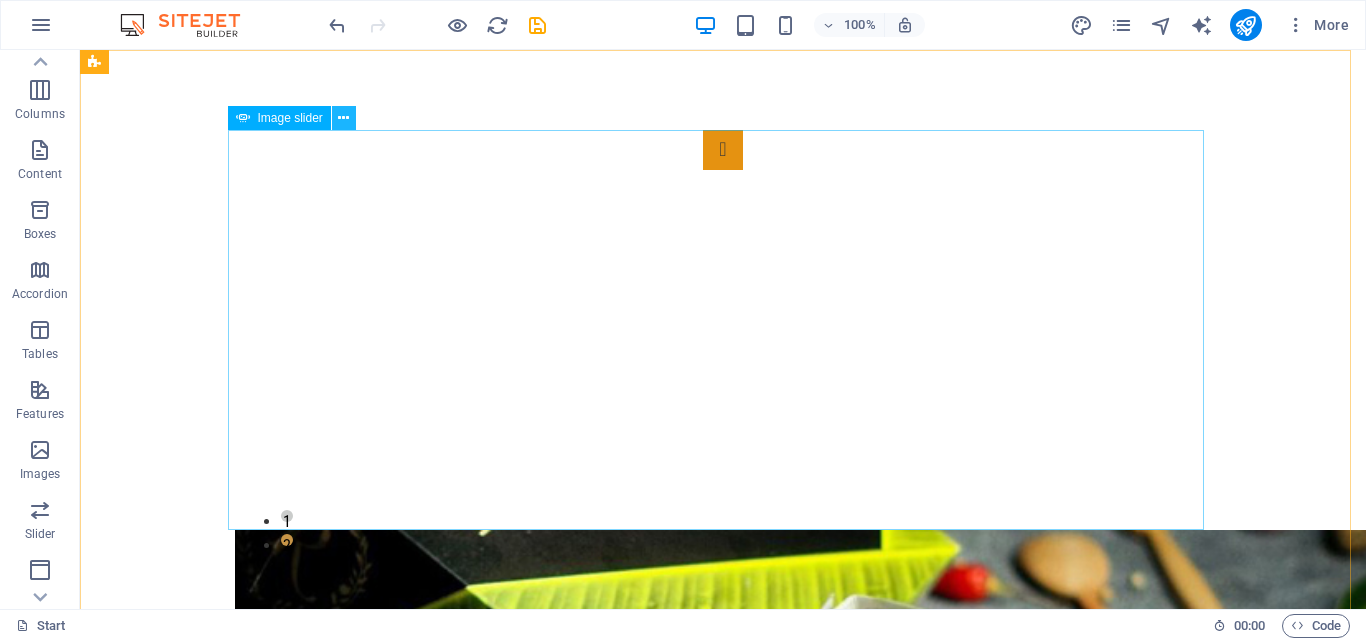 click at bounding box center (344, 118) 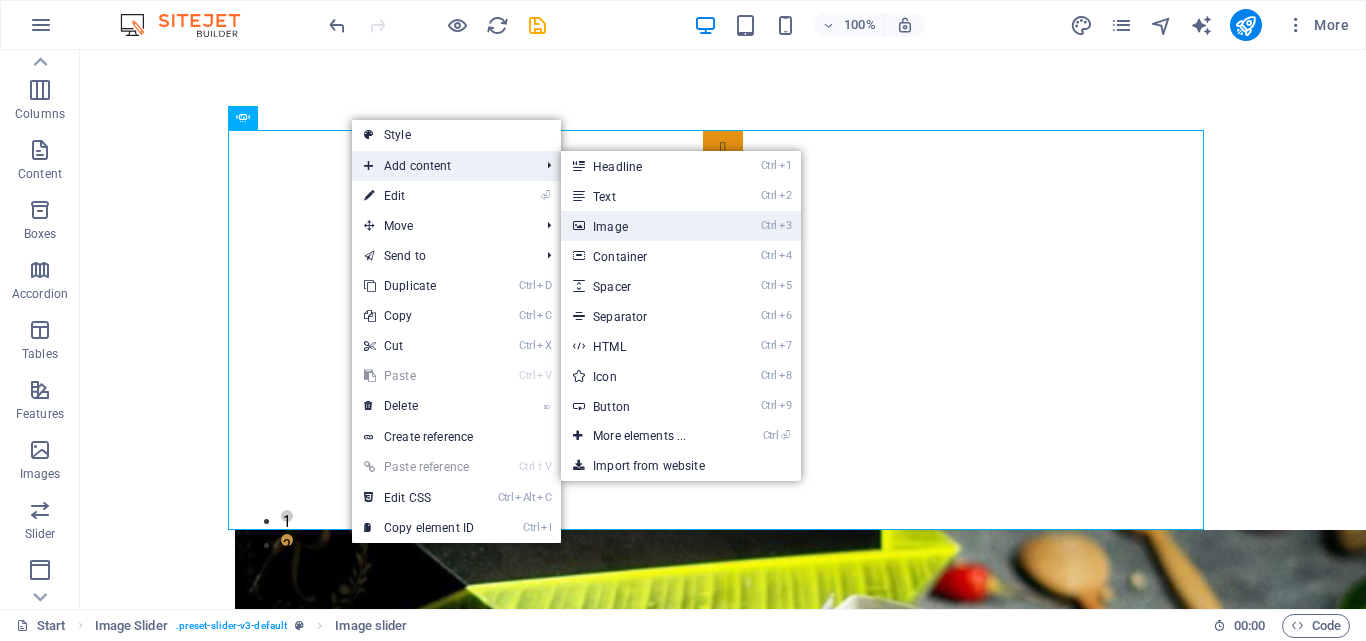 click on "Ctrl 3  Image" at bounding box center (643, 226) 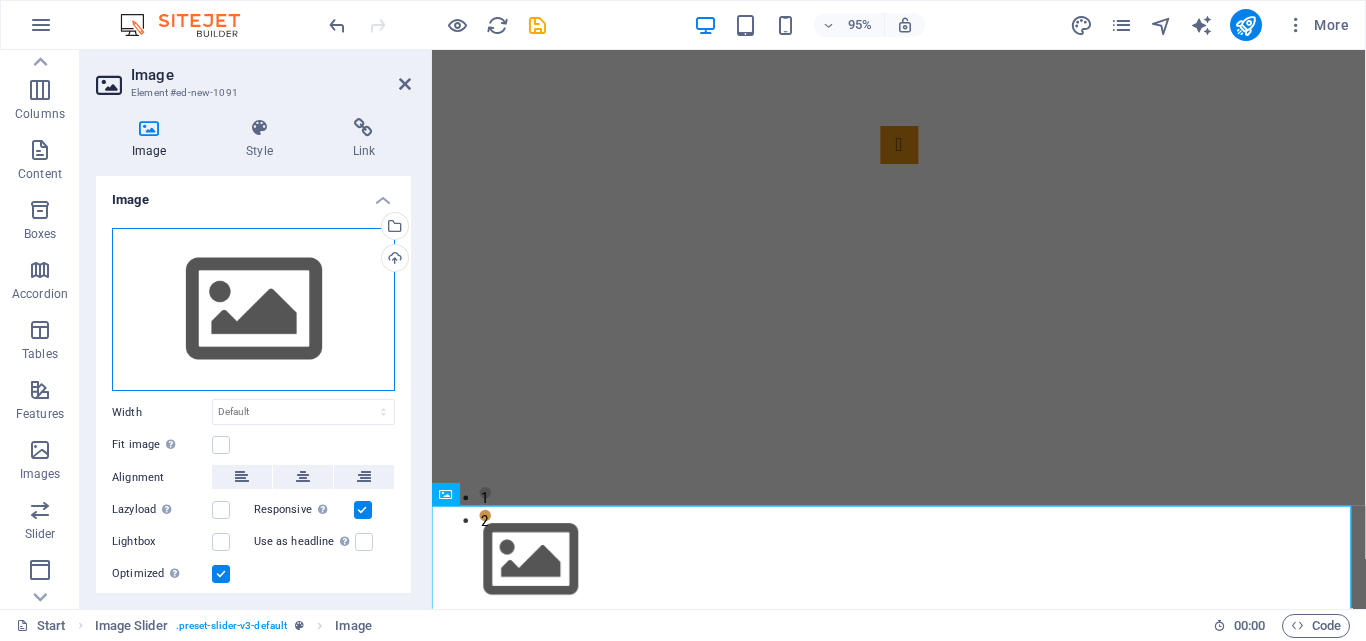 click on "Drag files here, click to choose files or select files from Files or our free stock photos & videos" at bounding box center (253, 310) 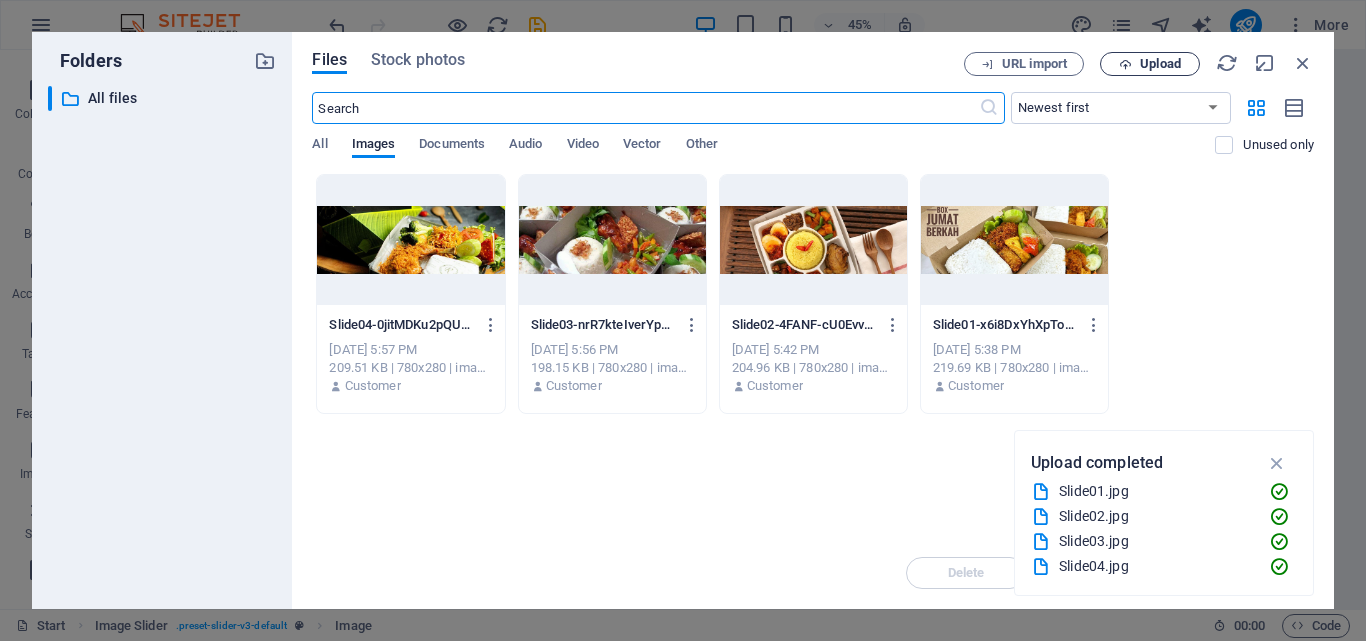 click on "Upload" at bounding box center (1160, 64) 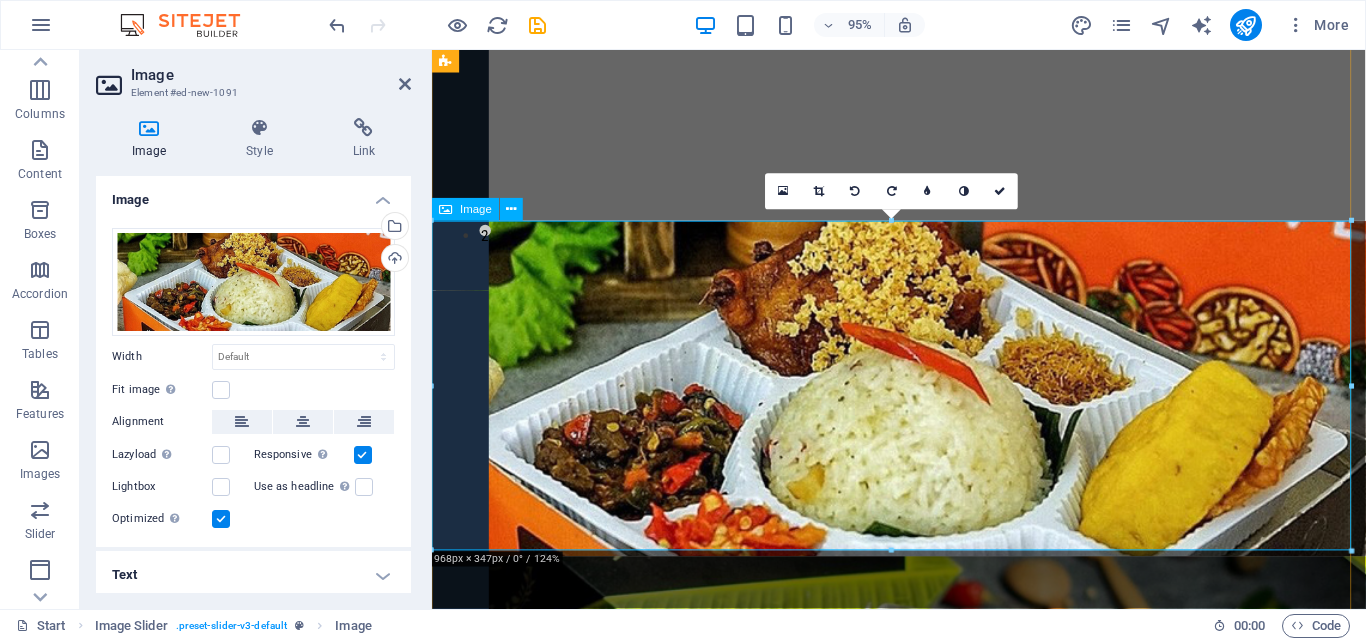 scroll, scrollTop: 0, scrollLeft: 0, axis: both 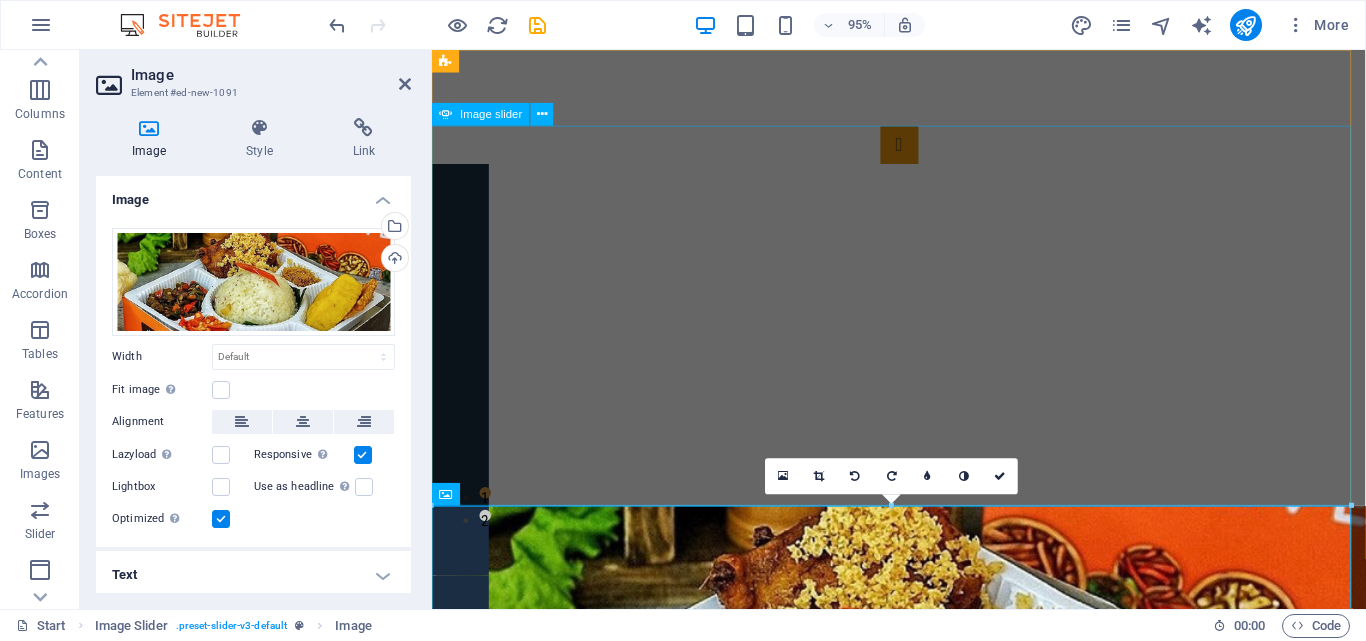 click at bounding box center [924, 1922] 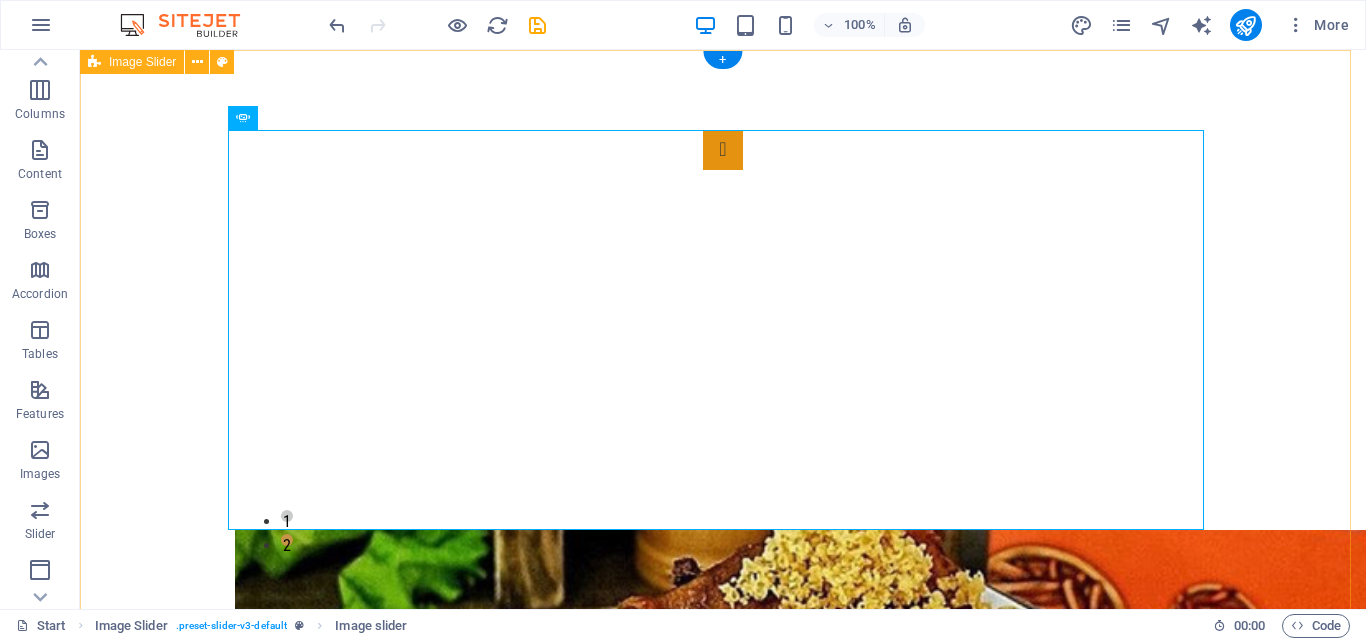 click on "1 2 Nasi Box" at bounding box center (723, 1496) 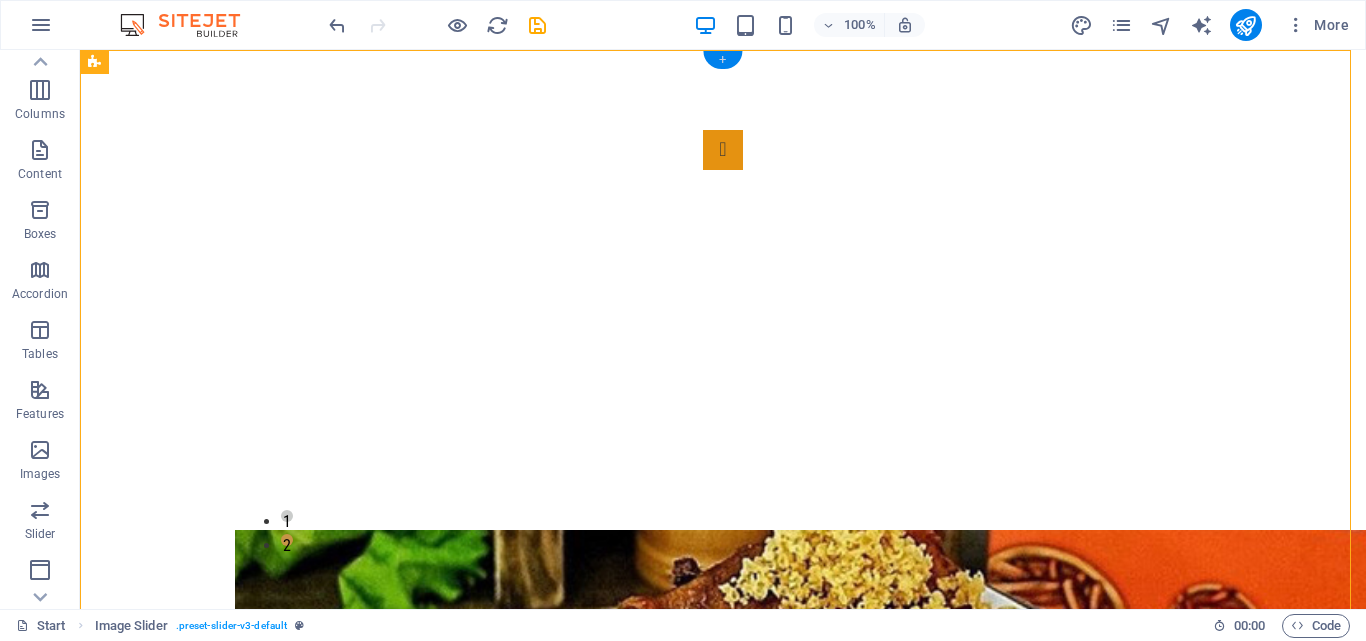 click on "+" at bounding box center (722, 60) 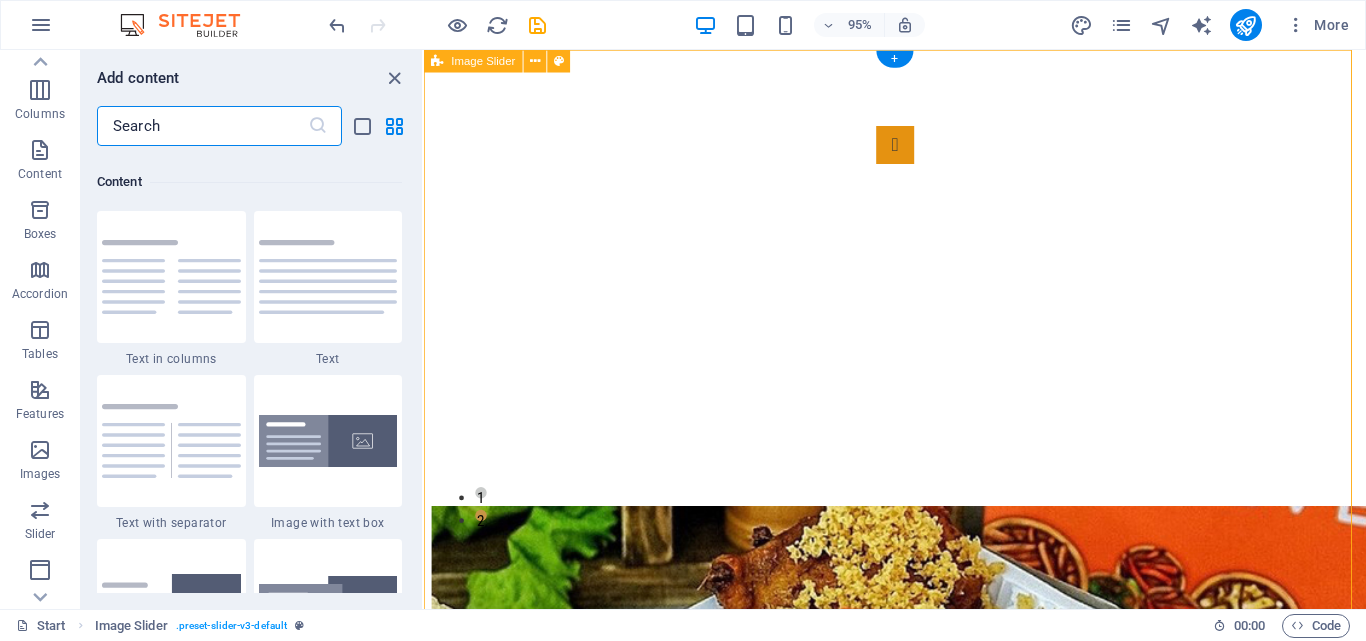 scroll, scrollTop: 3499, scrollLeft: 0, axis: vertical 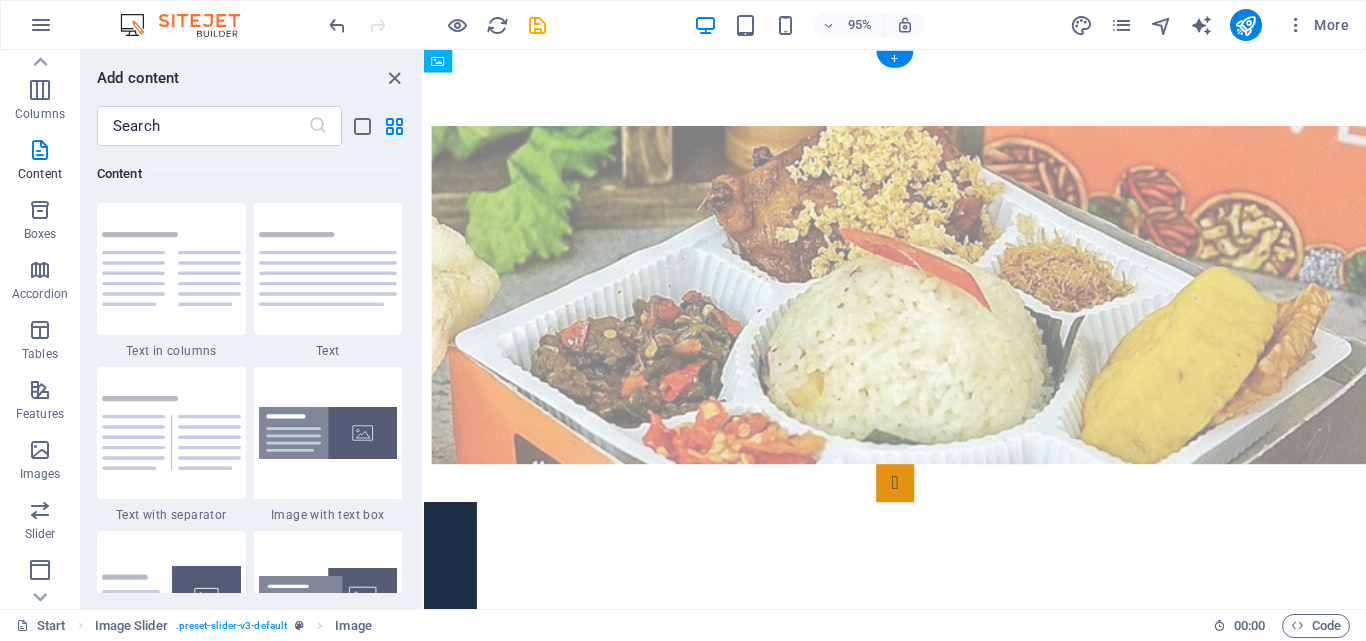 drag, startPoint x: 878, startPoint y: 601, endPoint x: 874, endPoint y: 362, distance: 239.03348 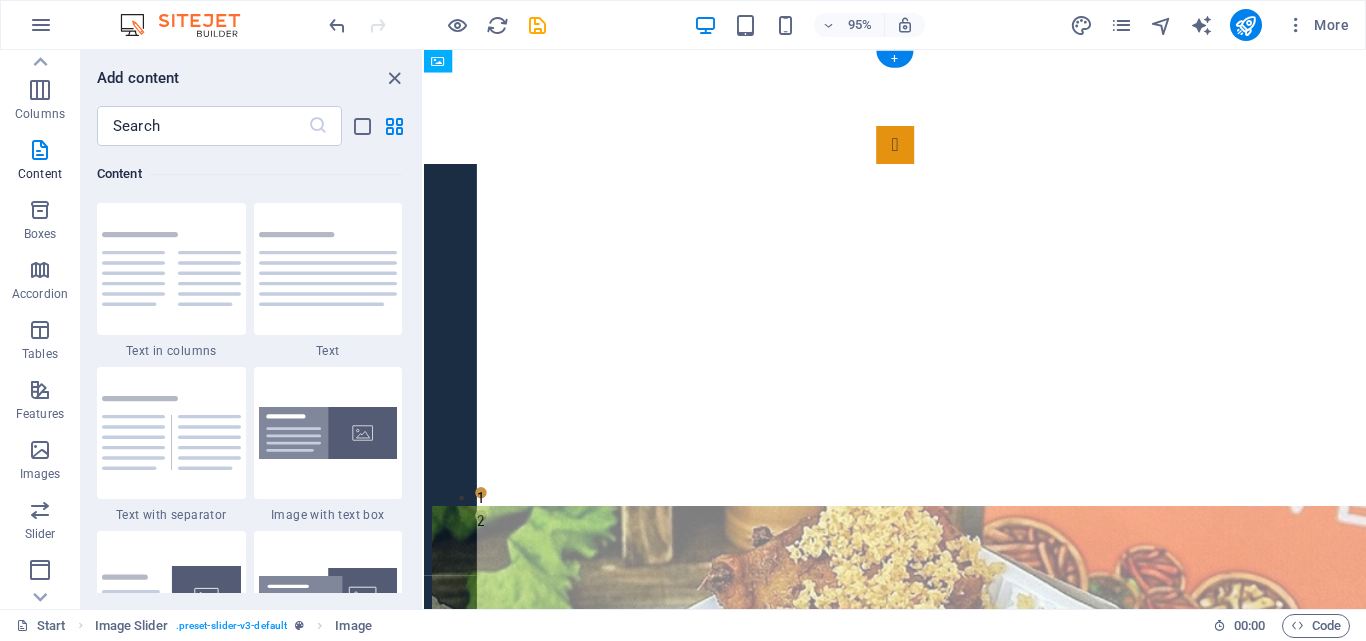 drag, startPoint x: 1142, startPoint y: 331, endPoint x: 1142, endPoint y: 513, distance: 182 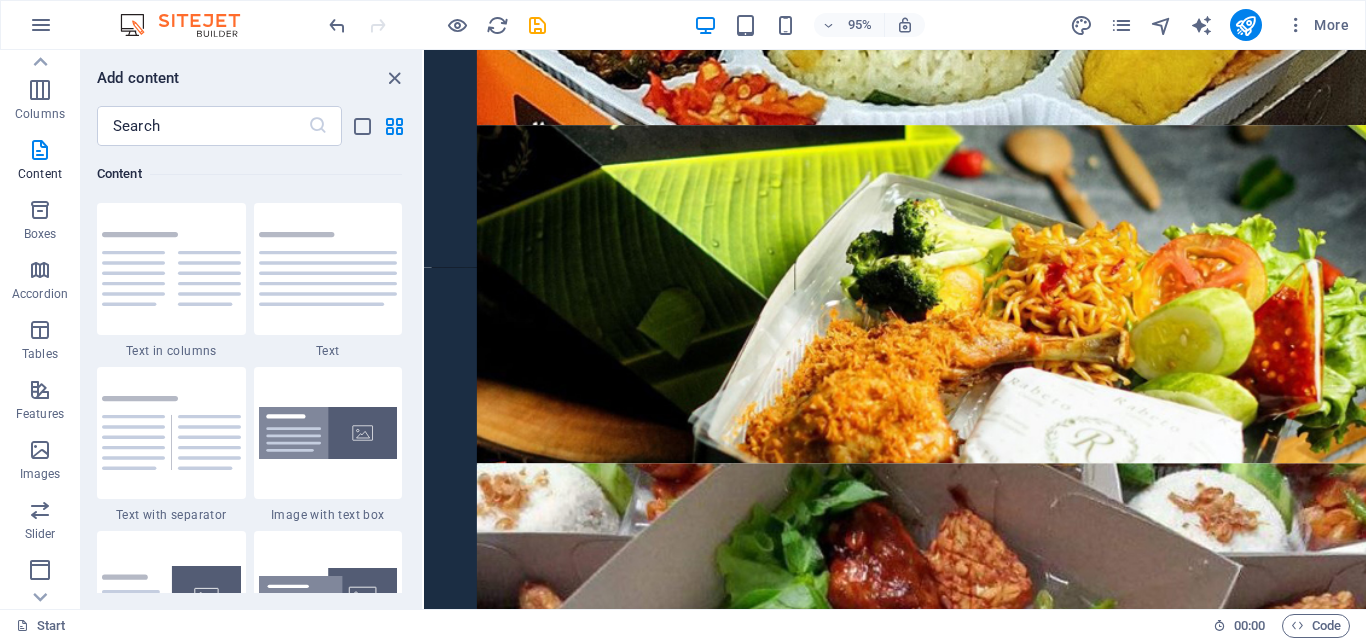 scroll, scrollTop: 576, scrollLeft: 0, axis: vertical 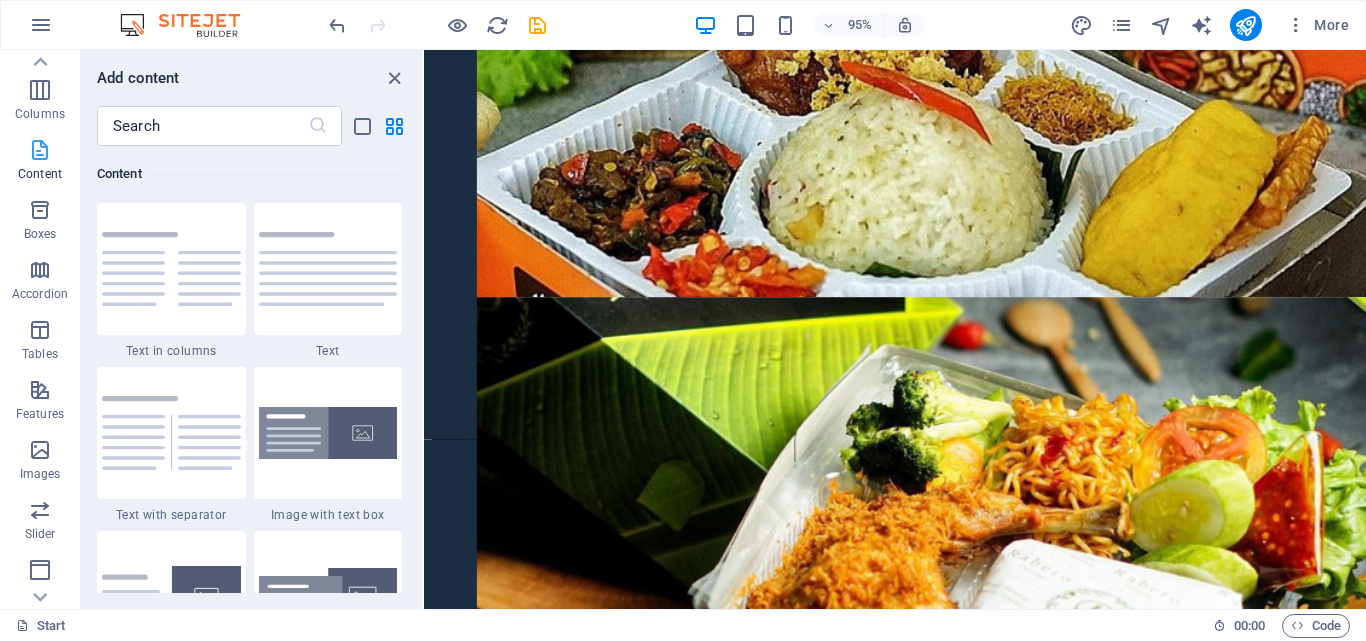 click at bounding box center (40, 150) 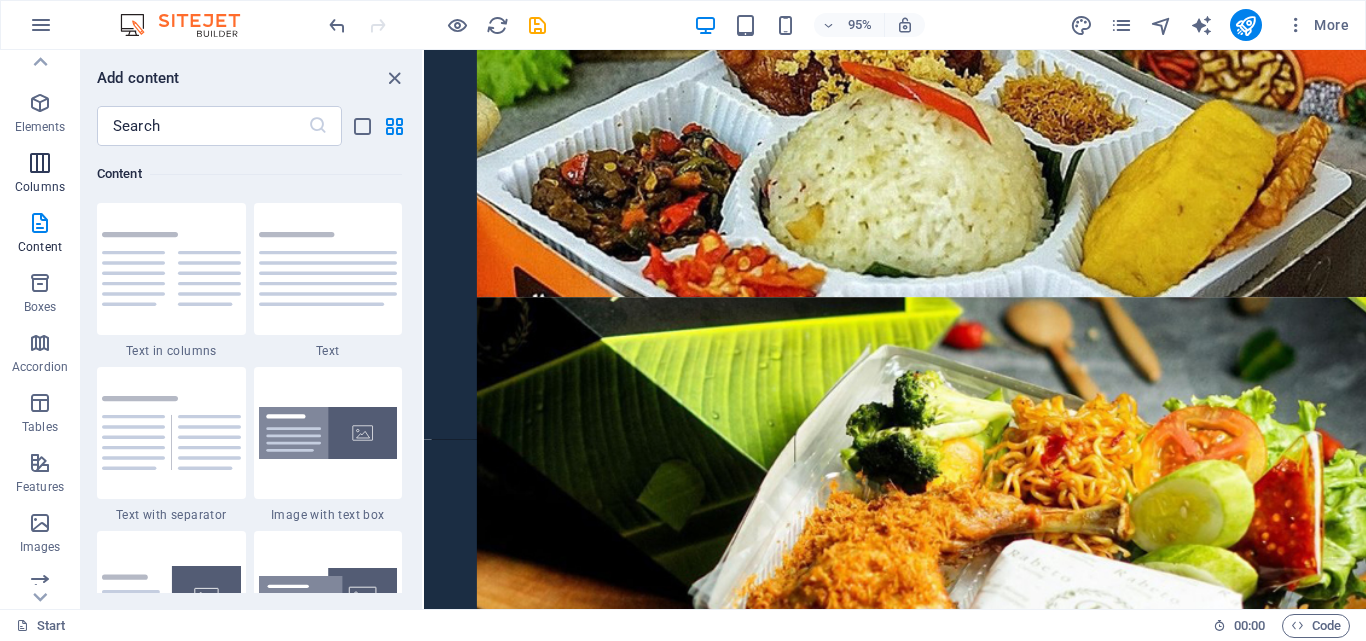 scroll, scrollTop: 0, scrollLeft: 0, axis: both 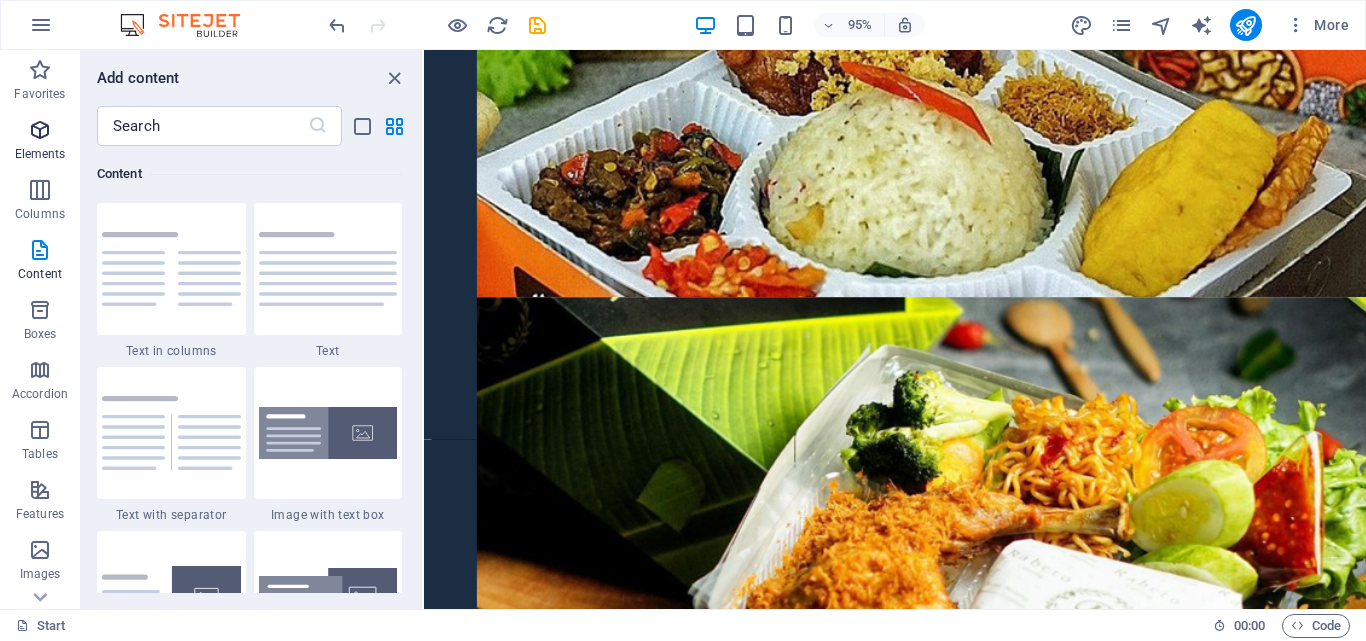 click on "Elements" at bounding box center [40, 140] 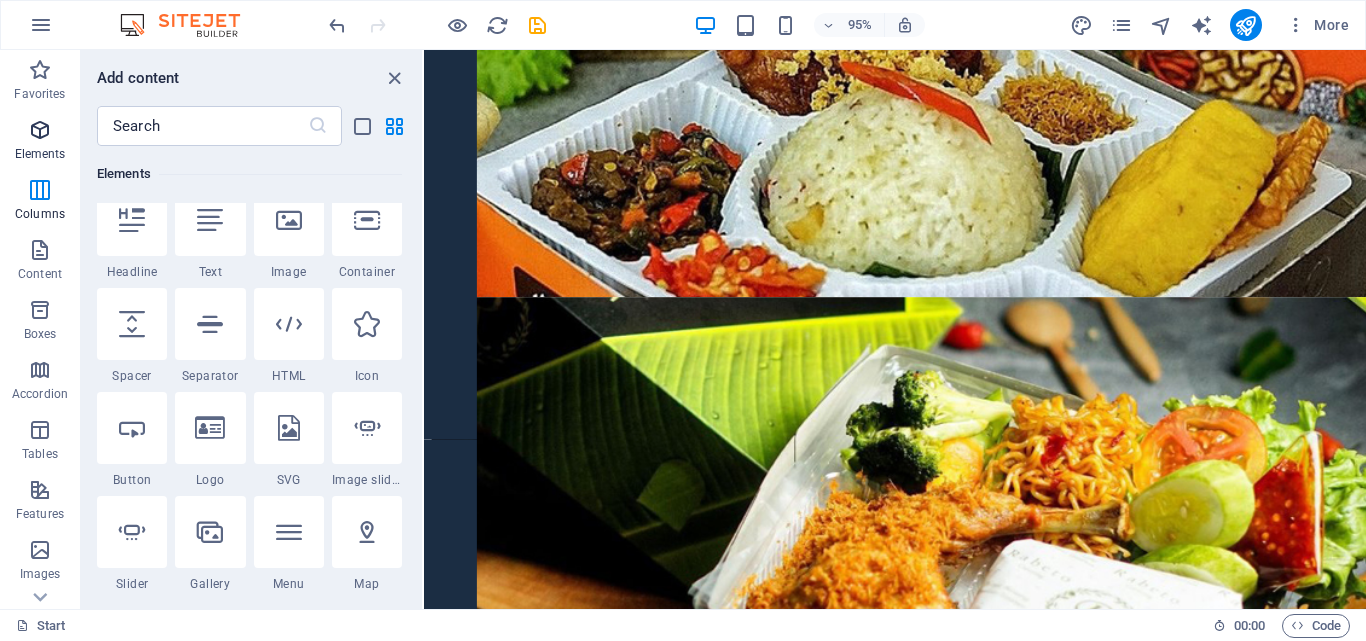 scroll, scrollTop: 213, scrollLeft: 0, axis: vertical 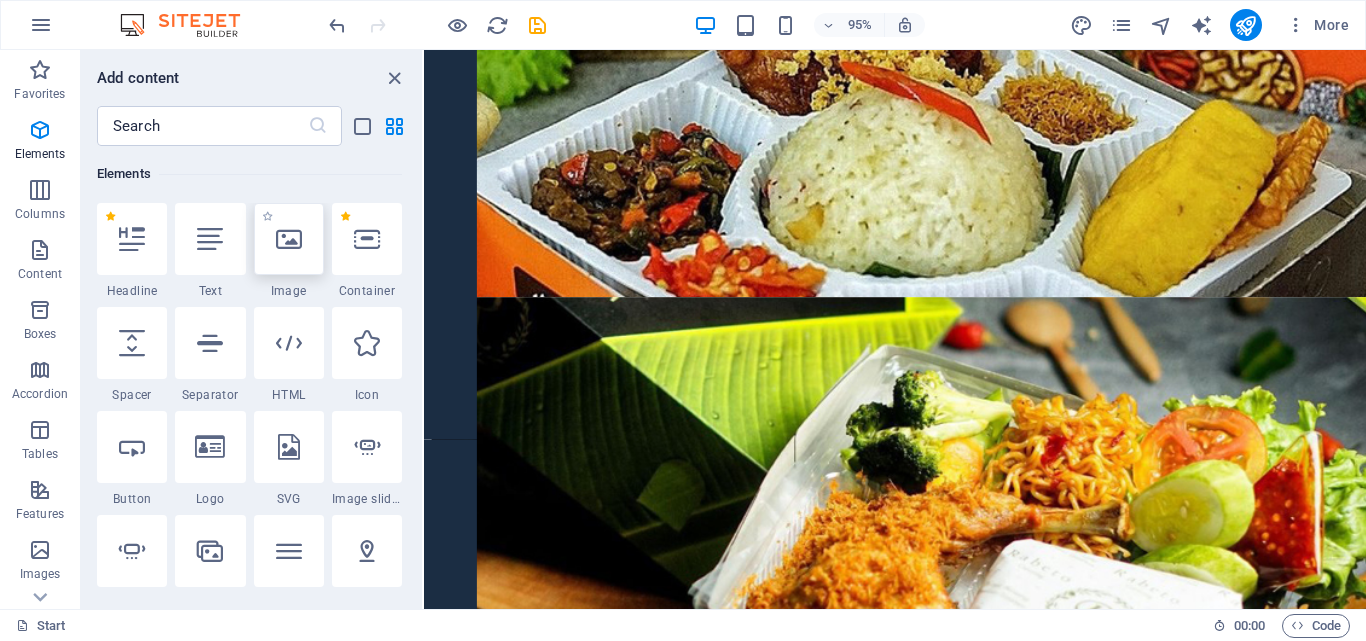 click at bounding box center (289, 239) 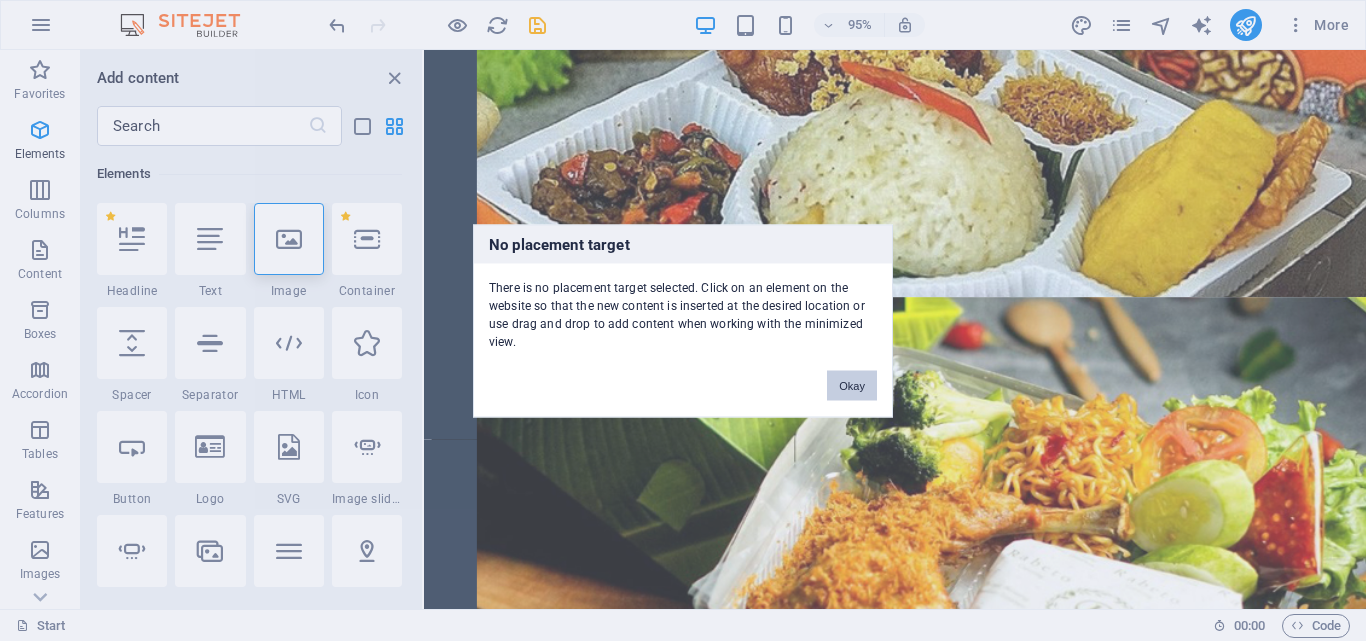 click on "Okay" at bounding box center [852, 385] 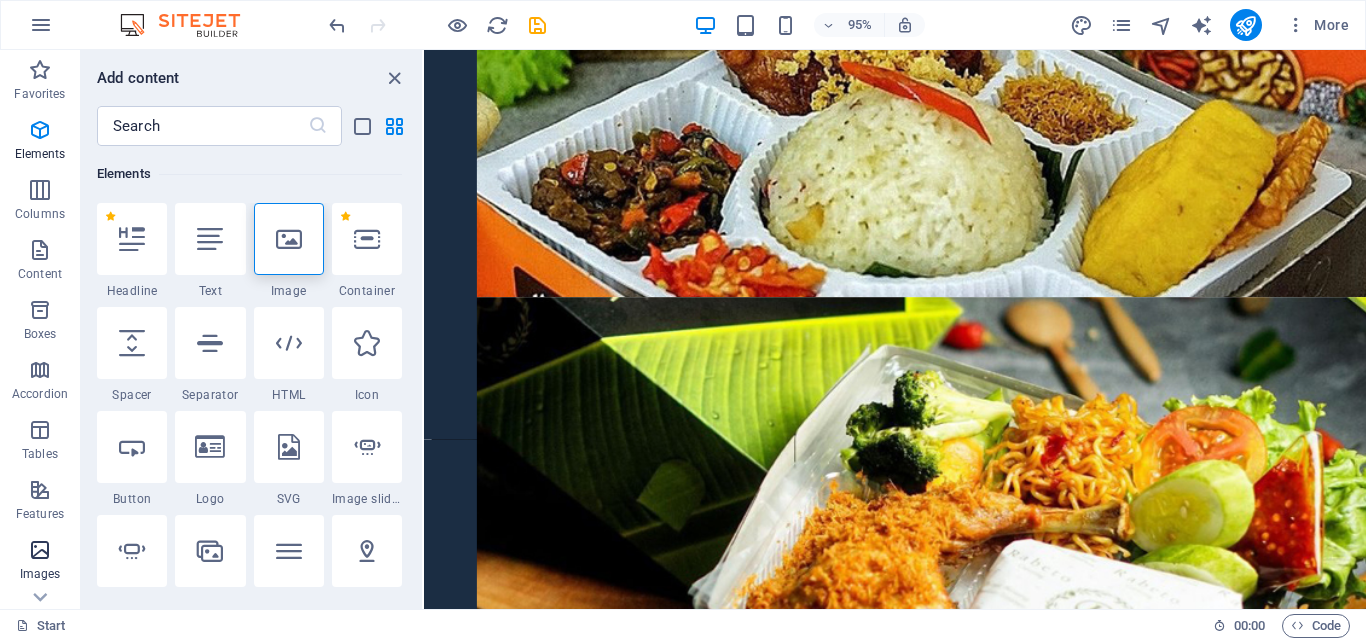 click at bounding box center [40, 550] 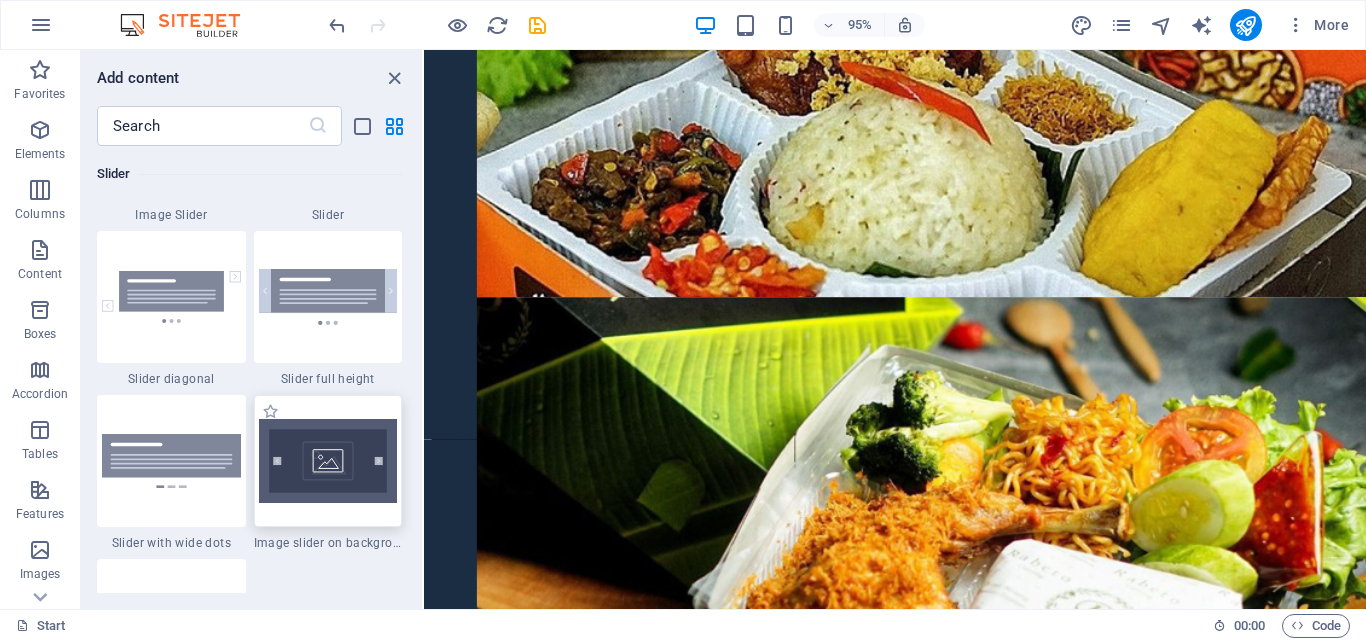 scroll, scrollTop: 11301, scrollLeft: 0, axis: vertical 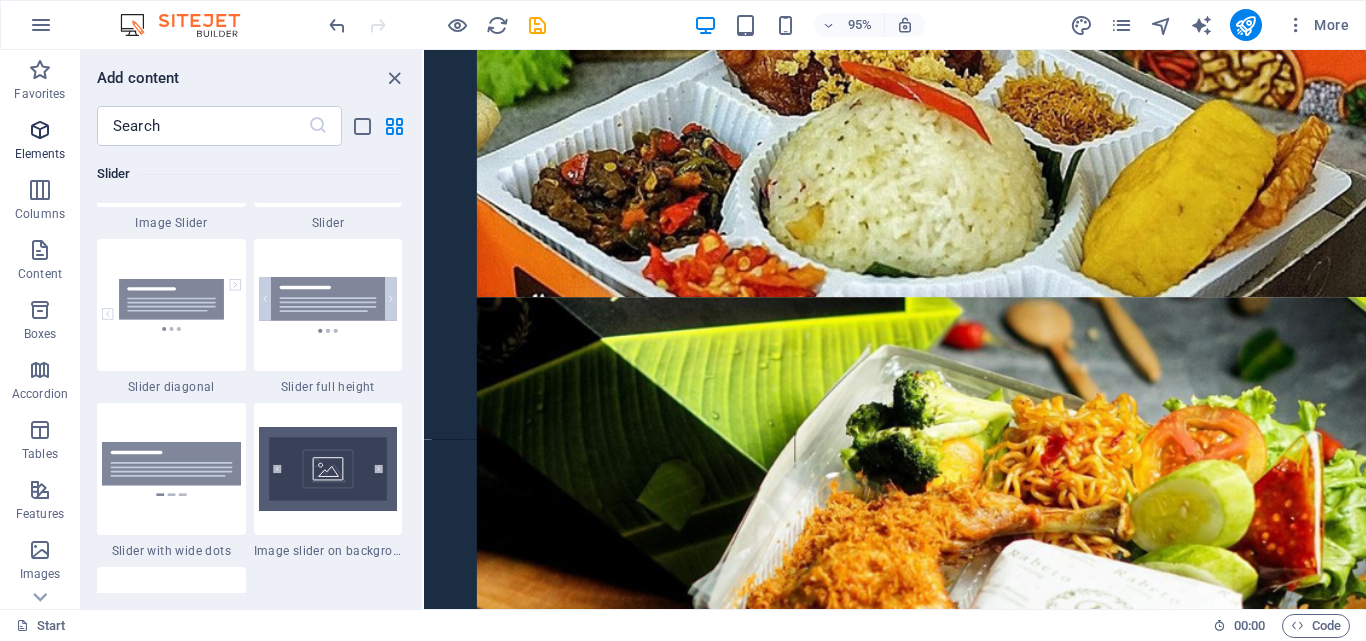 click on "Elements" at bounding box center [40, 142] 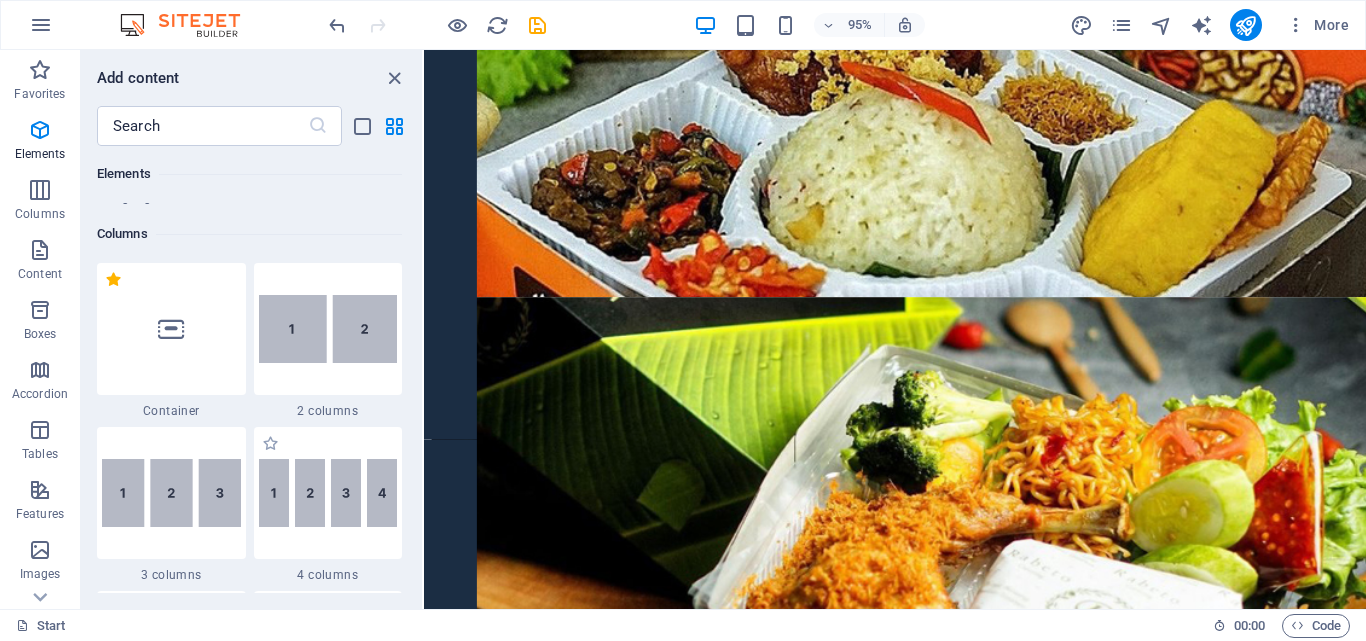 scroll, scrollTop: 913, scrollLeft: 0, axis: vertical 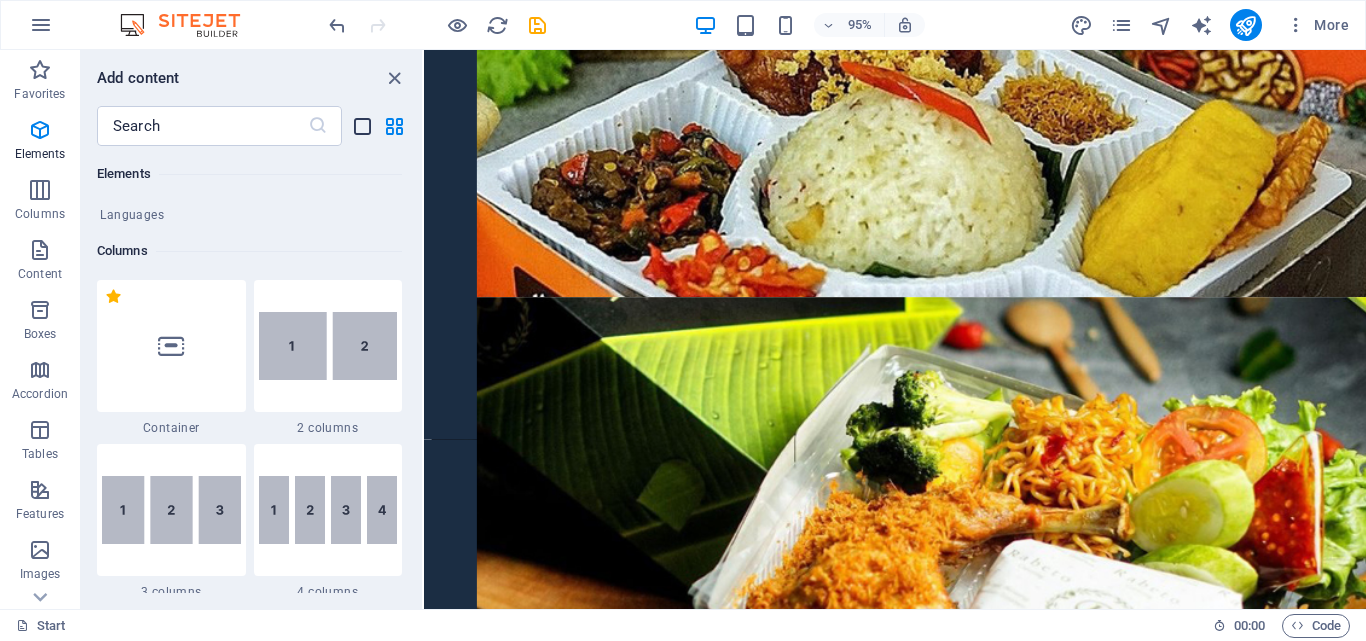 click at bounding box center (362, 126) 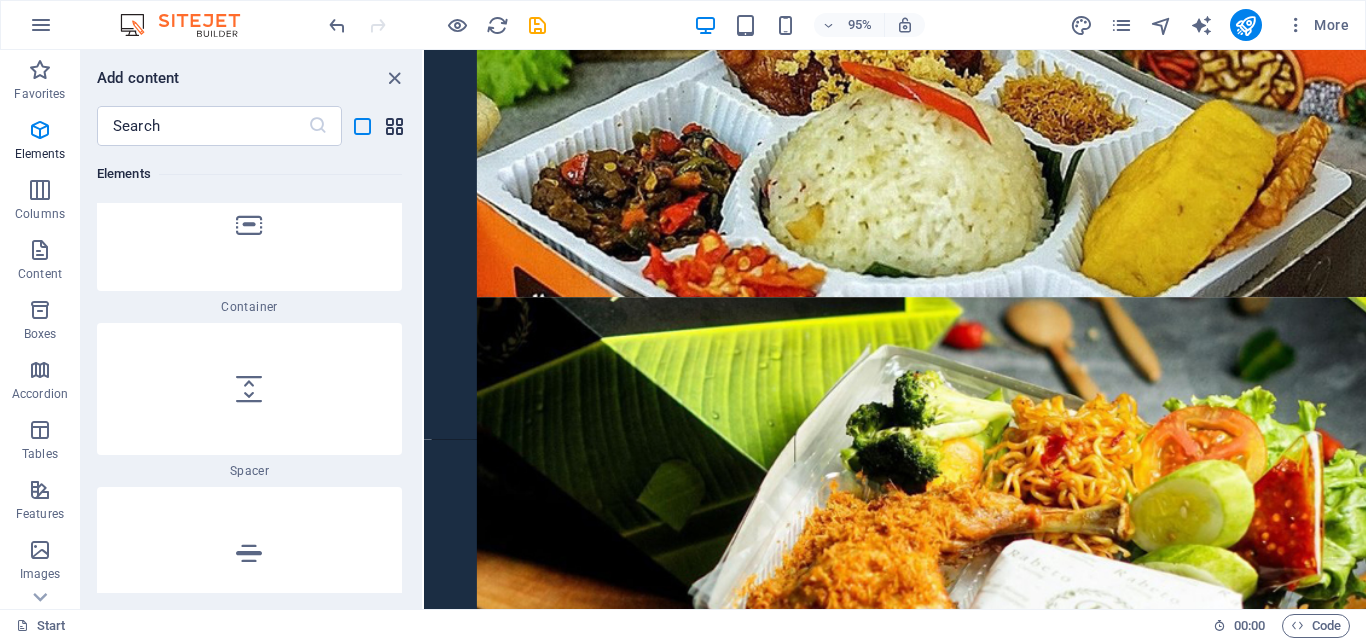 click at bounding box center [394, 126] 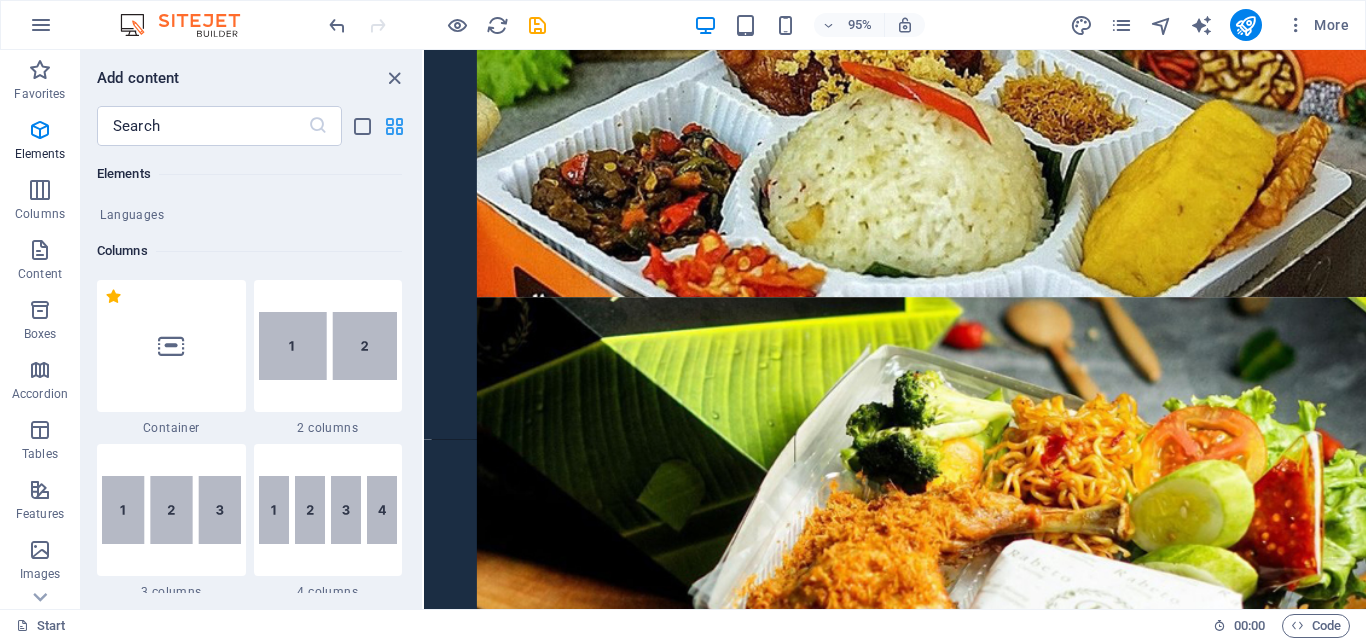 scroll, scrollTop: 361, scrollLeft: 0, axis: vertical 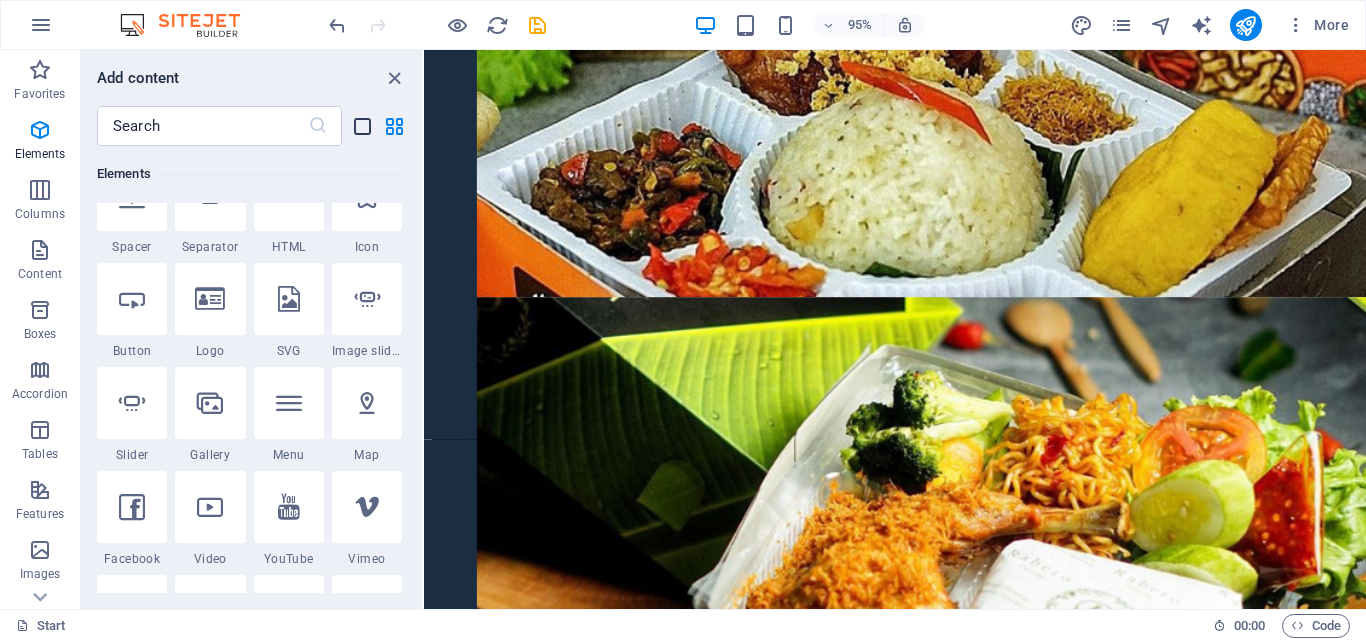click at bounding box center (362, 126) 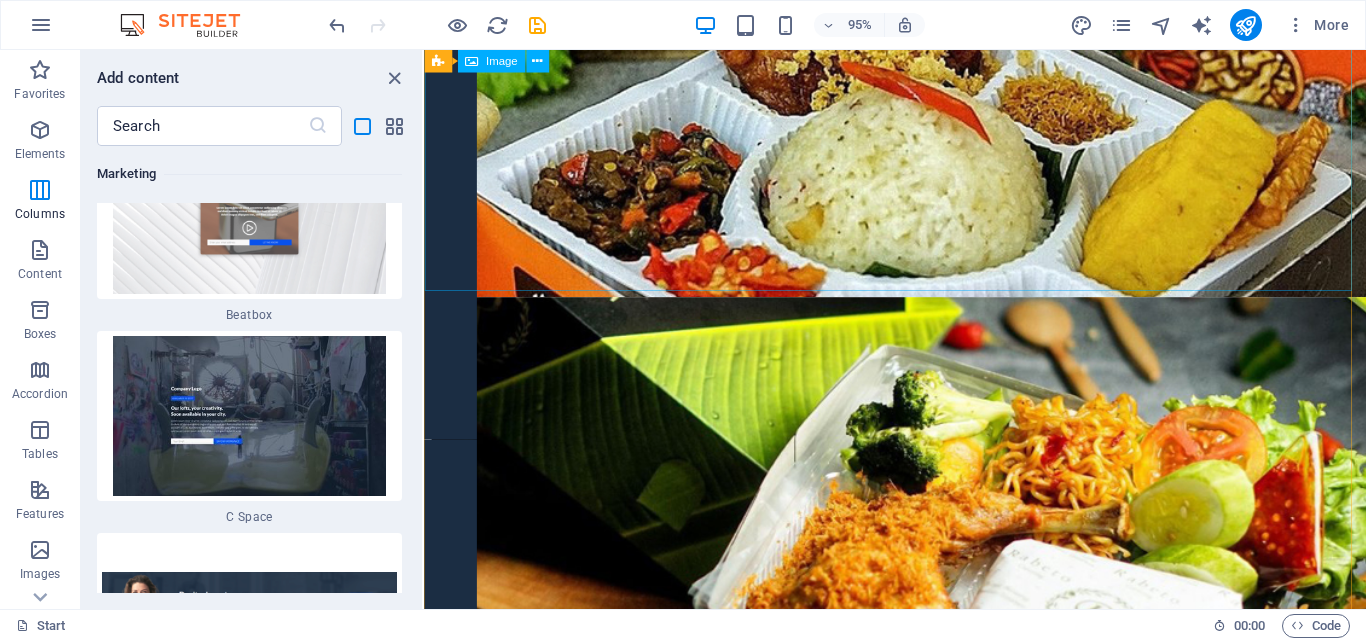scroll, scrollTop: 42733, scrollLeft: 0, axis: vertical 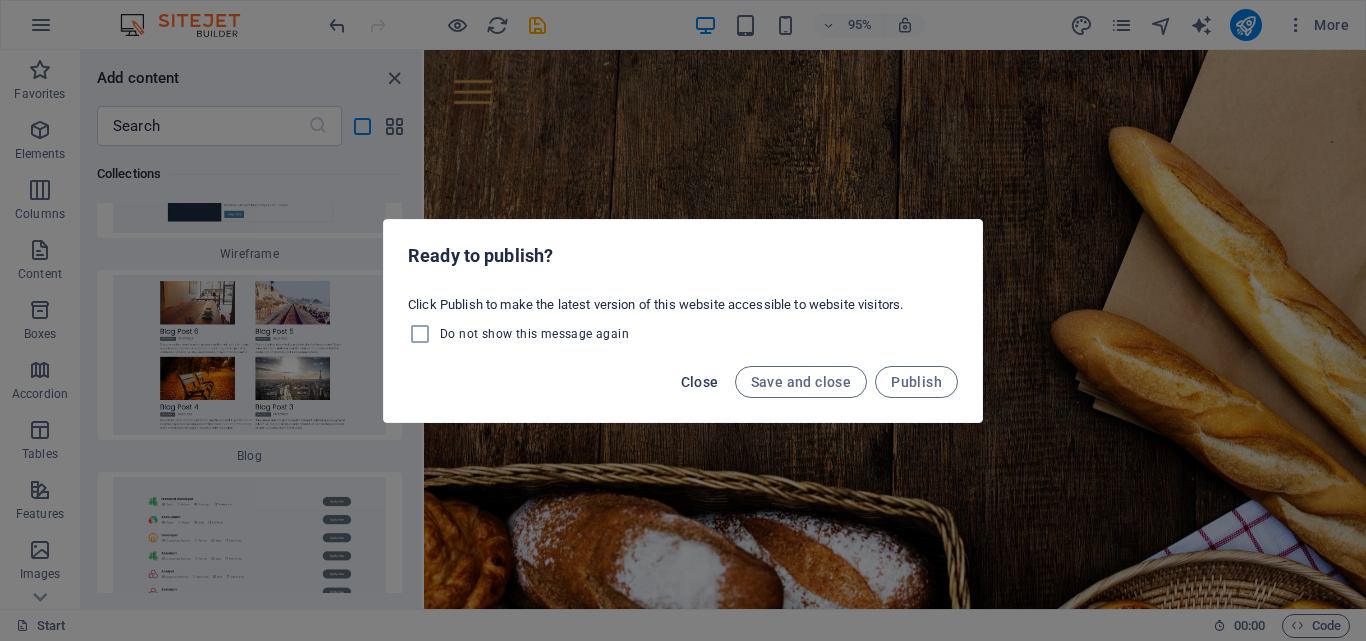 click on "Close" at bounding box center (700, 382) 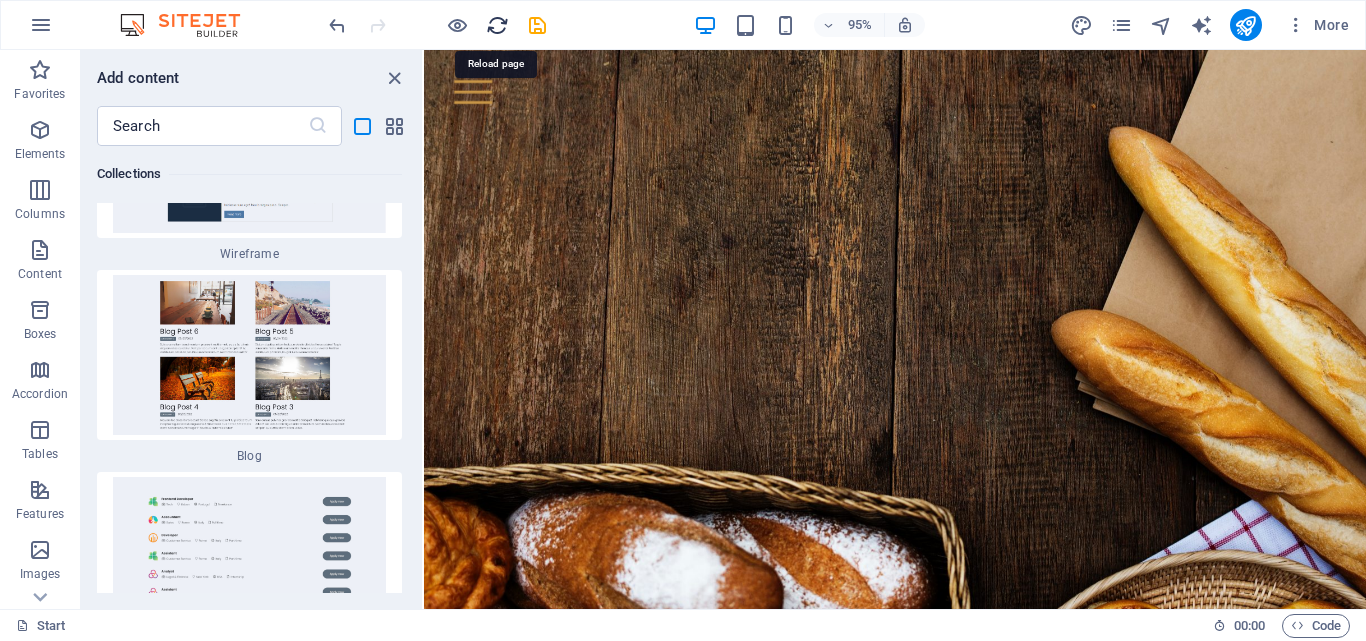 click at bounding box center [497, 25] 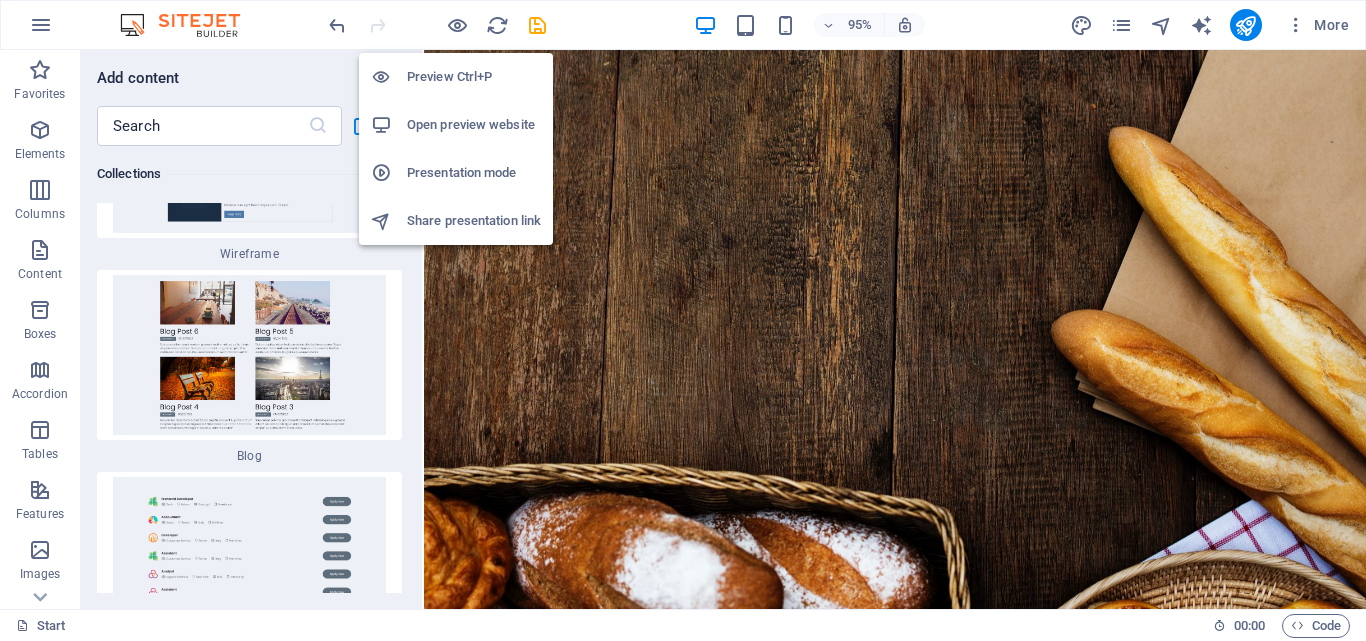 click on "Open preview website" at bounding box center [474, 125] 